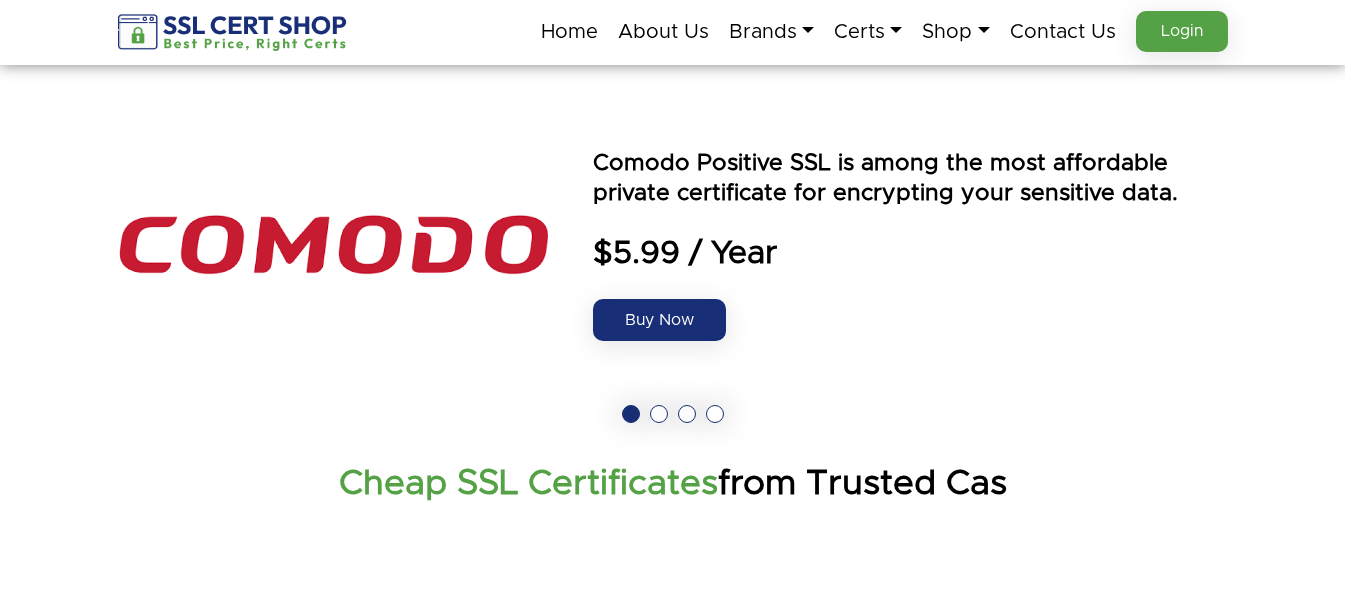 scroll, scrollTop: 0, scrollLeft: 0, axis: both 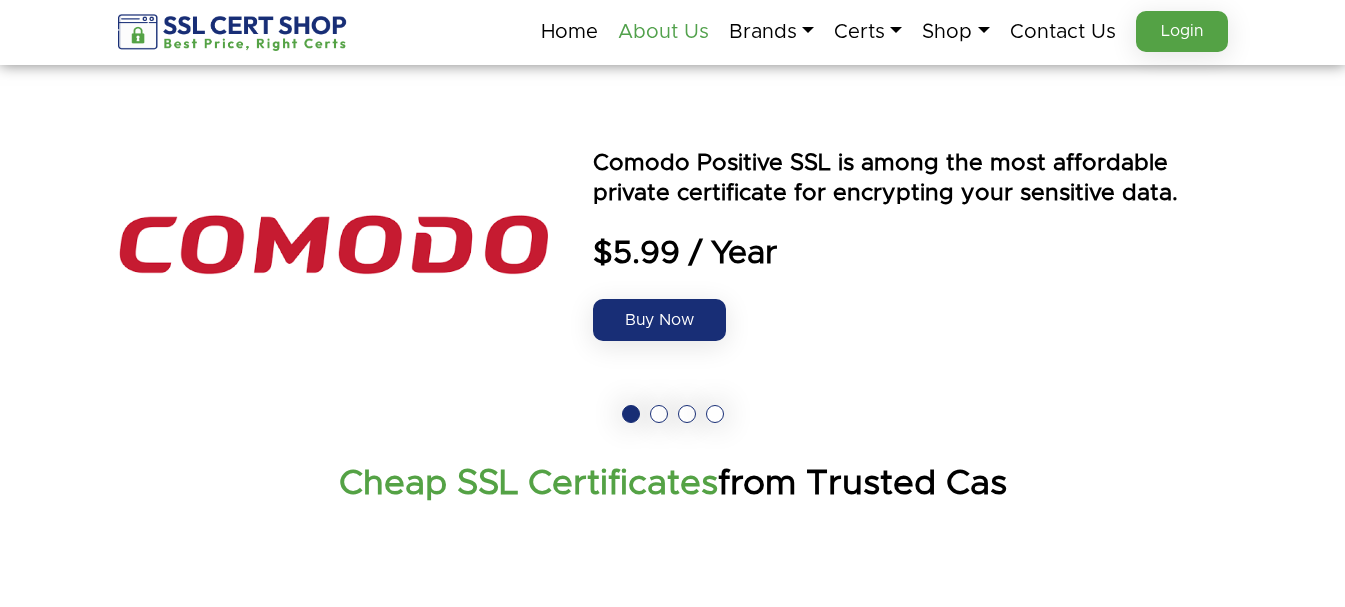 click on "About Us" at bounding box center [663, 32] 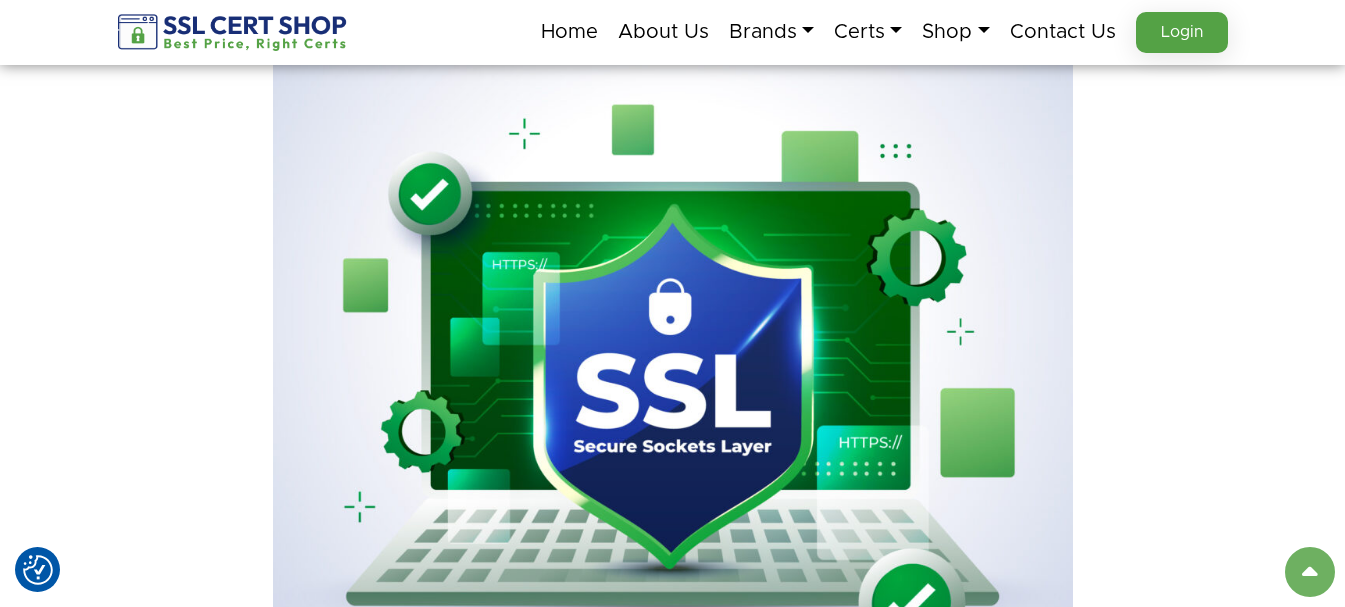 scroll, scrollTop: 900, scrollLeft: 0, axis: vertical 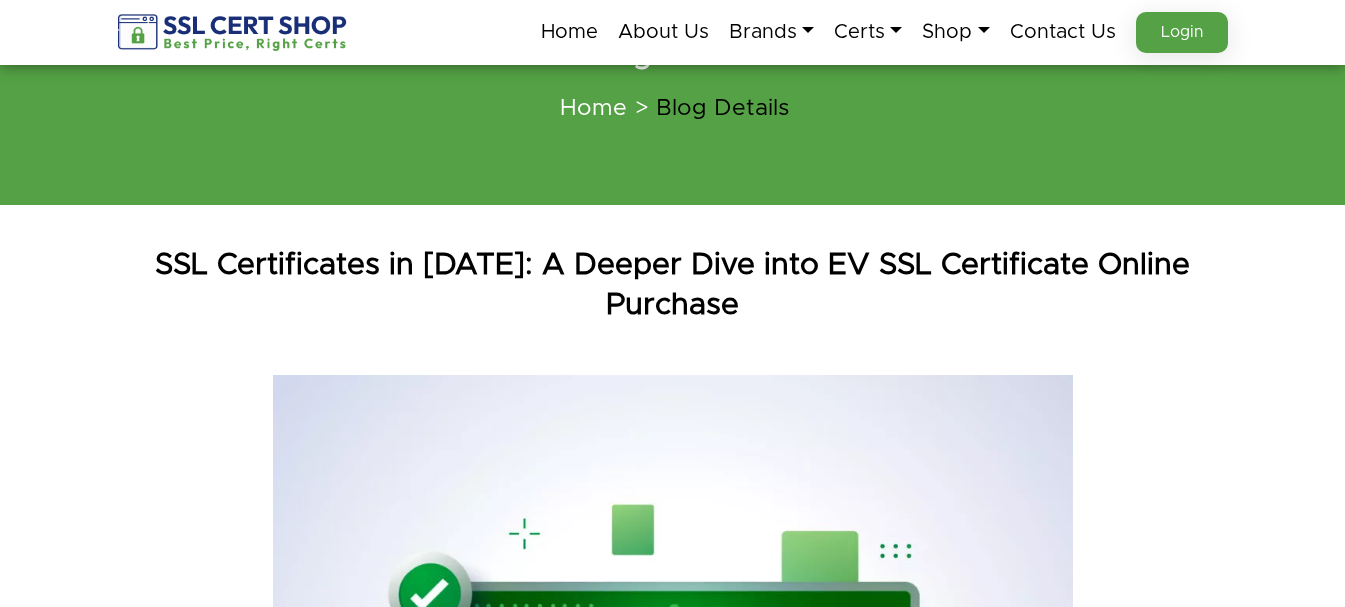 click on "SSL Certificates in [DATE]: A Deeper Dive into EV SSL Certificate Online Purchase" at bounding box center (673, 285) 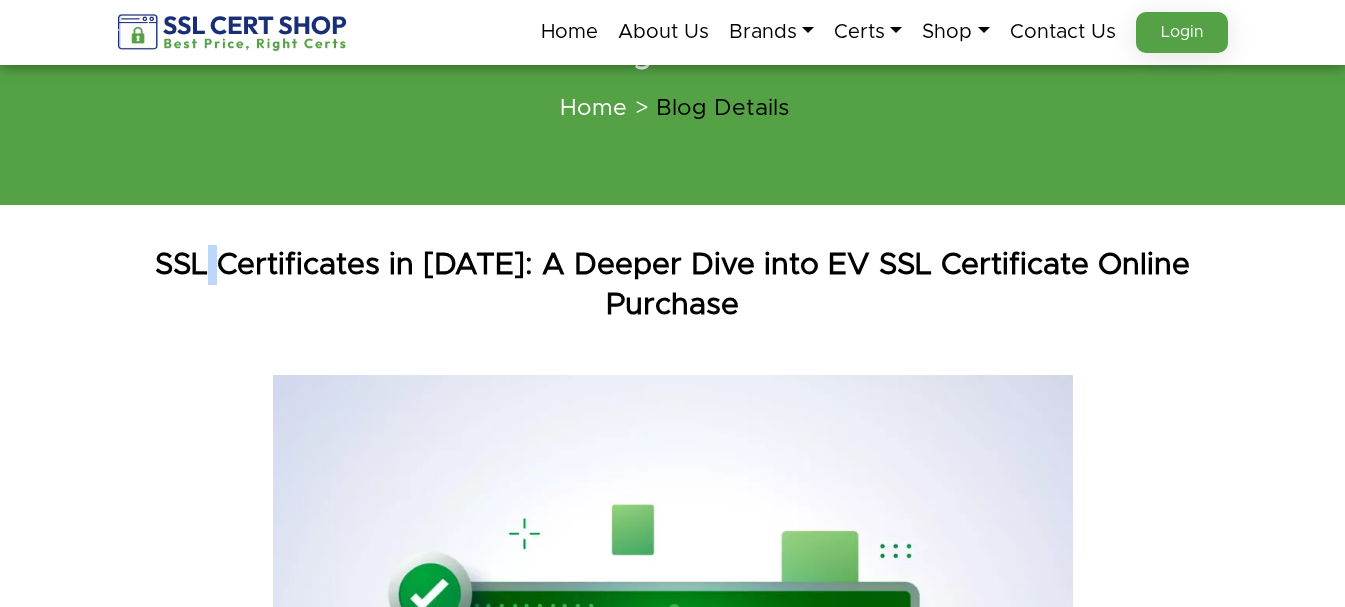 click on "SSL Certificates in [DATE]: A Deeper Dive into EV SSL Certificate Online Purchase" at bounding box center (673, 285) 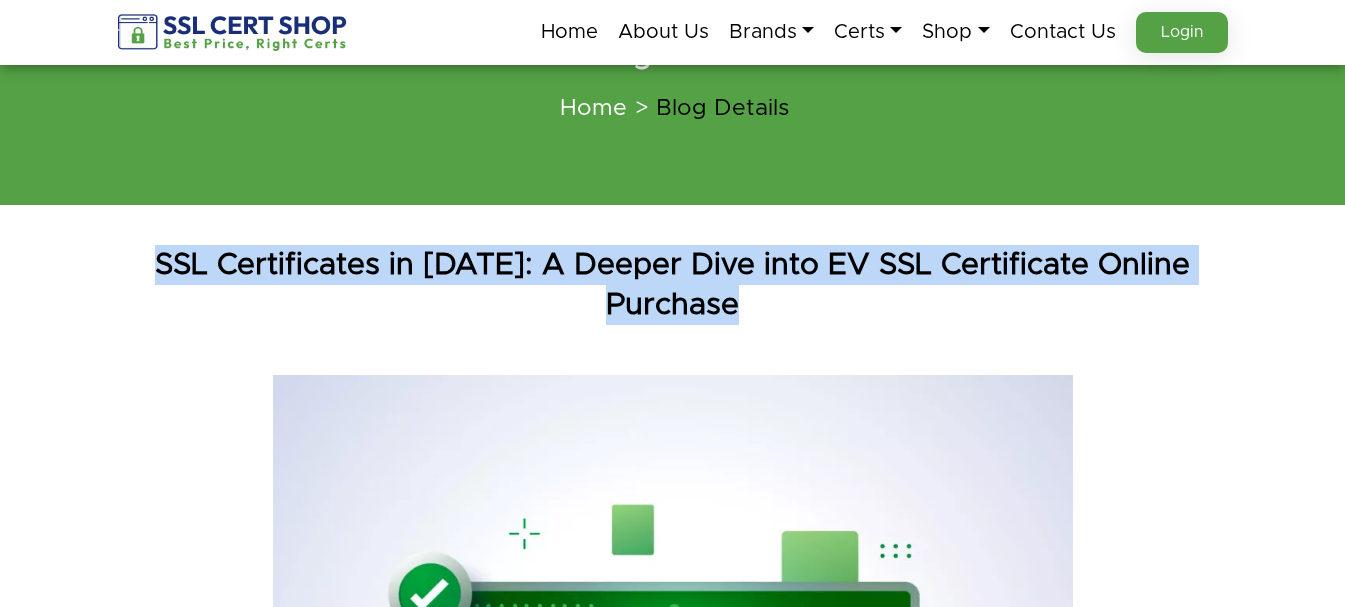 click on "SSL Certificates in [DATE]: A Deeper Dive into EV SSL Certificate Online Purchase" at bounding box center [673, 285] 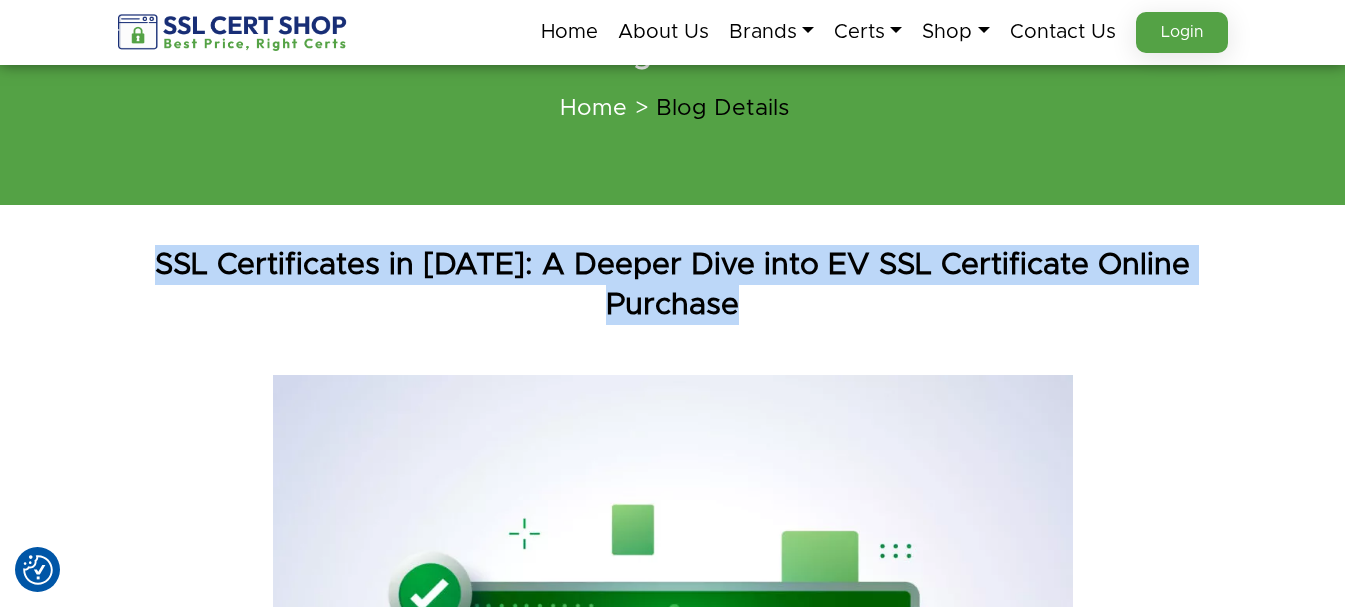 scroll, scrollTop: 0, scrollLeft: 0, axis: both 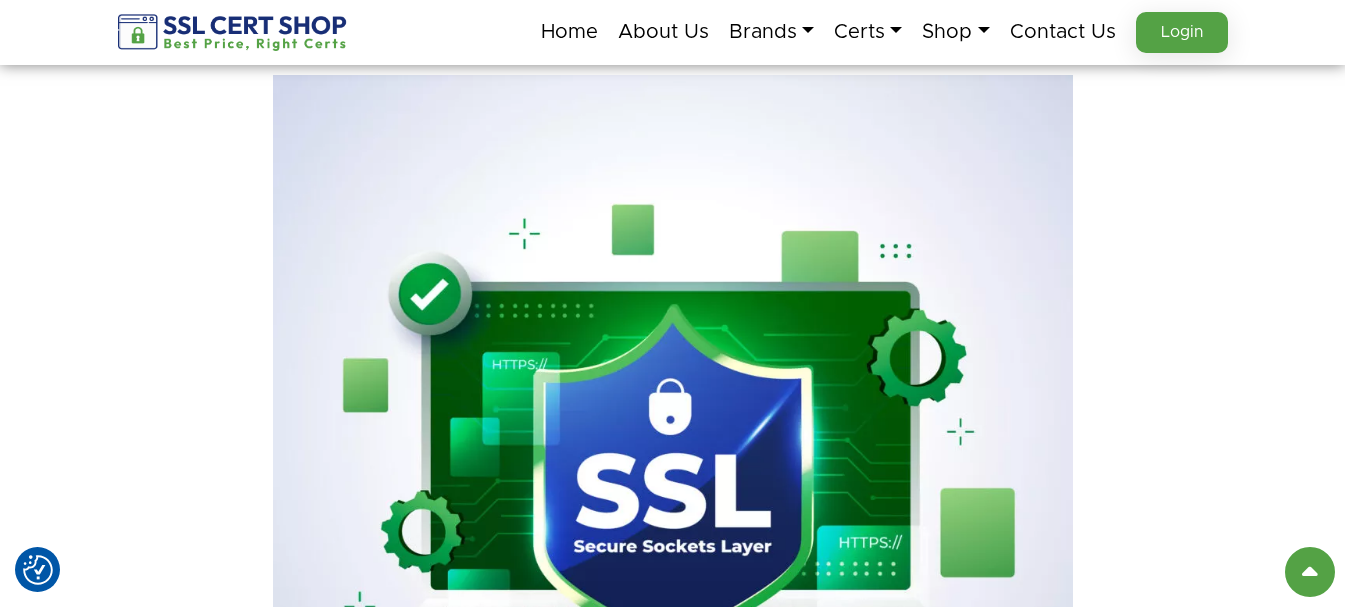click at bounding box center [673, 475] 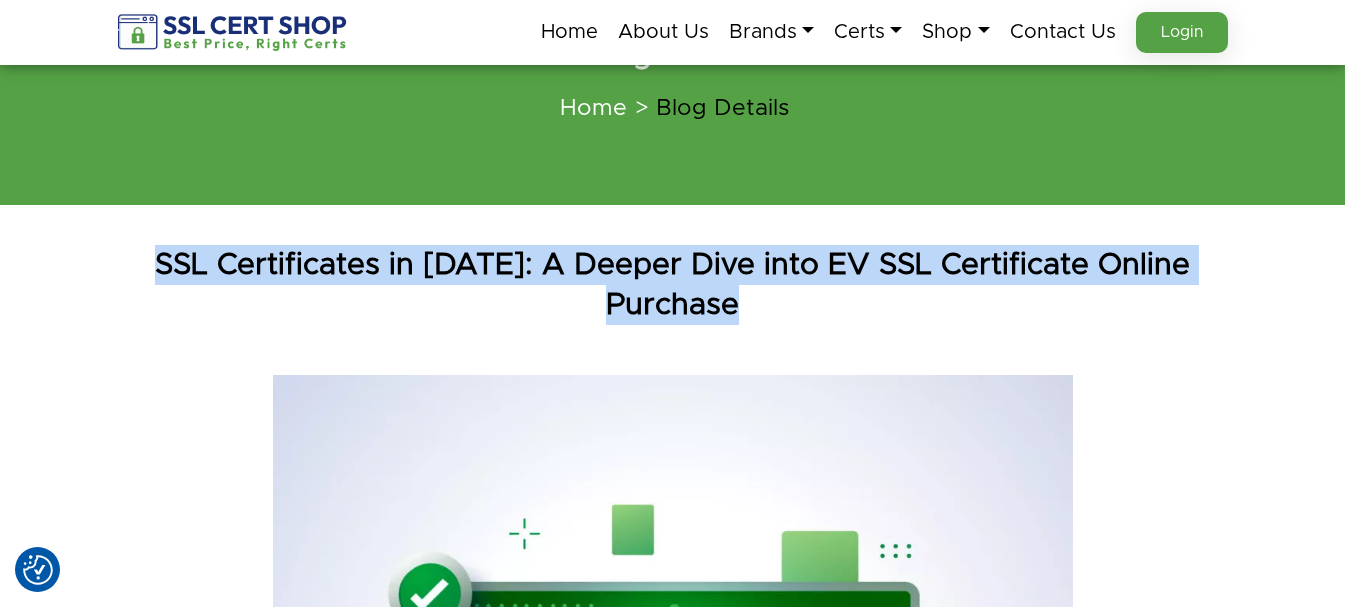 scroll, scrollTop: 400, scrollLeft: 0, axis: vertical 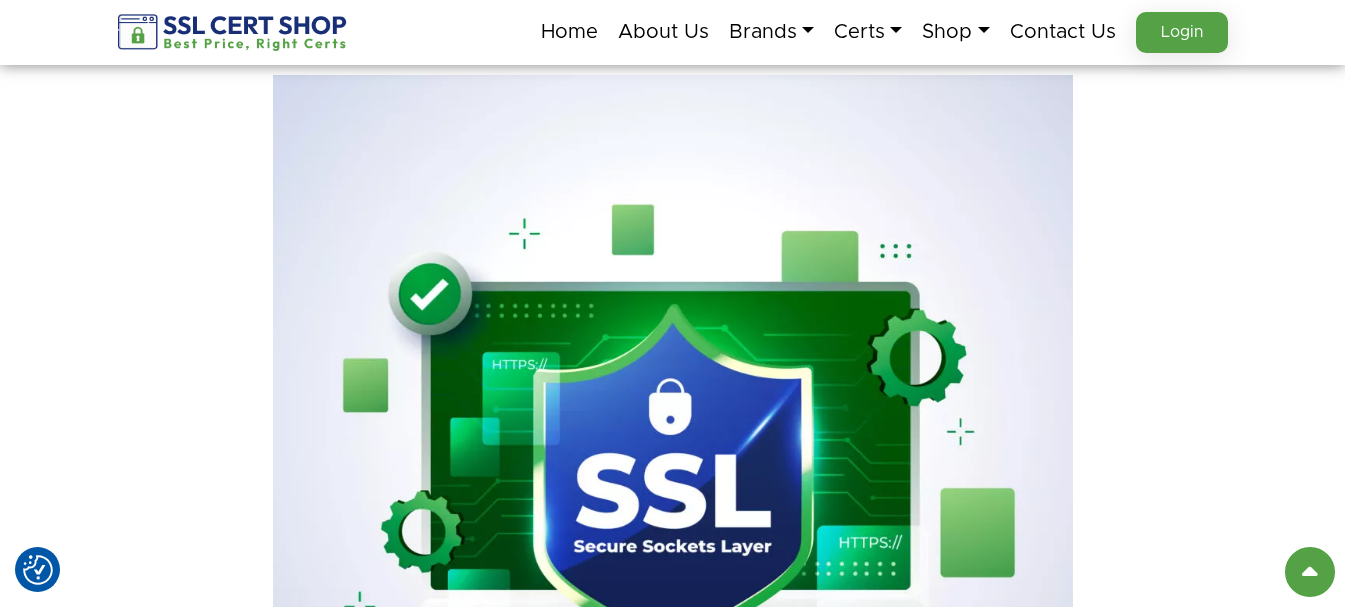 click at bounding box center [673, 475] 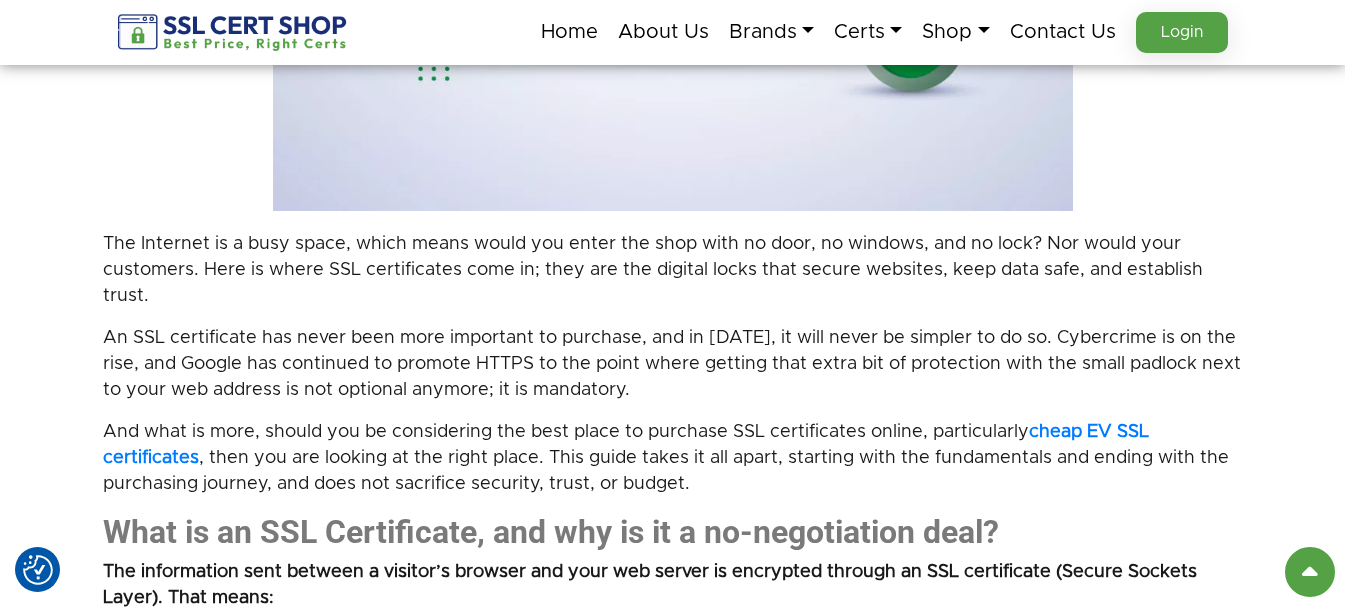 scroll, scrollTop: 1100, scrollLeft: 0, axis: vertical 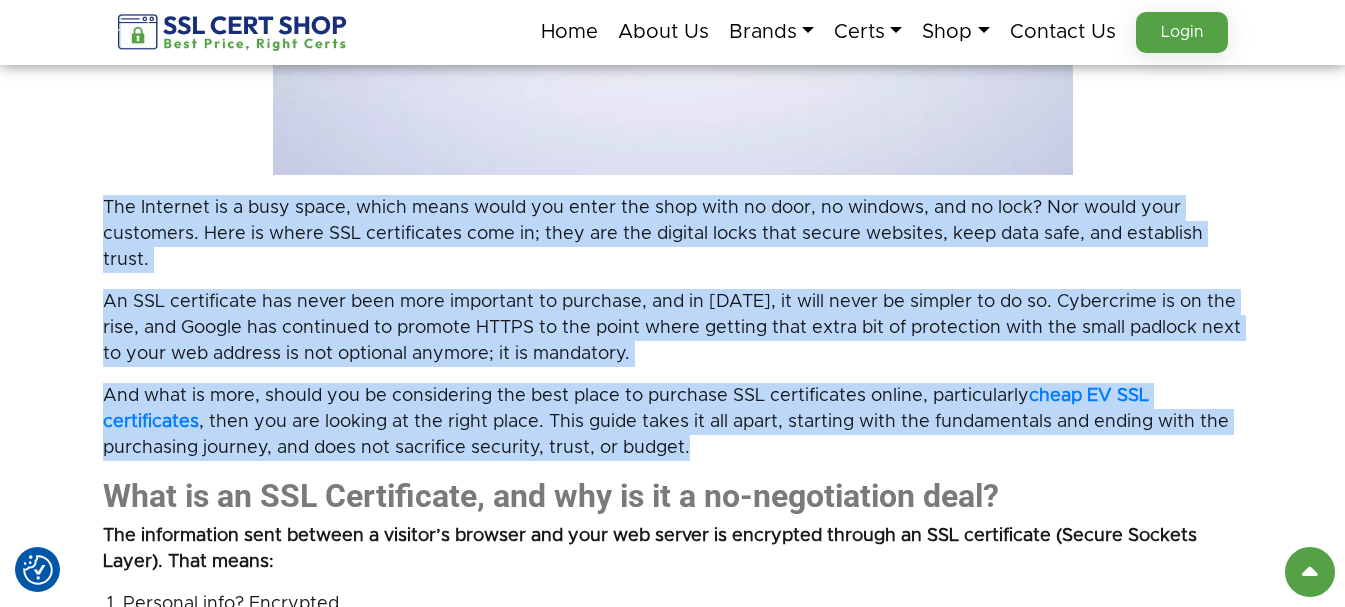 drag, startPoint x: 702, startPoint y: 403, endPoint x: 17, endPoint y: 173, distance: 722.58215 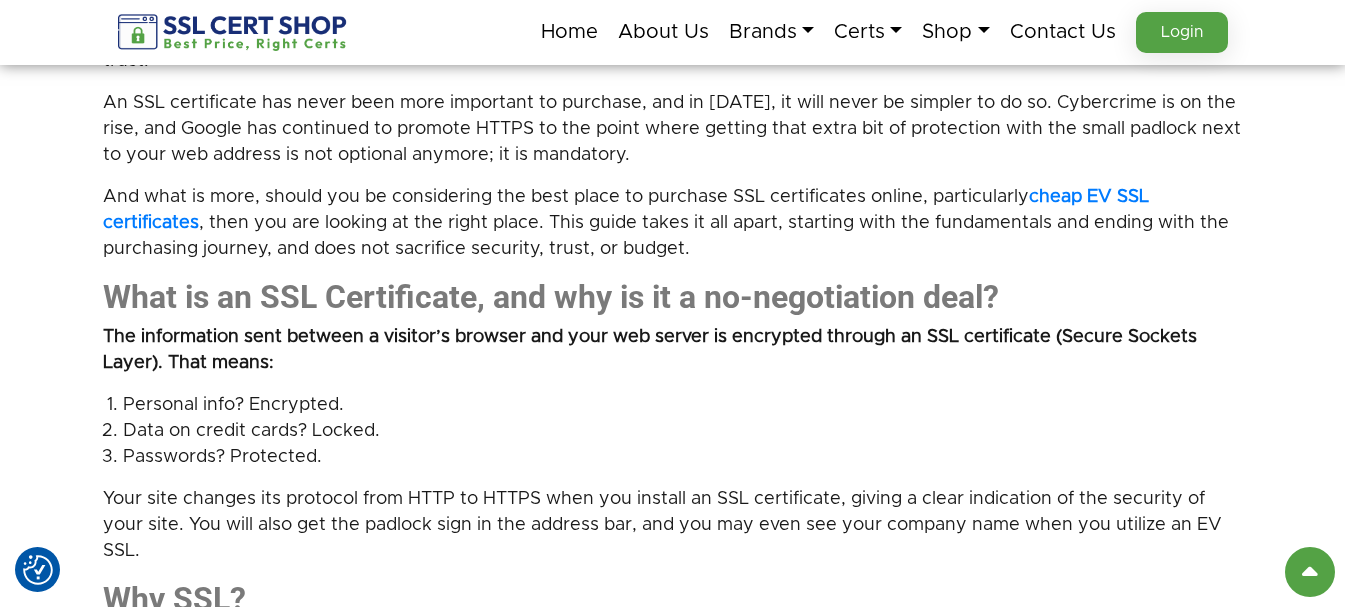 scroll, scrollTop: 1300, scrollLeft: 0, axis: vertical 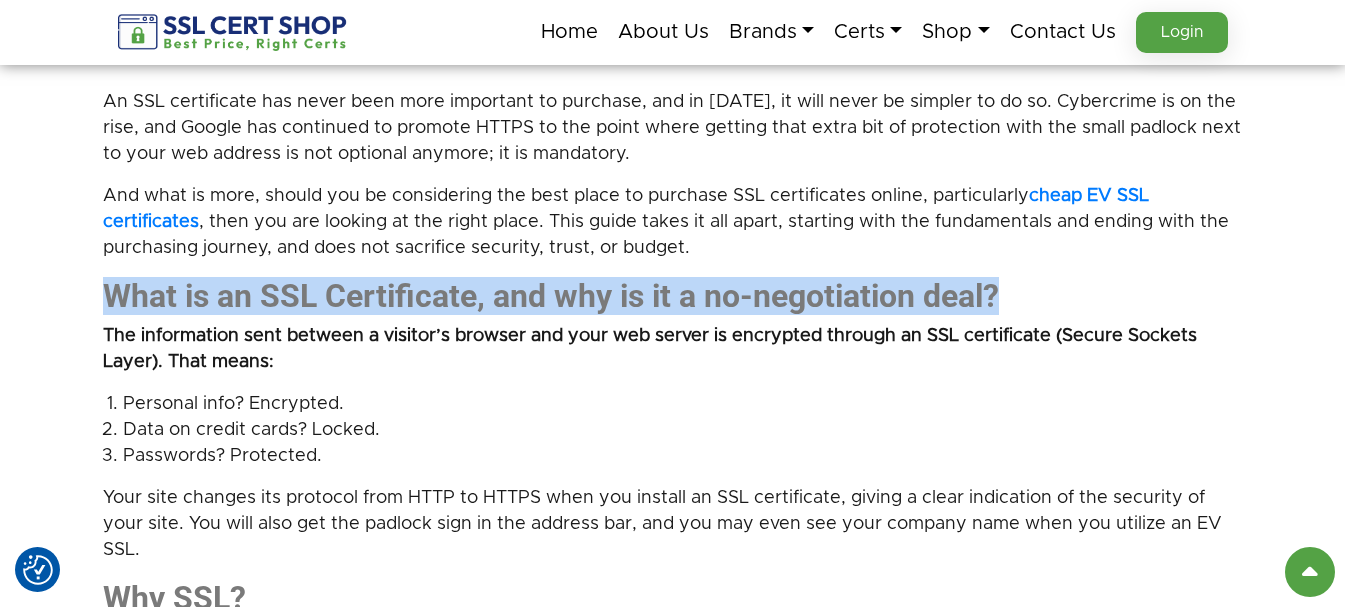 drag, startPoint x: 99, startPoint y: 249, endPoint x: 1131, endPoint y: 269, distance: 1032.1937 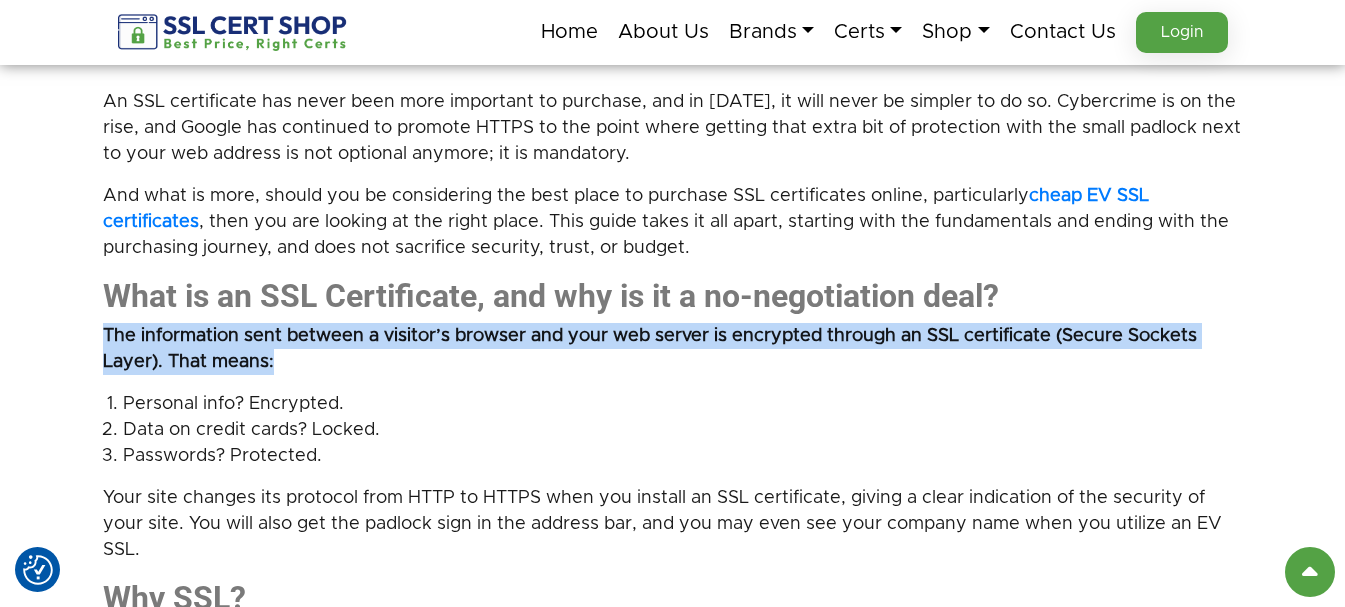 drag, startPoint x: 304, startPoint y: 320, endPoint x: 59, endPoint y: 304, distance: 245.5219 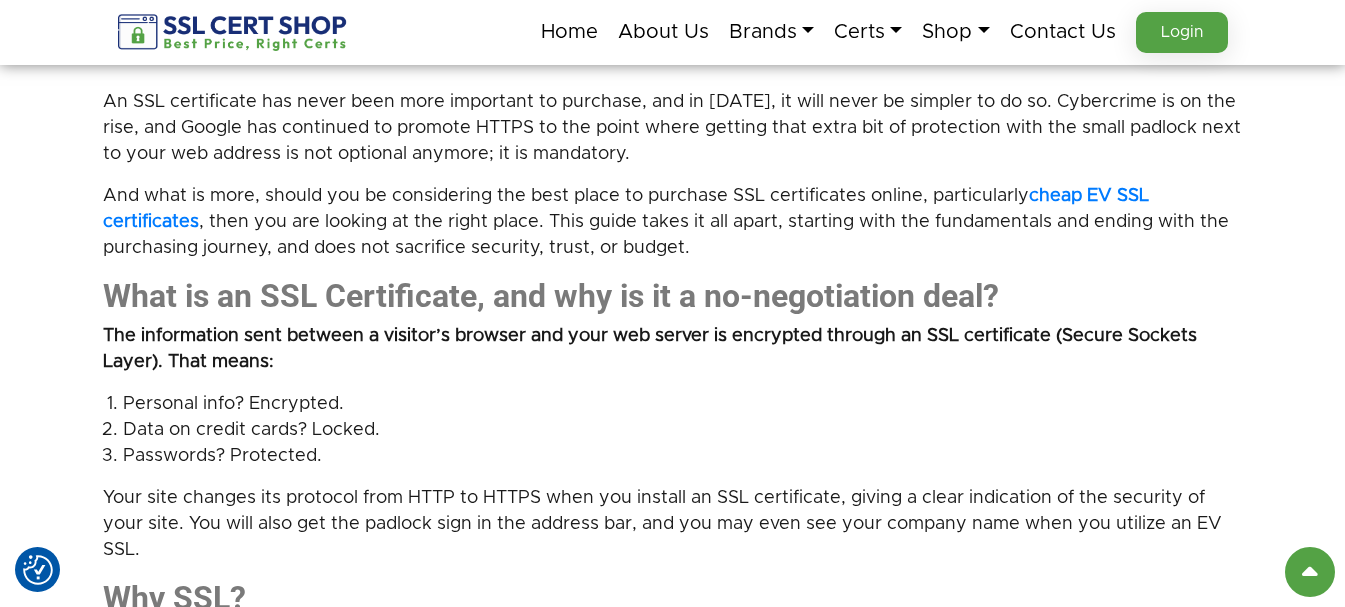 click on "SSL Certificates in 2025: A Deeper Dive into EV SSL Certificate Online Purchase
The Internet is a busy space, which means would you enter the shop with no door, no windows, and no lock? Nor would your customers. Here is where SSL certificates come in; they are the digital locks that secure websites, keep data safe, and establish trust.
An SSL certificate has never been more important to purchase, and in 2025, it will never be simpler to do so. Cybercrime is on the rise, and Google has continued to promote HTTPS to the point where getting that extra bit of protection with the small padlock next to your web address is not optional anymore; it is mandatory.
And what is more, should you be considering the best place to purchase SSL certificates online, particularly  cheap EV SSL certificates
What is an SSL Certificate, and why is it a no-negotiation deal?
Personal info? Encrypted." at bounding box center [672, 1487] 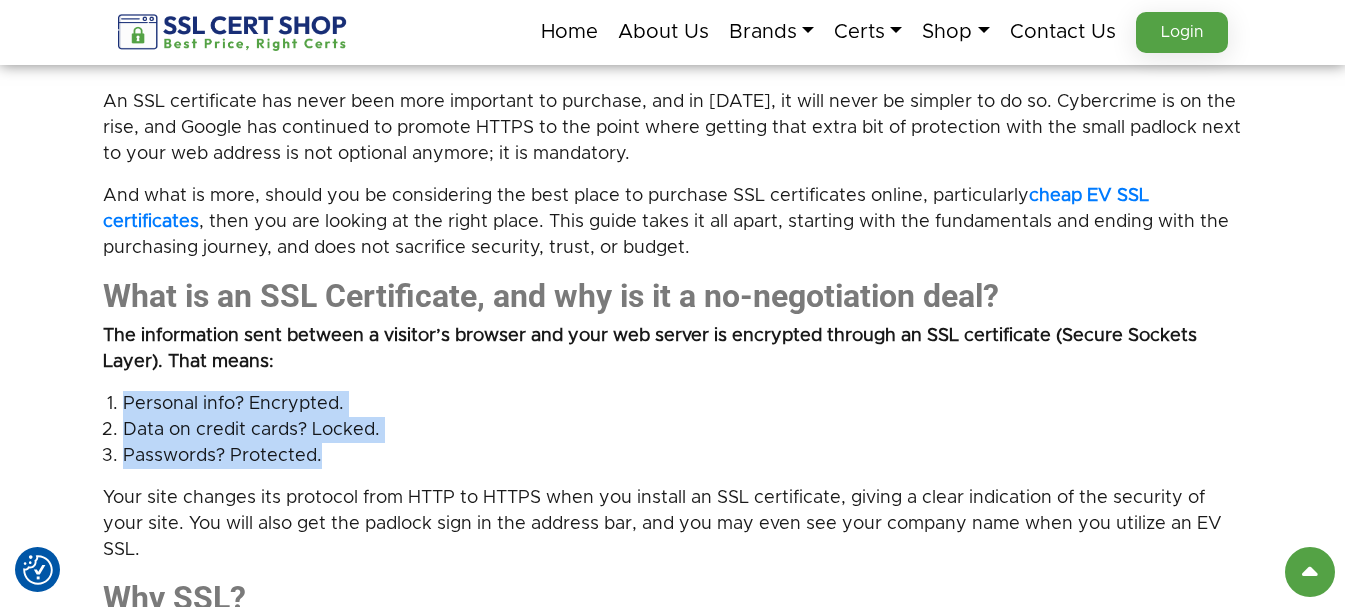 drag, startPoint x: 337, startPoint y: 415, endPoint x: 86, endPoint y: 369, distance: 255.18033 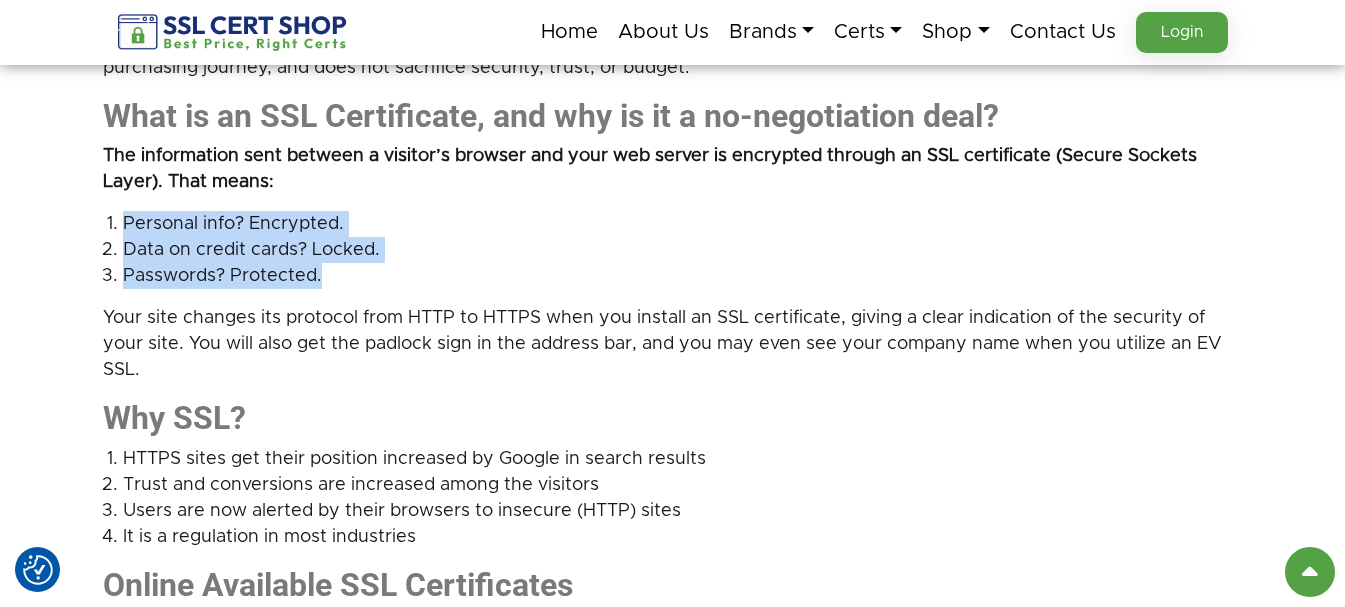 scroll, scrollTop: 1500, scrollLeft: 0, axis: vertical 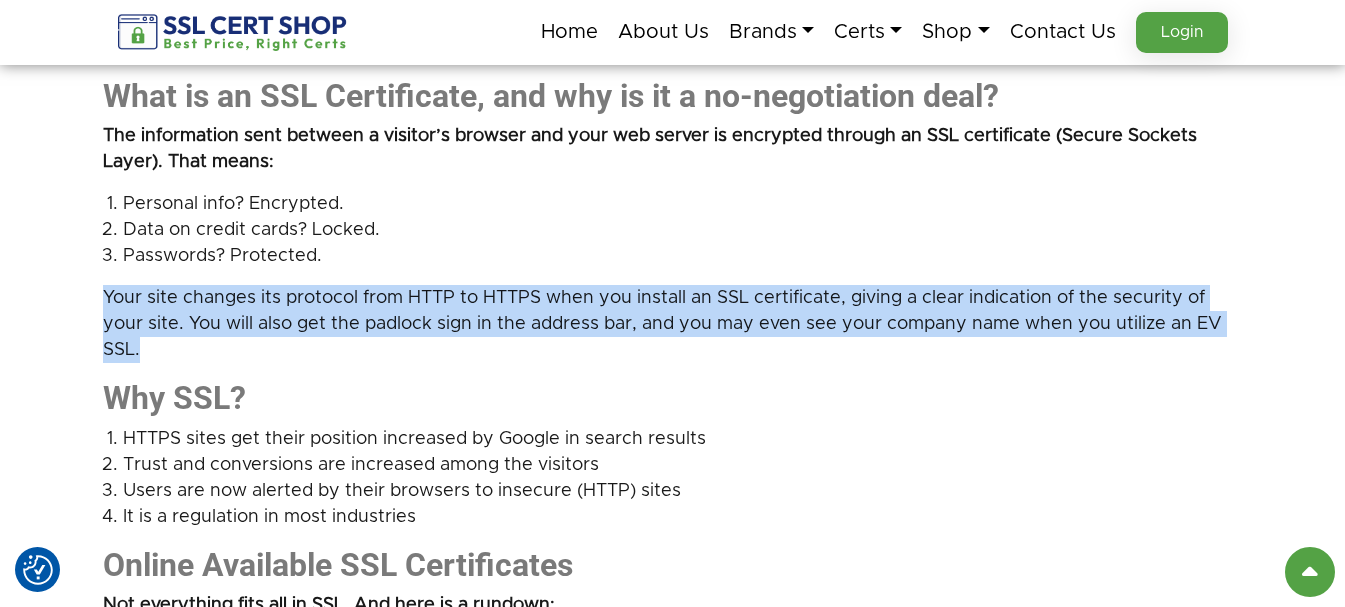 drag, startPoint x: 145, startPoint y: 322, endPoint x: 70, endPoint y: 257, distance: 99.24717 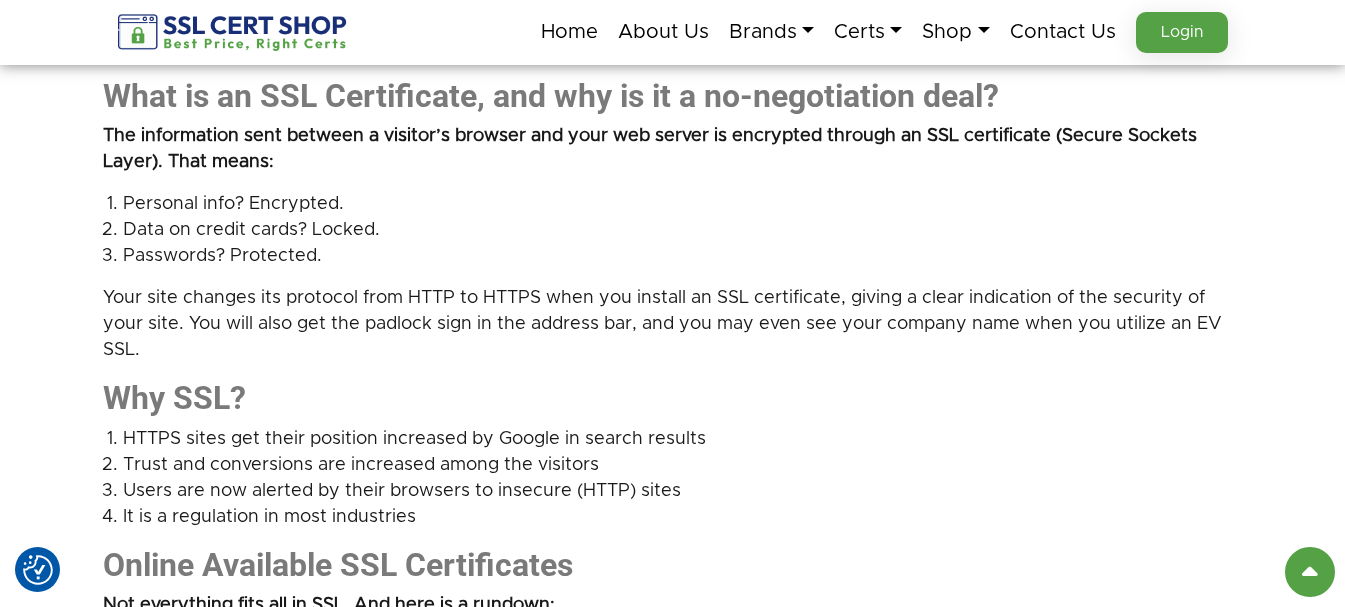 click on "The Internet is a busy space, which means would you enter the shop with no door, no windows, and no lock? Nor would your customers. Here is where SSL certificates come in; they are the digital locks that secure websites, keep data safe, and establish trust.
An SSL certificate has never been more important to purchase, and in 2025, it will never be simpler to do so. Cybercrime is on the rise, and Google has continued to promote HTTPS to the point where getting that extra bit of protection with the small padlock next to your web address is not optional anymore; it is mandatory.
And what is more, should you be considering the best place to purchase SSL certificates online, particularly  cheap EV SSL certificates , then you are looking at the right place. This guide takes it all apart, starting with the fundamentals and ending with the purchasing journey, and does not sacrifice security, trust, or budget.
What is an SSL Certificate, and why is it a no-negotiation deal?" at bounding box center (673, 1777) 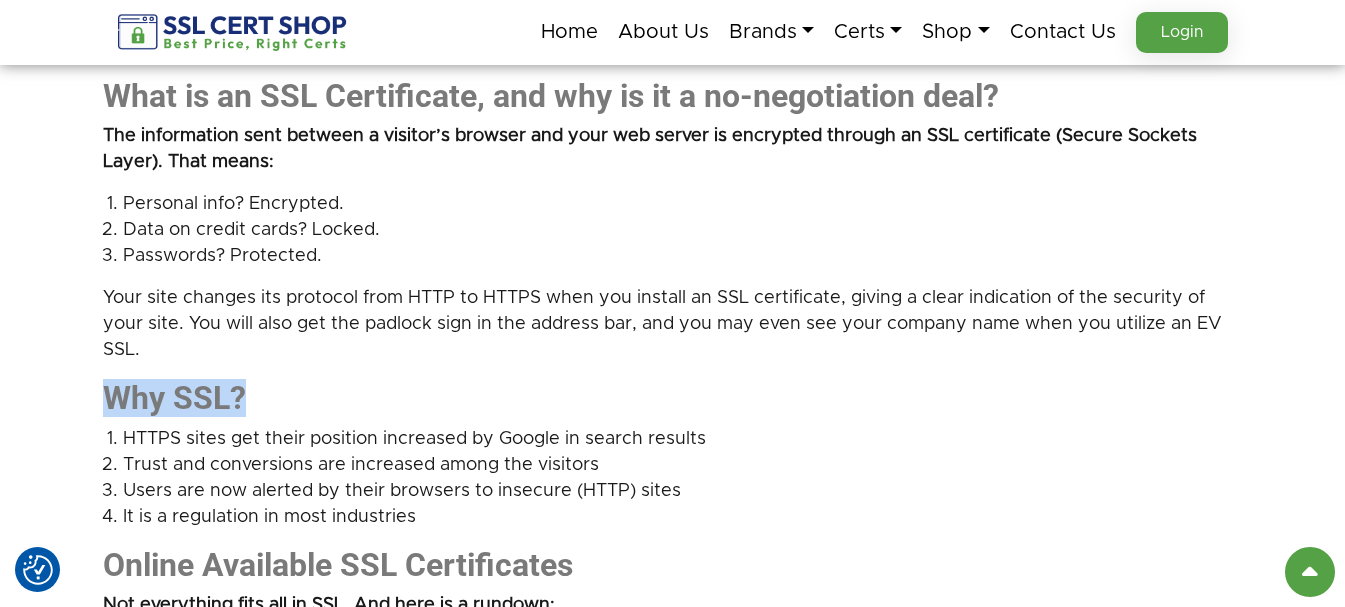 drag, startPoint x: 103, startPoint y: 353, endPoint x: 320, endPoint y: 370, distance: 217.66489 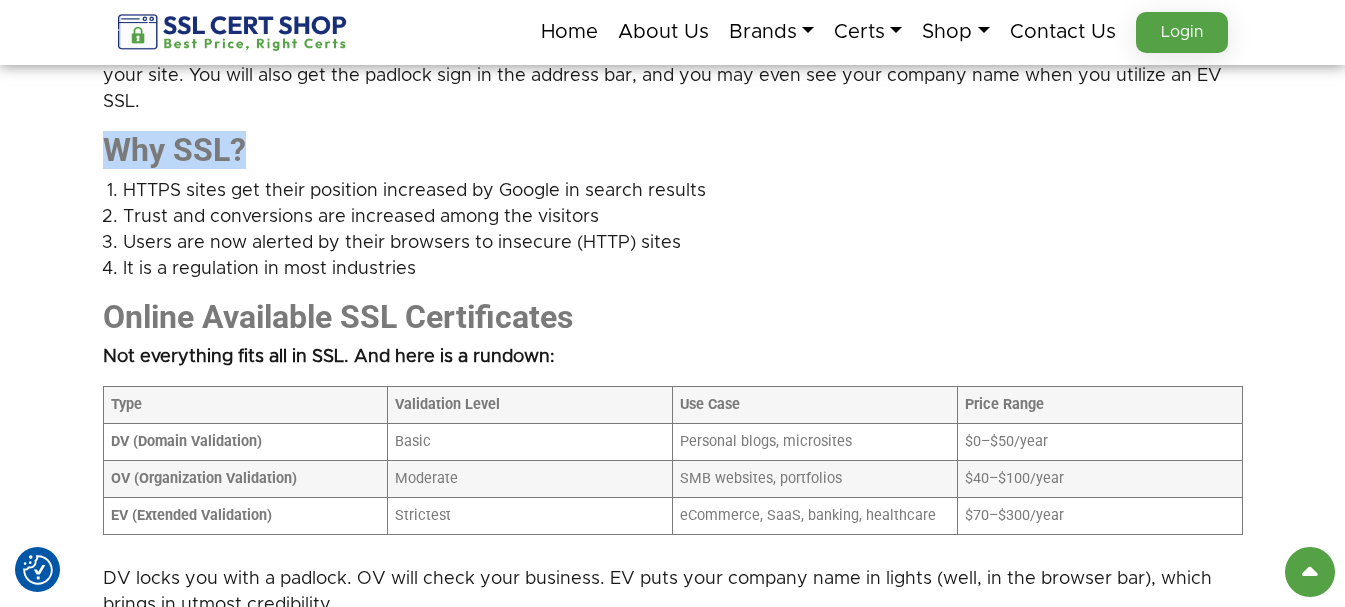 scroll, scrollTop: 1700, scrollLeft: 0, axis: vertical 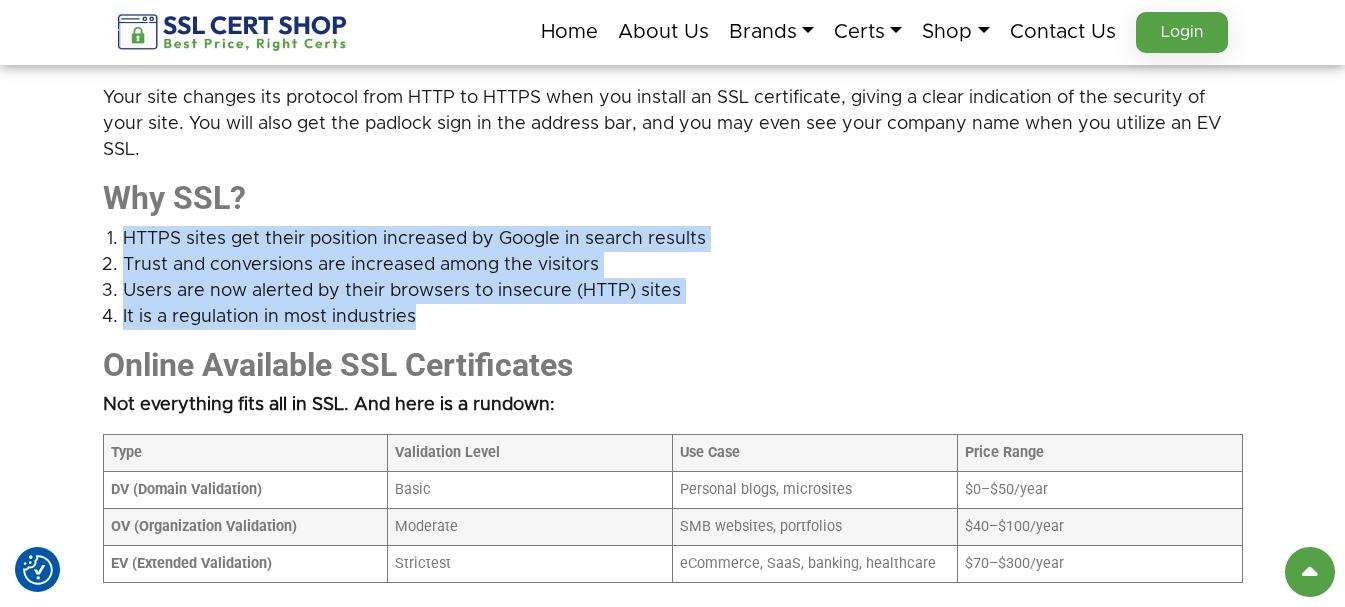 drag, startPoint x: 93, startPoint y: 188, endPoint x: 476, endPoint y: 271, distance: 391.8903 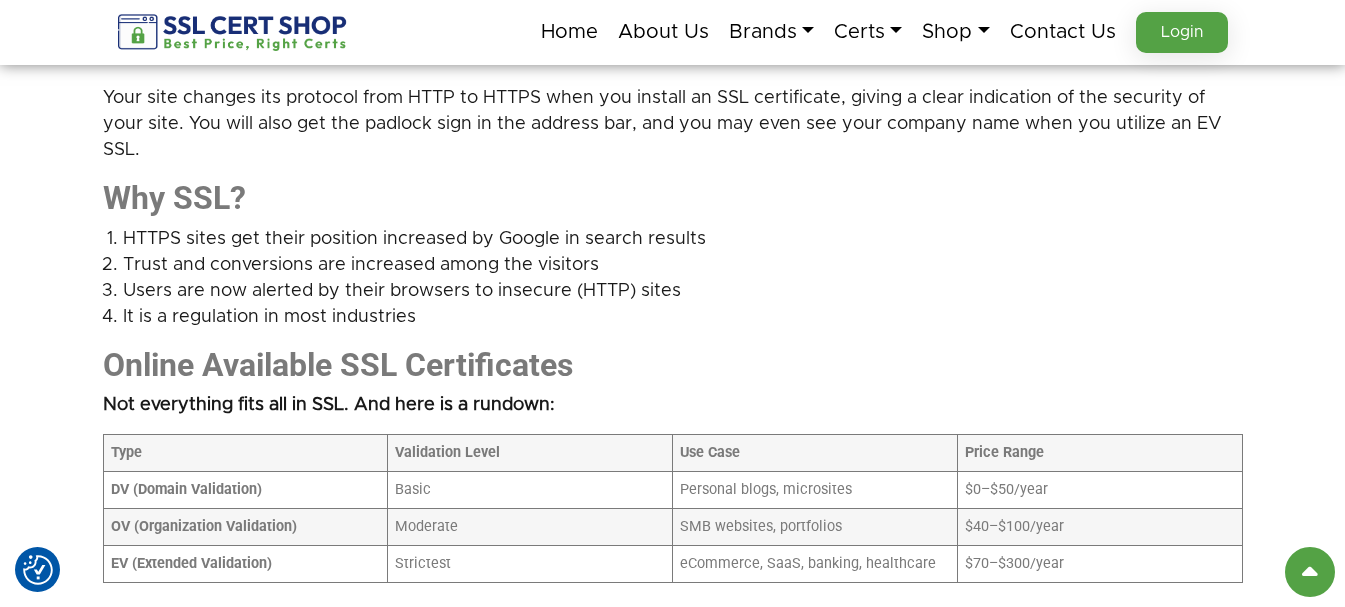 click on "SSL Certificates in 2025: A Deeper Dive into EV SSL Certificate Online Purchase
The Internet is a busy space, which means would you enter the shop with no door, no windows, and no lock? Nor would your customers. Here is where SSL certificates come in; they are the digital locks that secure websites, keep data safe, and establish trust.
An SSL certificate has never been more important to purchase, and in 2025, it will never be simpler to do so. Cybercrime is on the rise, and Google has continued to promote HTTPS to the point where getting that extra bit of protection with the small padlock next to your web address is not optional anymore; it is mandatory.
And what is more, should you be considering the best place to purchase SSL certificates online, particularly  cheap EV SSL certificates
What is an SSL Certificate, and why is it a no-negotiation deal?
Personal info? Encrypted." at bounding box center (672, 1087) 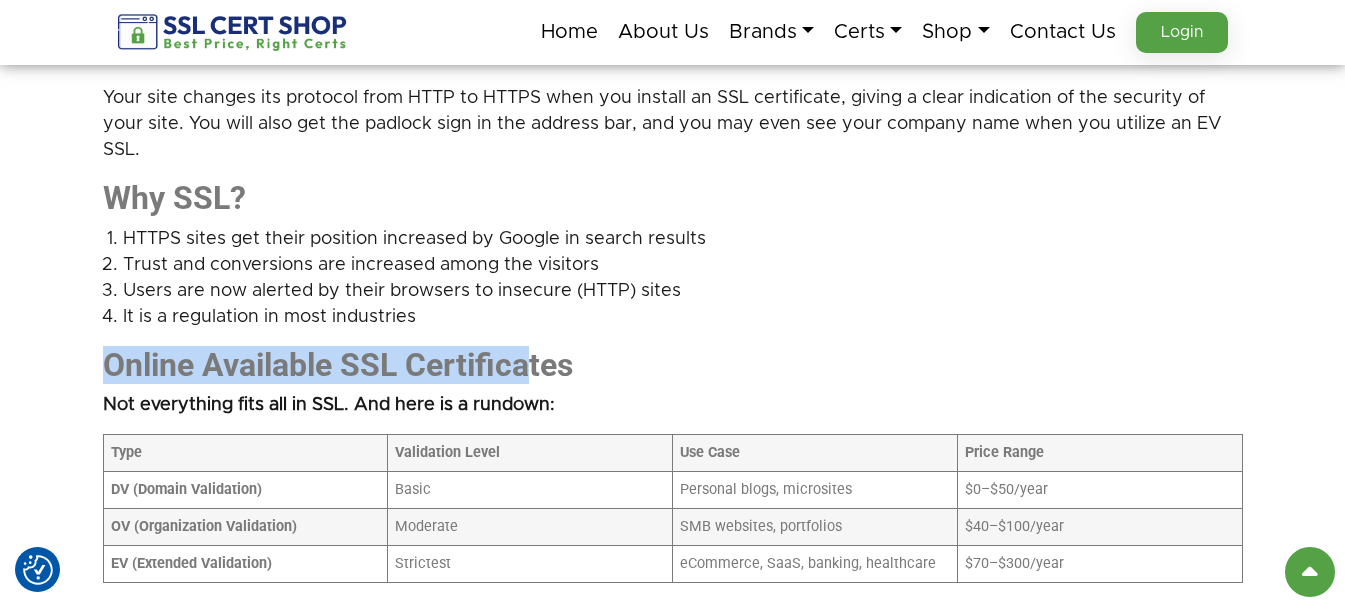 drag, startPoint x: 81, startPoint y: 326, endPoint x: 552, endPoint y: 331, distance: 471.02655 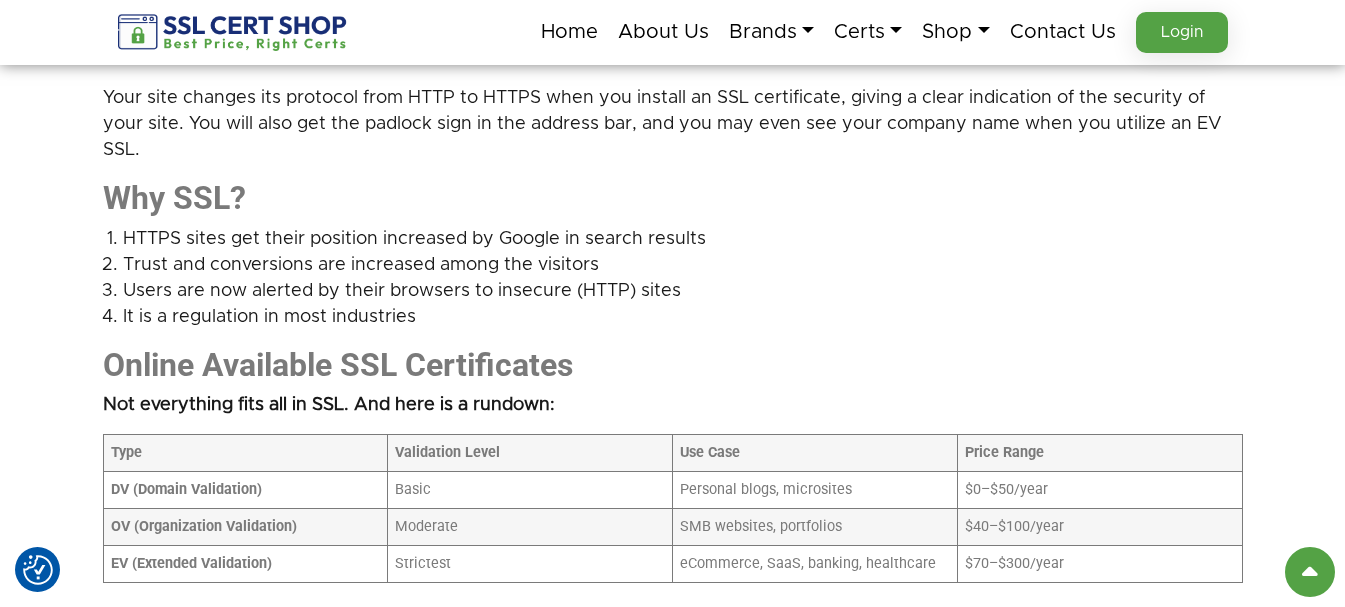 click on "It is a regulation in most industries" at bounding box center (683, 317) 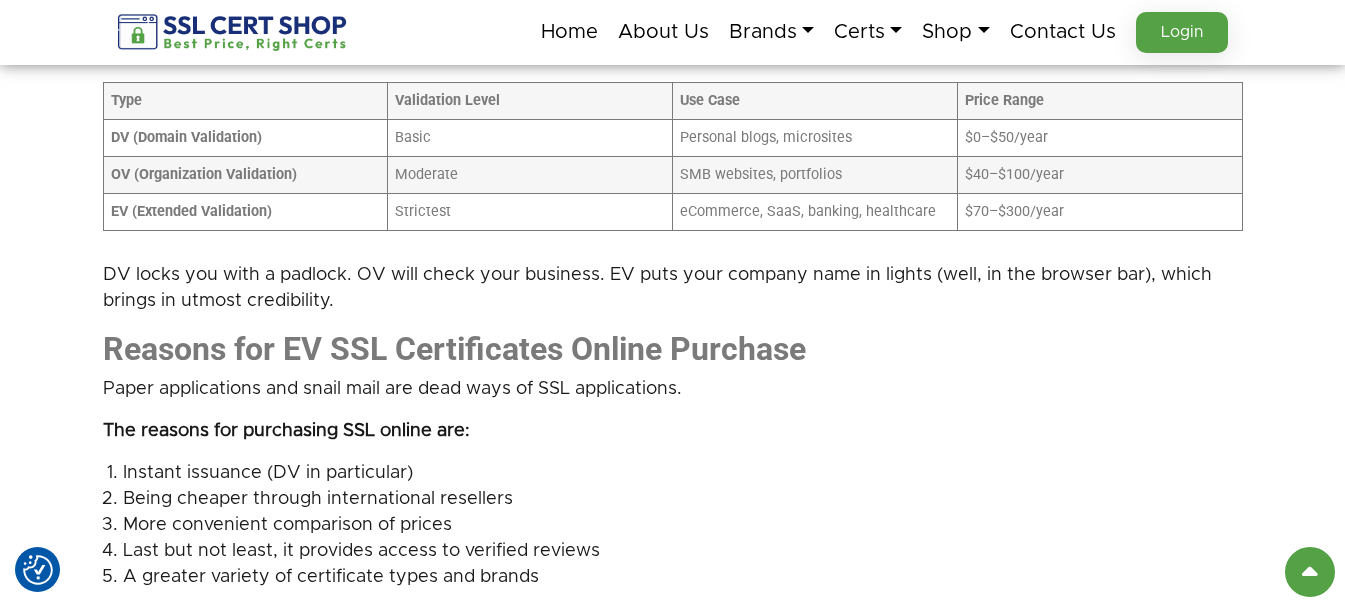 scroll, scrollTop: 2100, scrollLeft: 0, axis: vertical 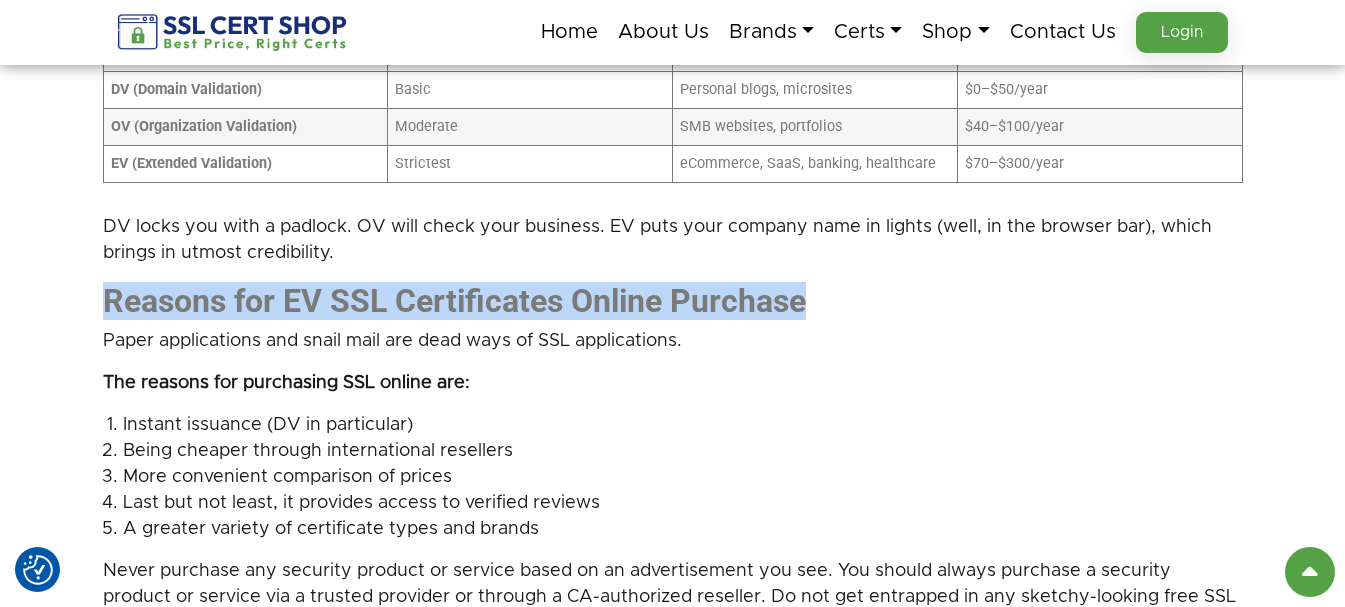 drag, startPoint x: 86, startPoint y: 255, endPoint x: 853, endPoint y: 264, distance: 767.0528 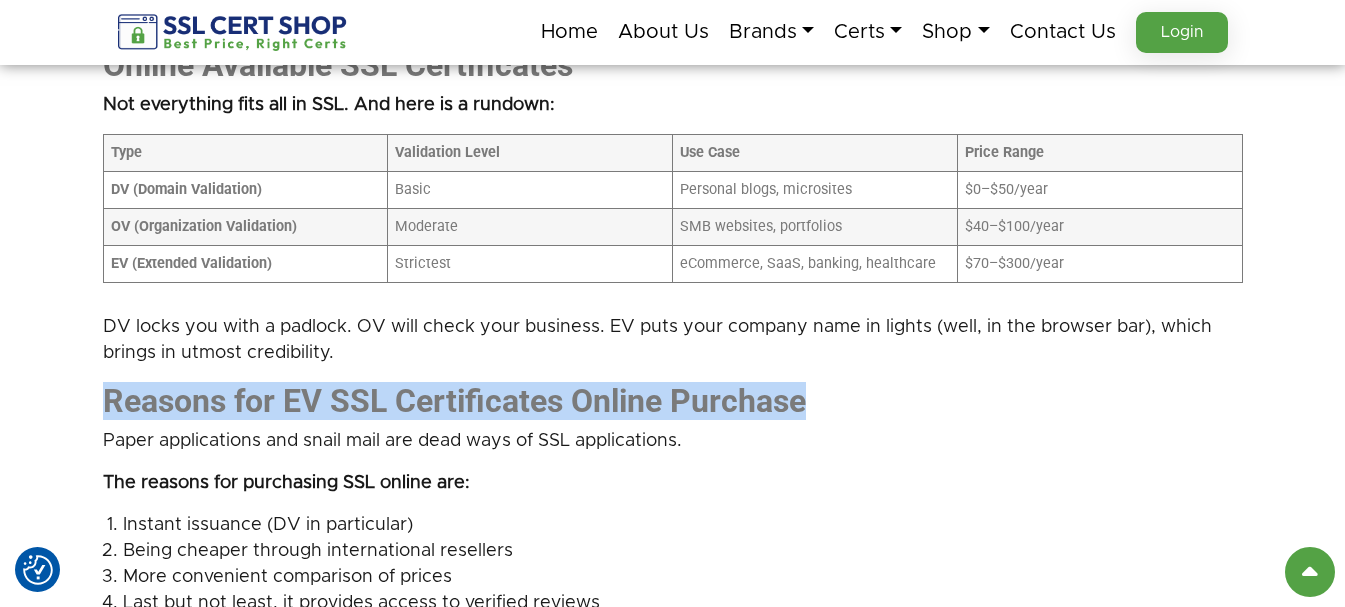 scroll, scrollTop: 2100, scrollLeft: 0, axis: vertical 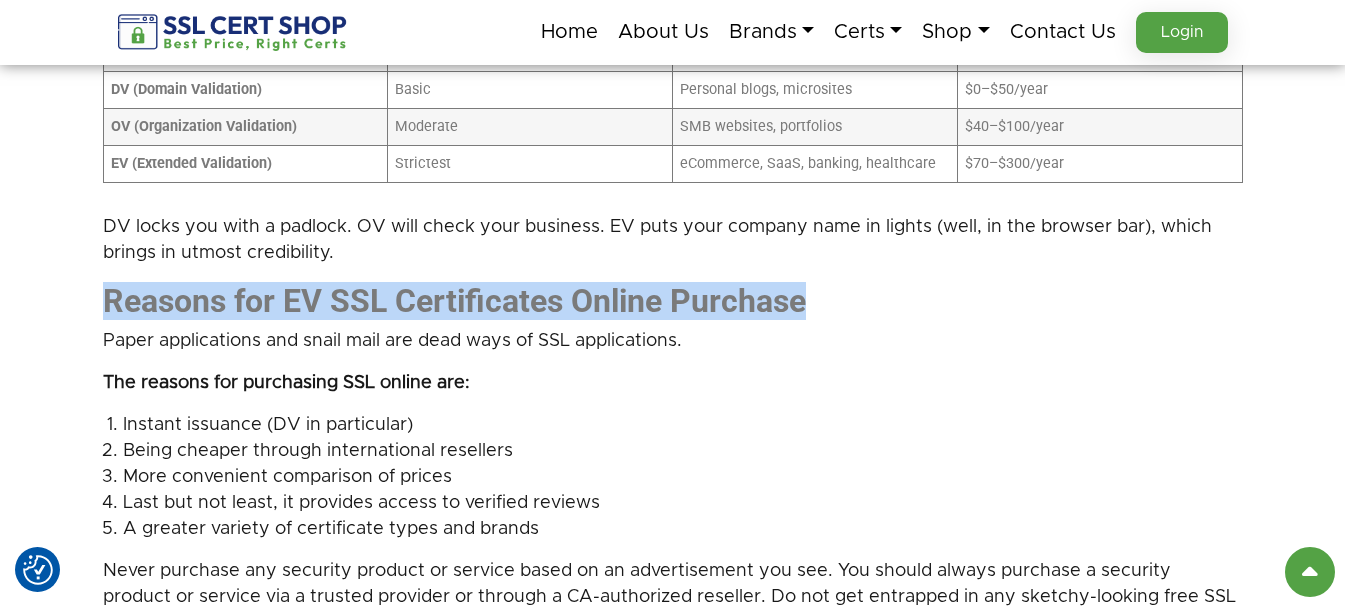 copy on "Reasons for EV SSL Certificates Online Purchase" 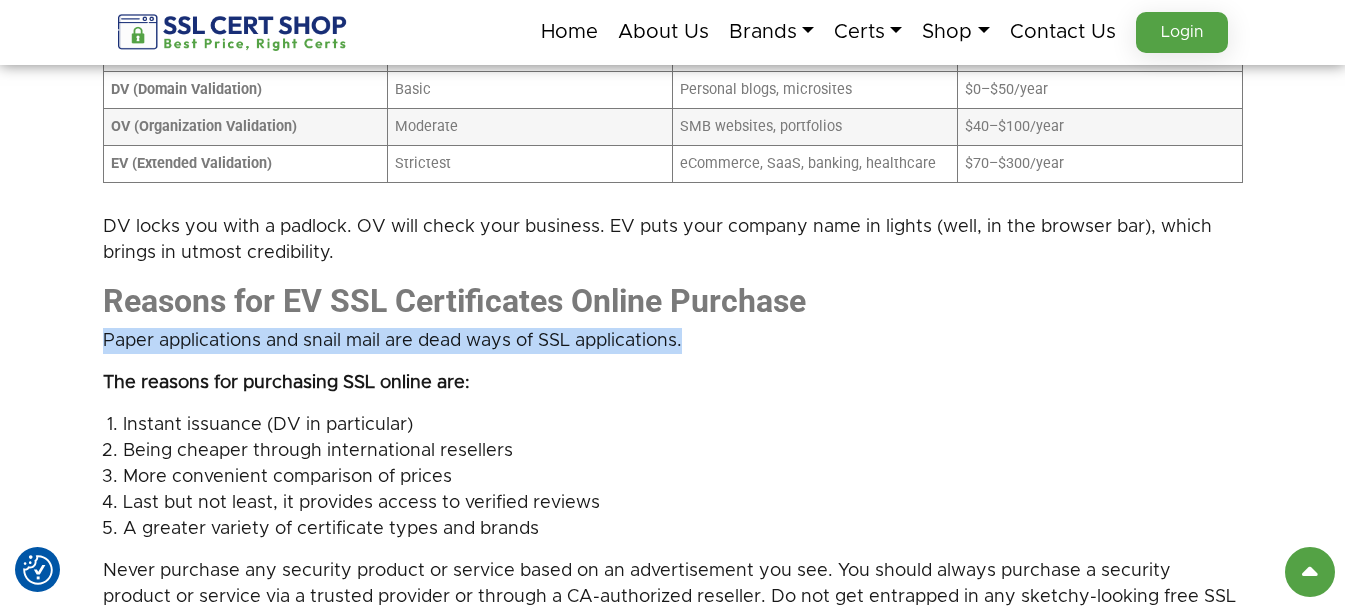 drag, startPoint x: 230, startPoint y: 311, endPoint x: 698, endPoint y: 311, distance: 468 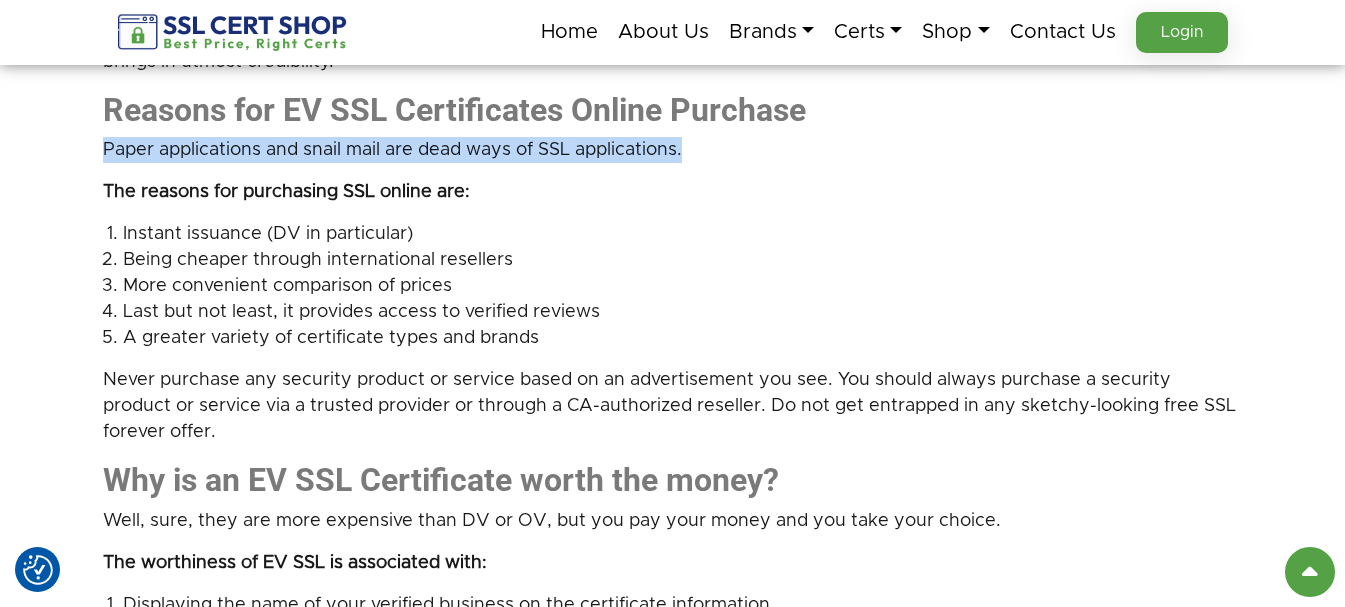 scroll, scrollTop: 2300, scrollLeft: 0, axis: vertical 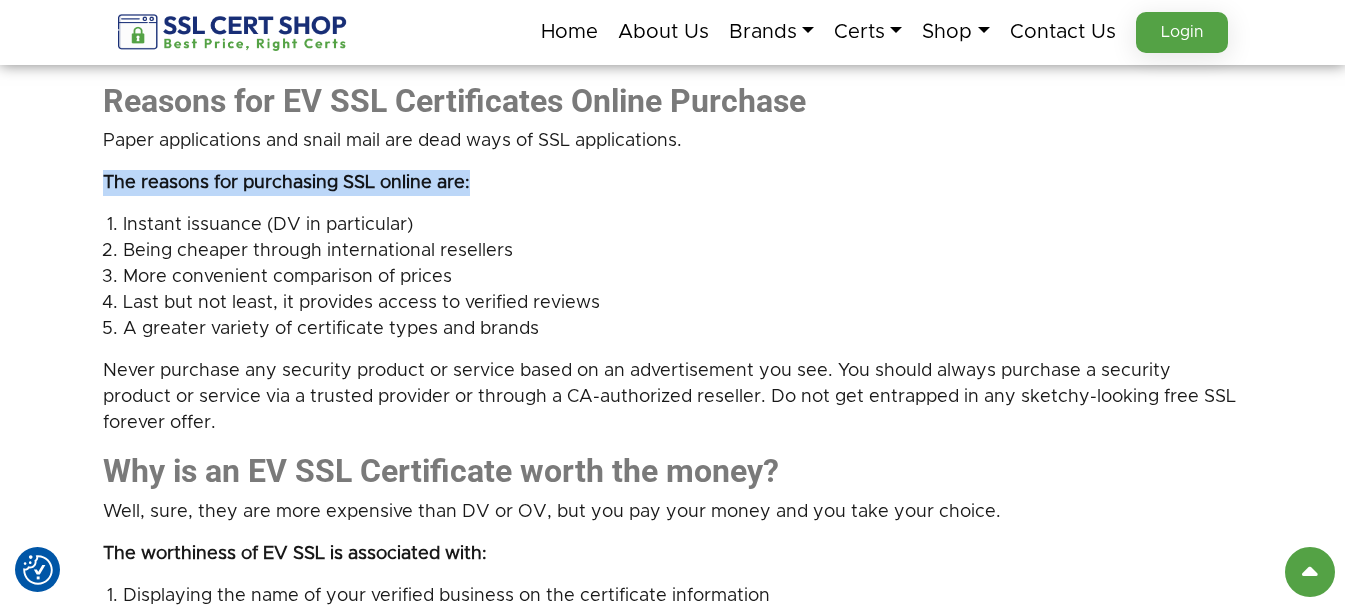 drag, startPoint x: 105, startPoint y: 143, endPoint x: 496, endPoint y: 144, distance: 391.00128 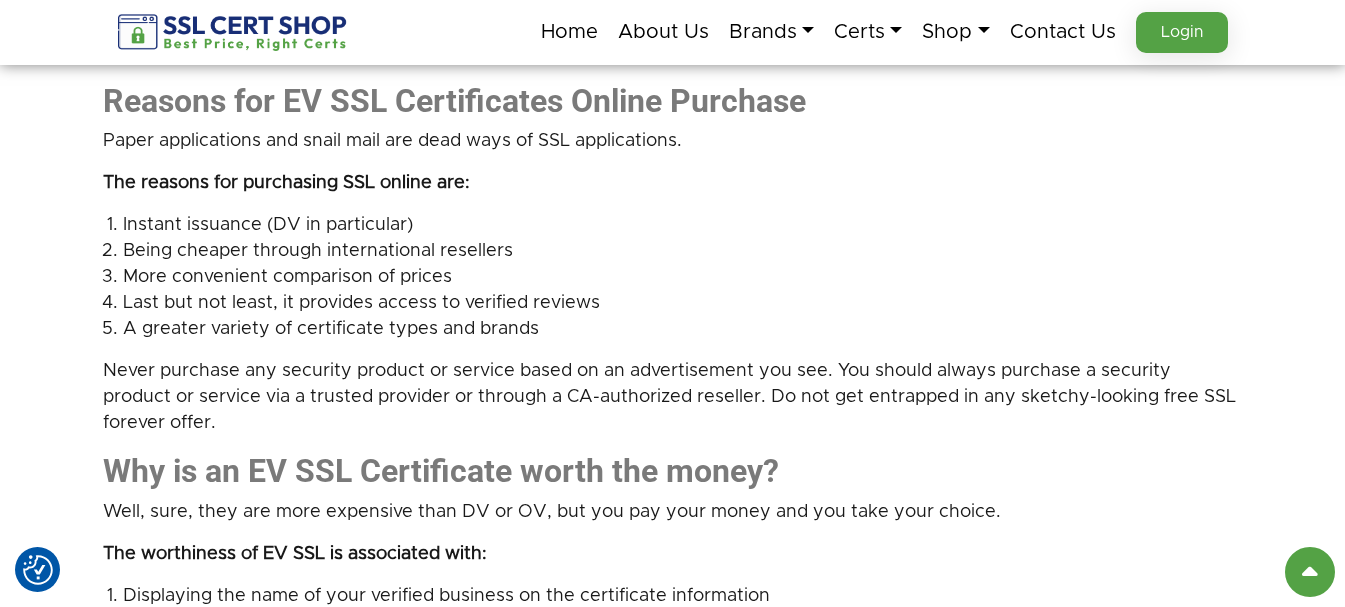 drag, startPoint x: 58, startPoint y: 238, endPoint x: 69, endPoint y: 230, distance: 13.601471 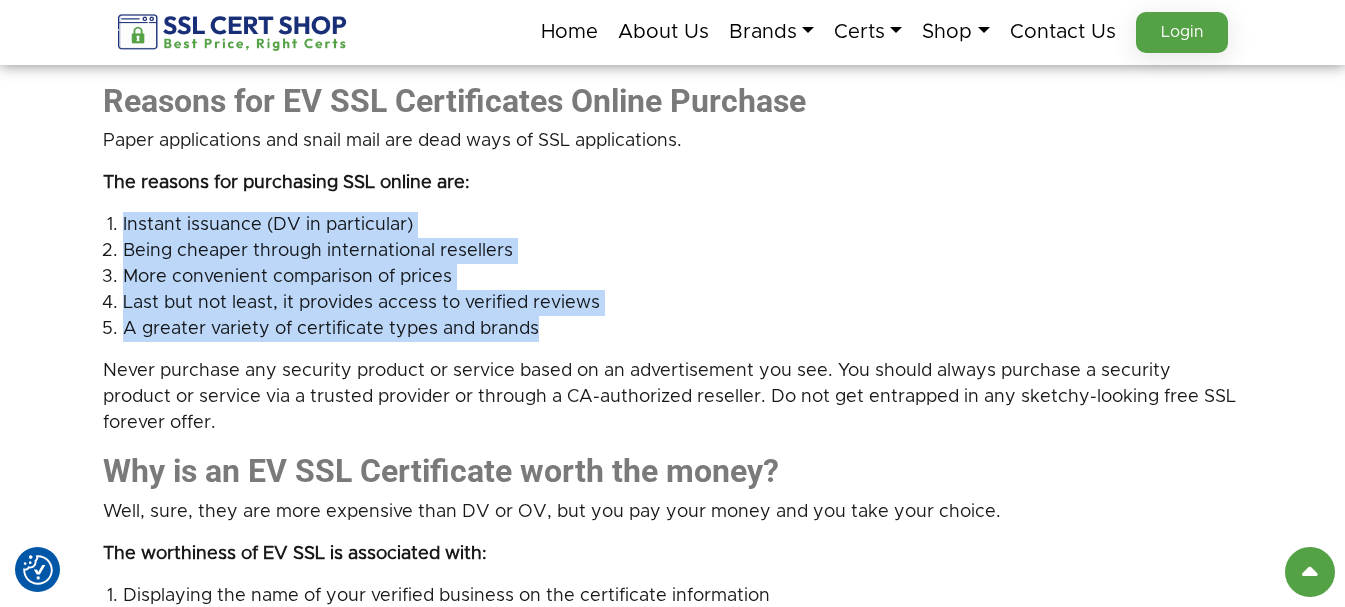 drag, startPoint x: 122, startPoint y: 174, endPoint x: 581, endPoint y: 288, distance: 472.94504 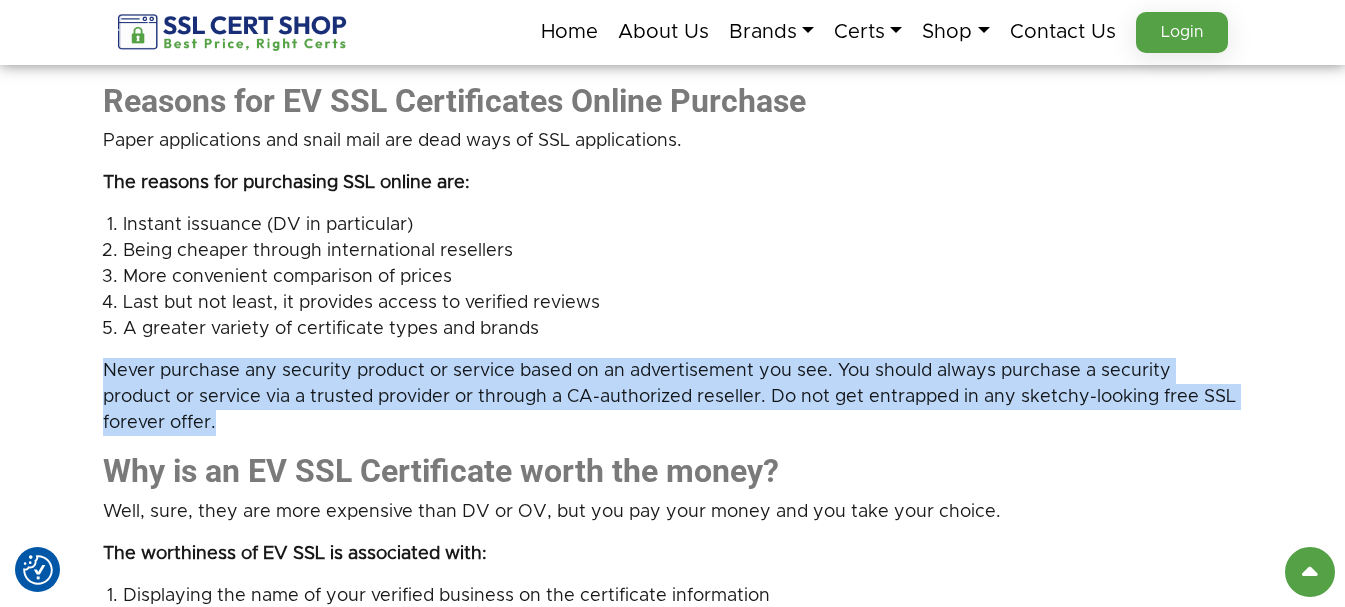 drag, startPoint x: 180, startPoint y: 393, endPoint x: 46, endPoint y: 330, distance: 148.07092 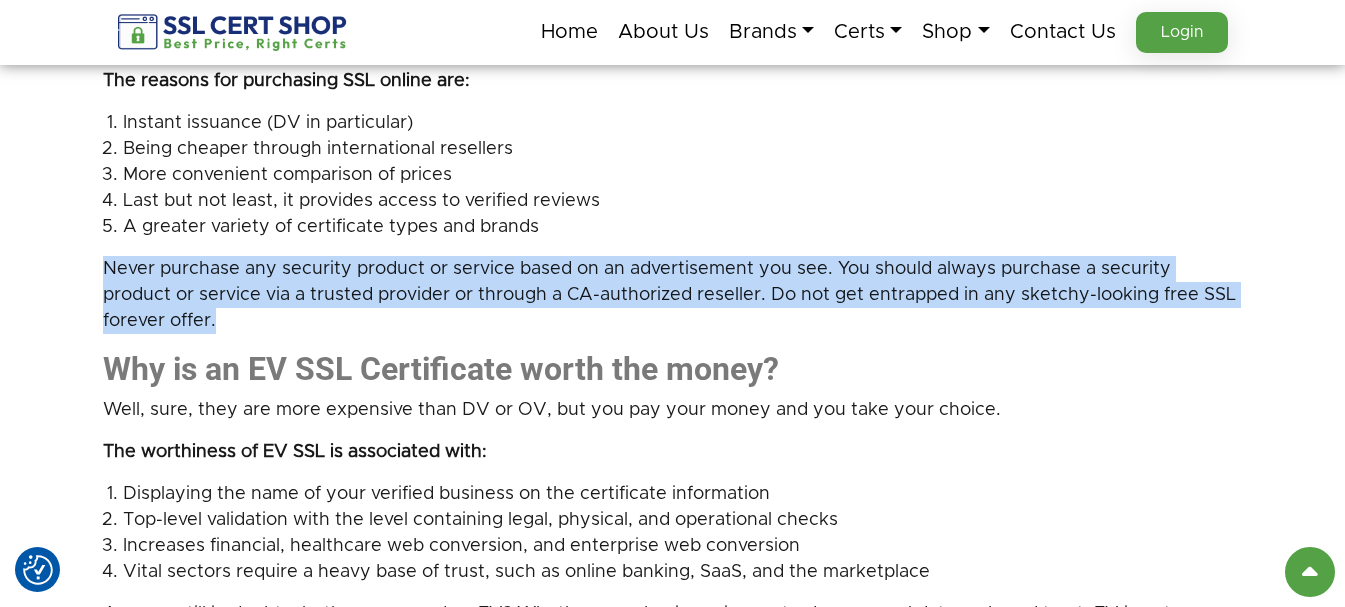 scroll, scrollTop: 2500, scrollLeft: 0, axis: vertical 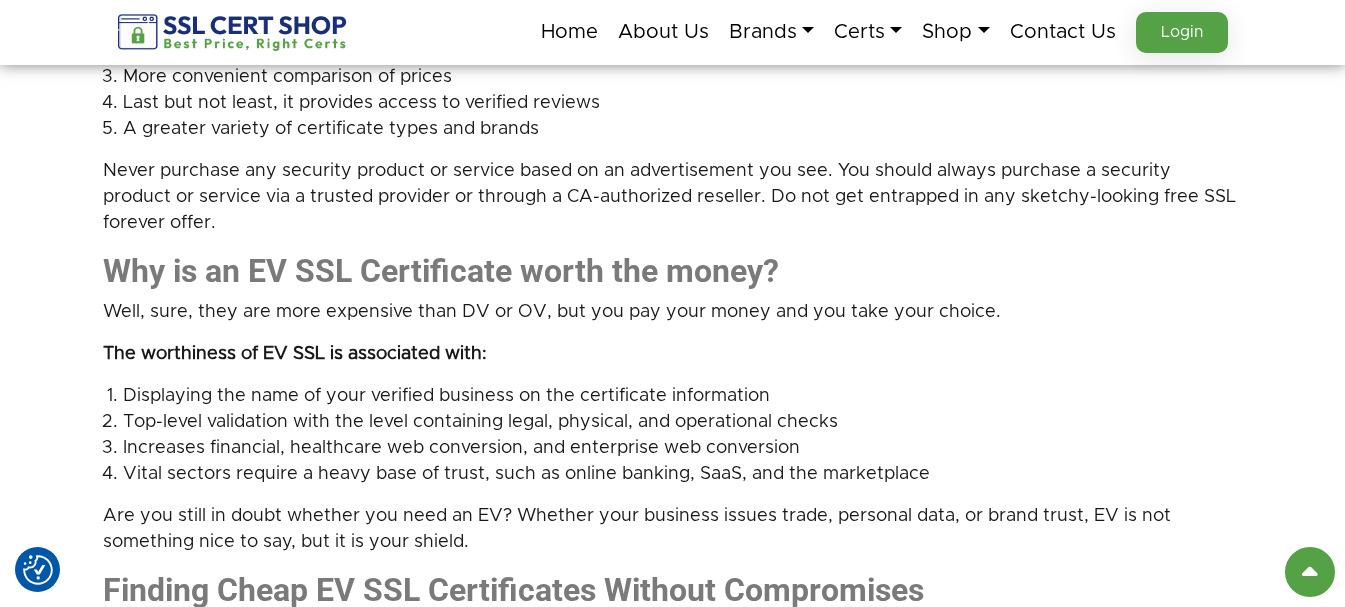 click on "Why is an EV SSL Certificate worth the money?" at bounding box center (441, 271) 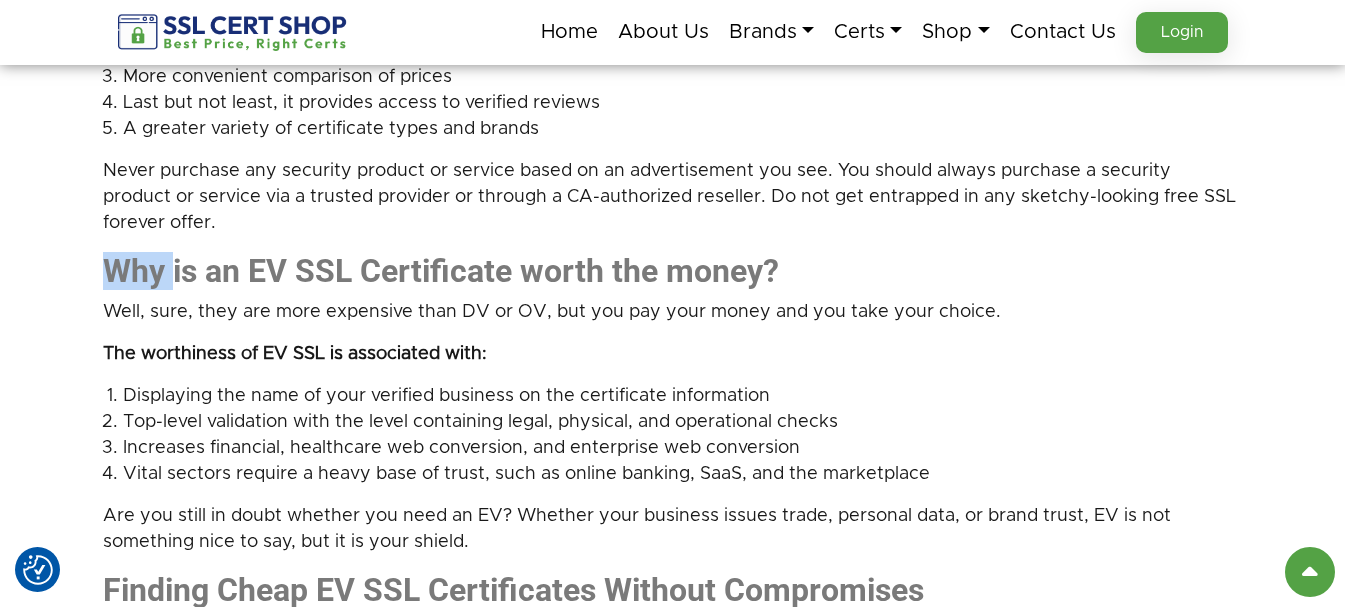 click on "Why is an EV SSL Certificate worth the money?" at bounding box center (441, 271) 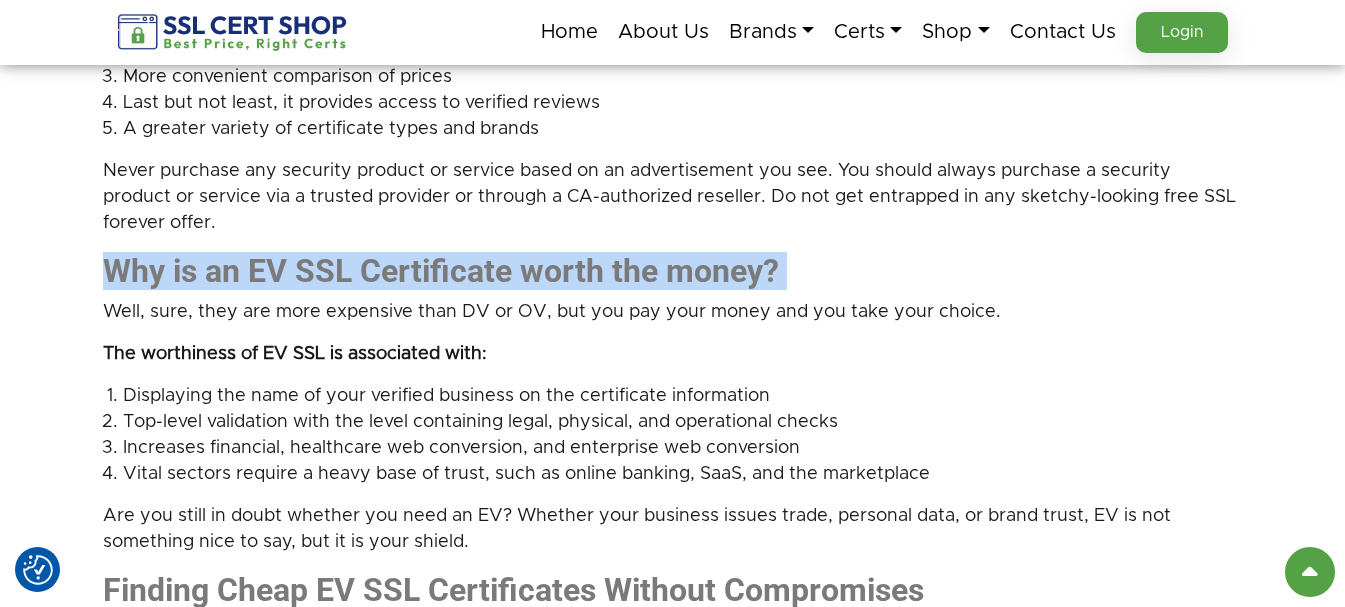 click on "Why is an EV SSL Certificate worth the money?" at bounding box center [441, 271] 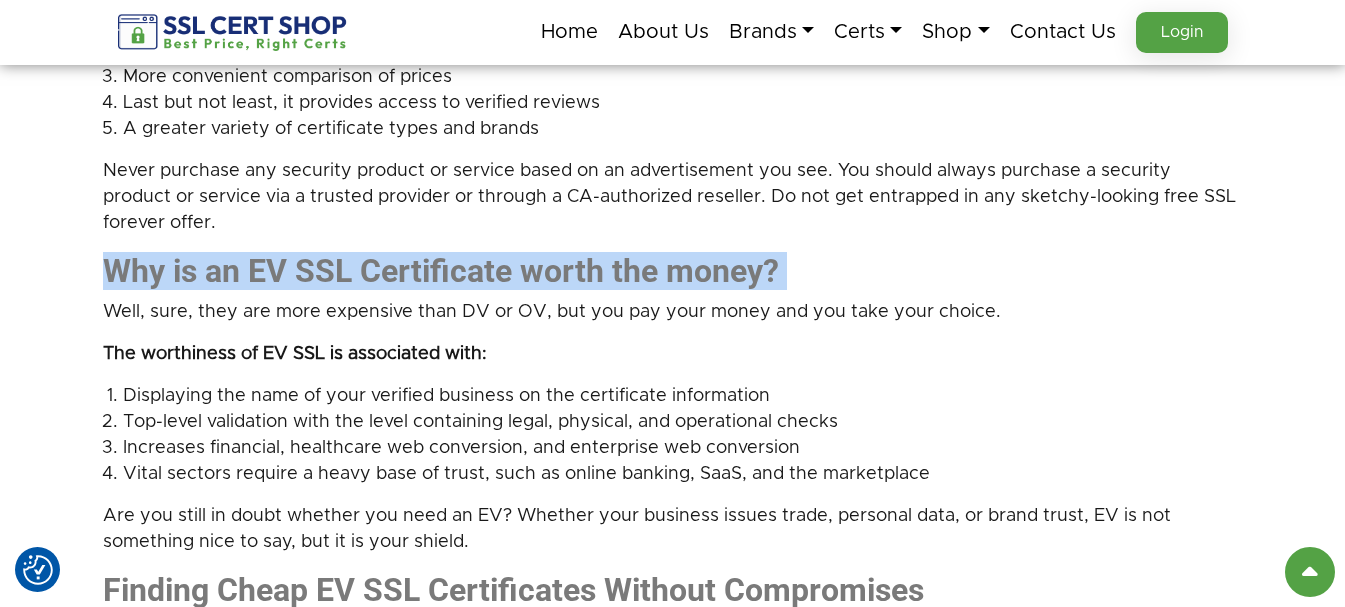 click on "Well, sure, they are more expensive than DV or OV, but you pay your money and you take your choice." at bounding box center (673, 312) 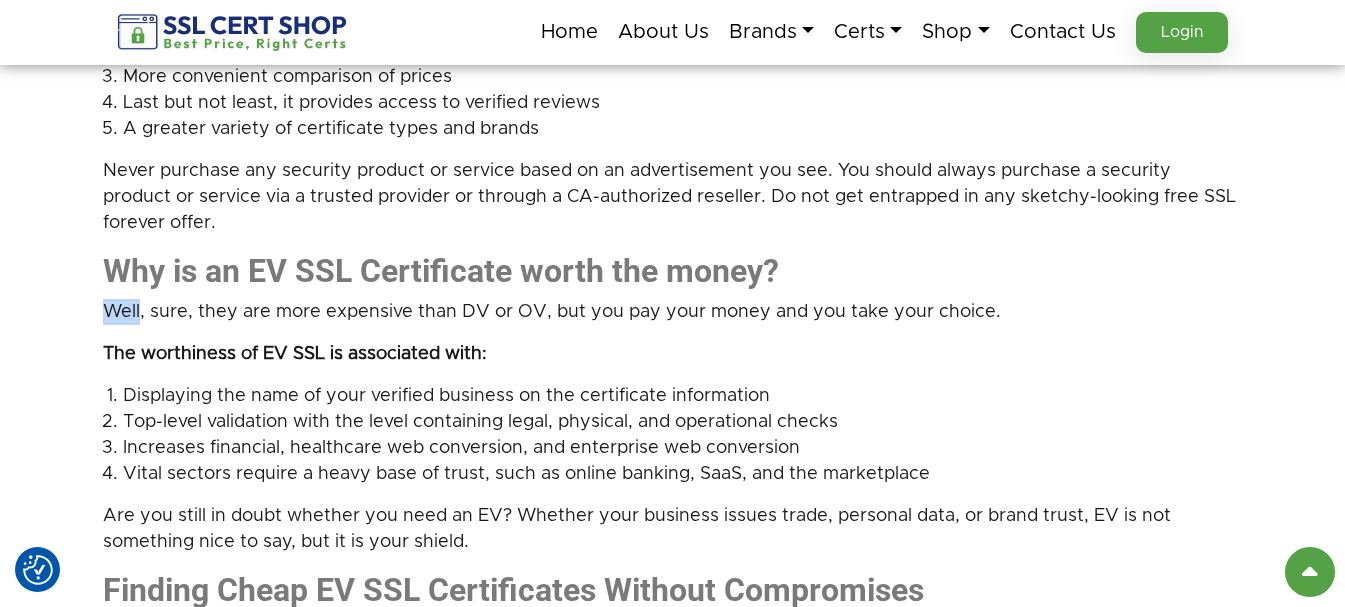 click on "Well, sure, they are more expensive than DV or OV, but you pay your money and you take your choice." at bounding box center [673, 312] 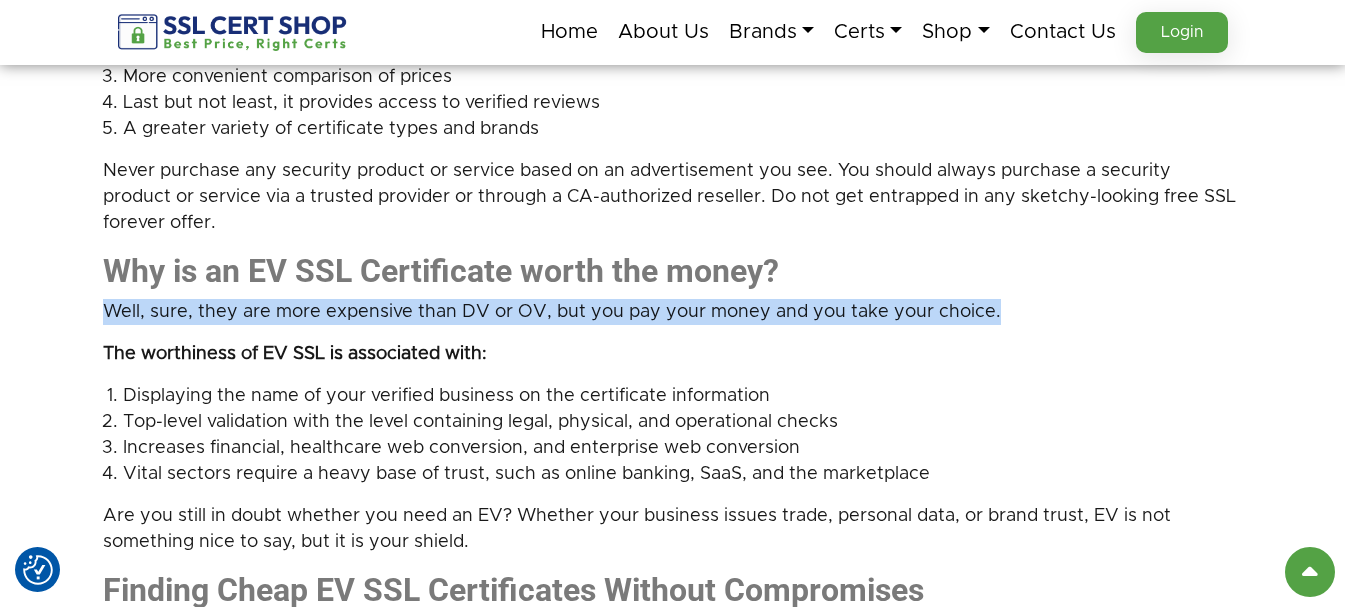 click on "Well, sure, they are more expensive than DV or OV, but you pay your money and you take your choice." at bounding box center [673, 312] 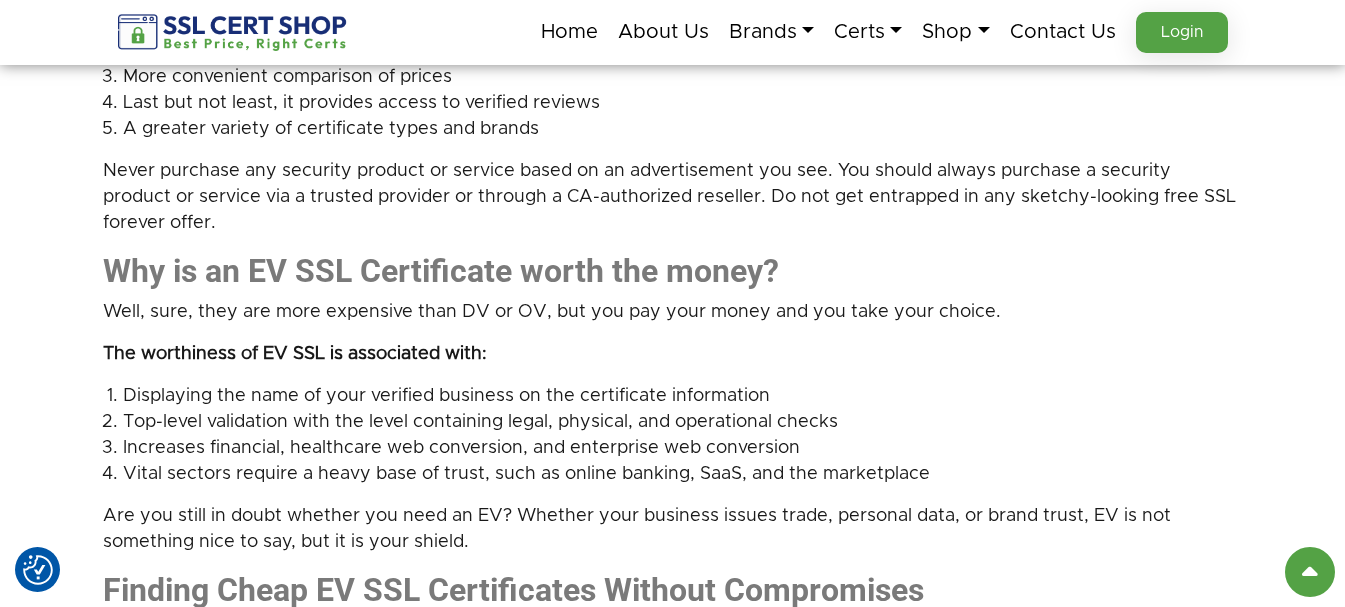 click on "The worthiness of EV SSL is associated with:" at bounding box center [295, 354] 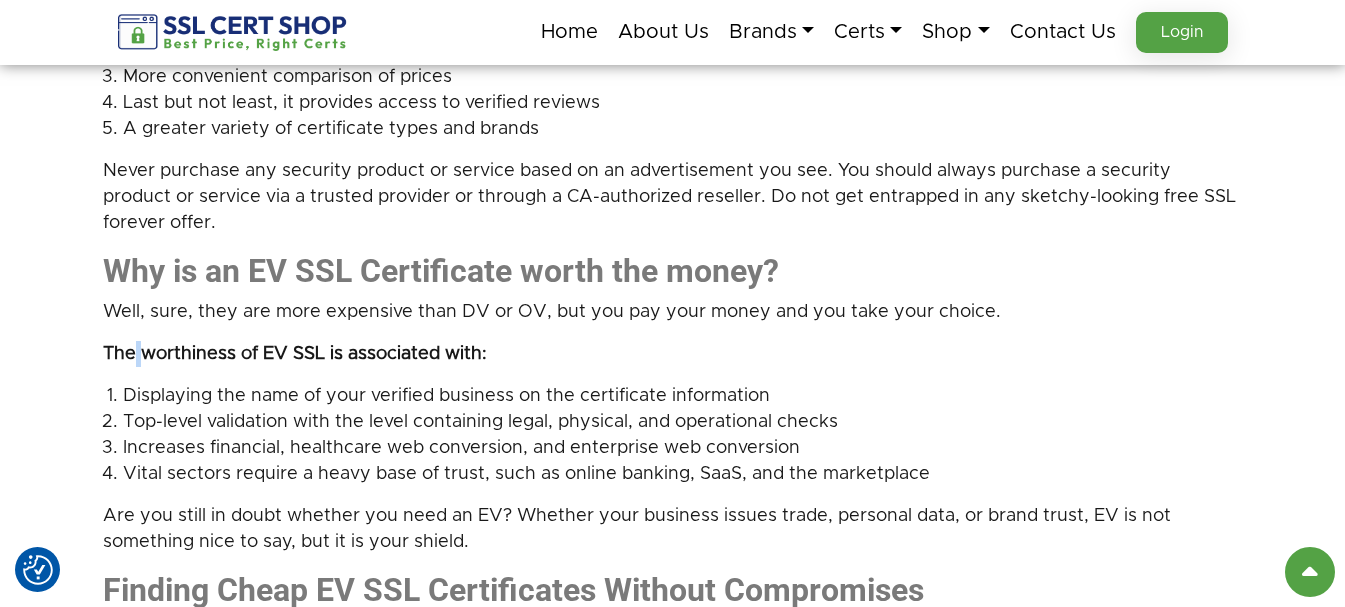 click on "The worthiness of EV SSL is associated with:" at bounding box center (295, 354) 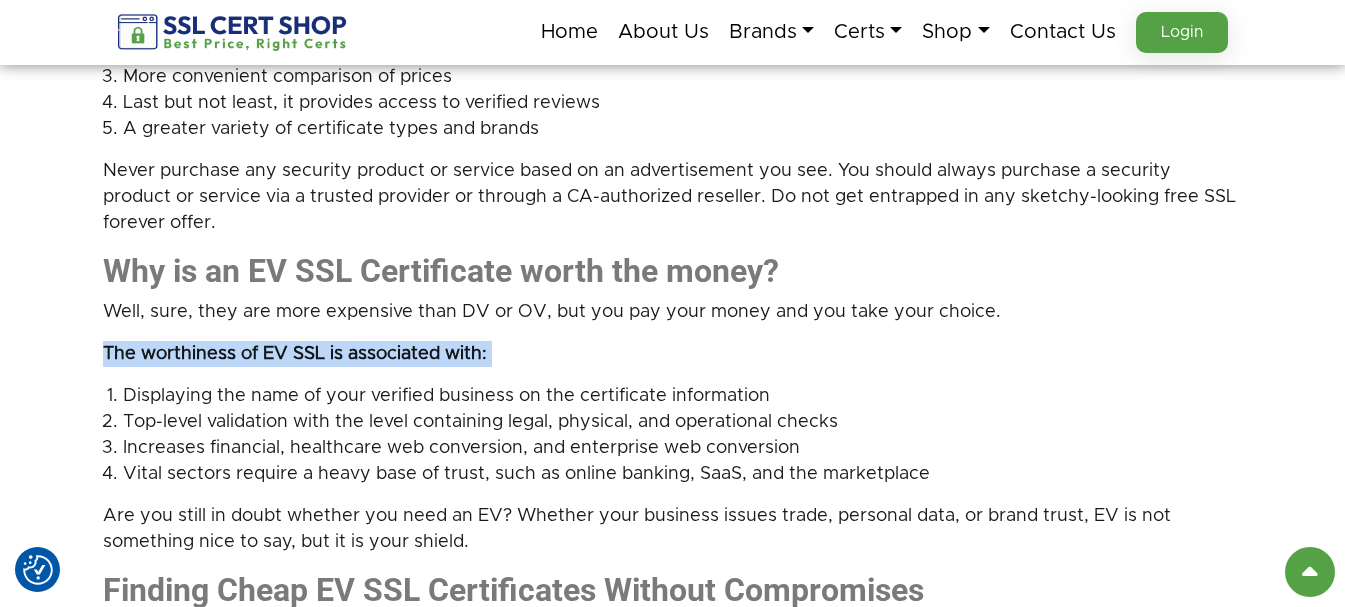 click on "The worthiness of EV SSL is associated with:" at bounding box center (295, 354) 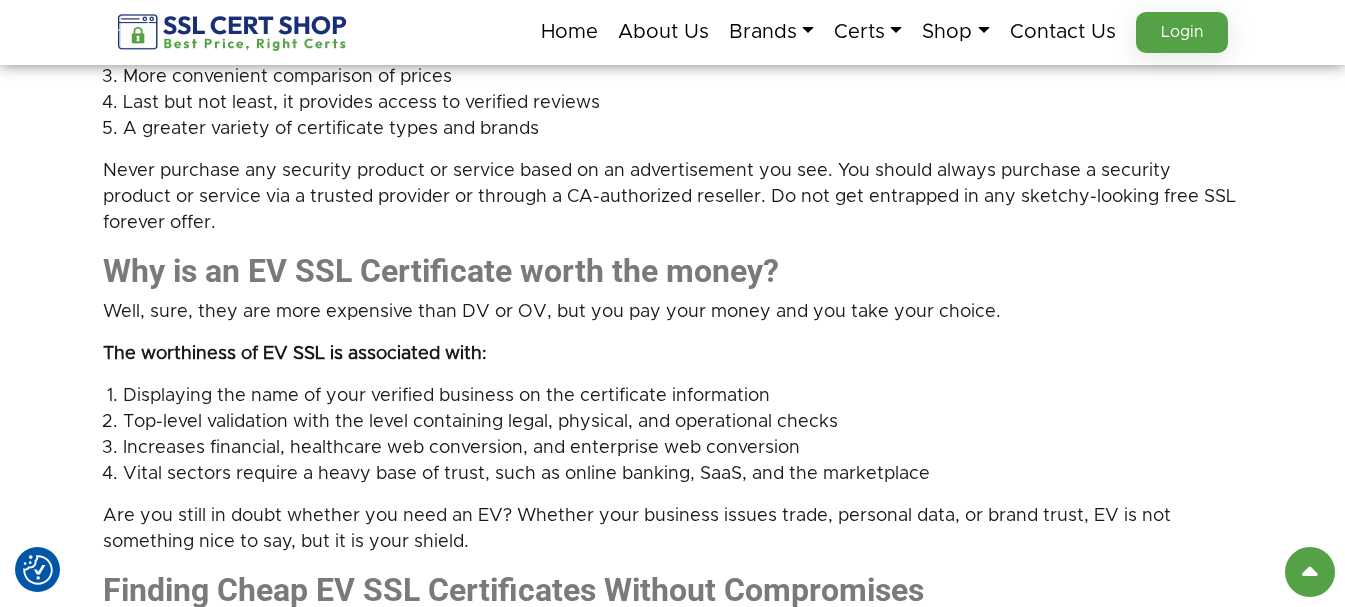 click on "Vital sectors require a heavy base of trust, such as online banking, SaaS, and the marketplace" at bounding box center (683, 474) 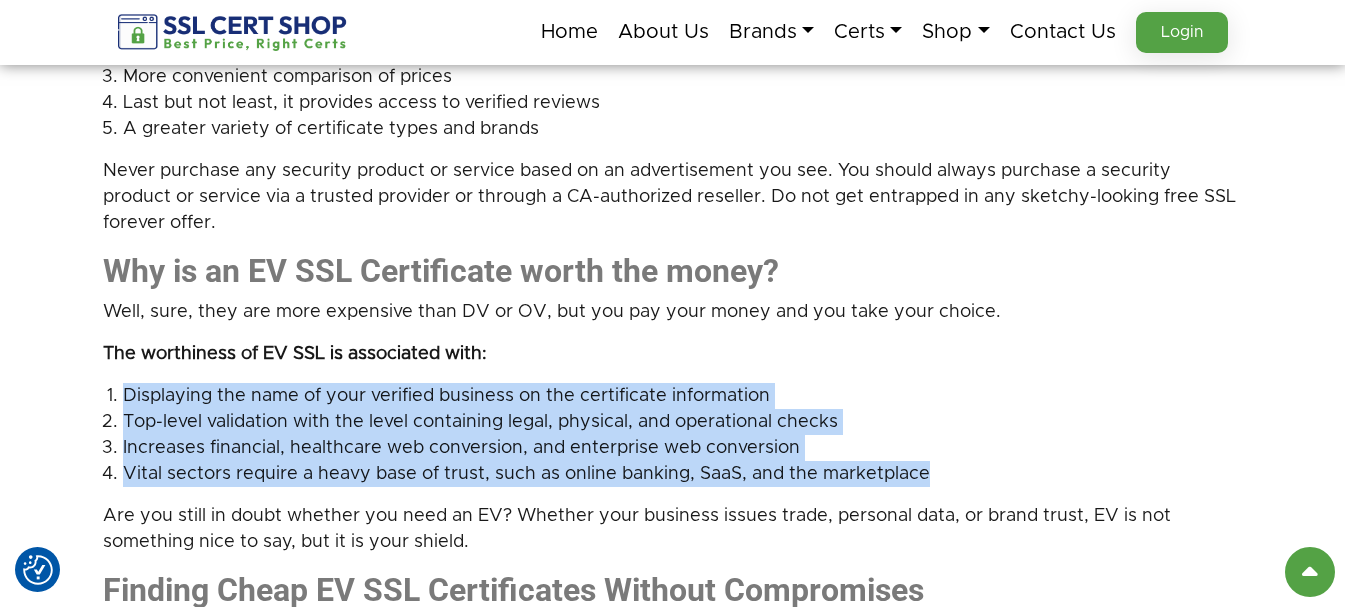 drag, startPoint x: 962, startPoint y: 429, endPoint x: 123, endPoint y: 355, distance: 842.2571 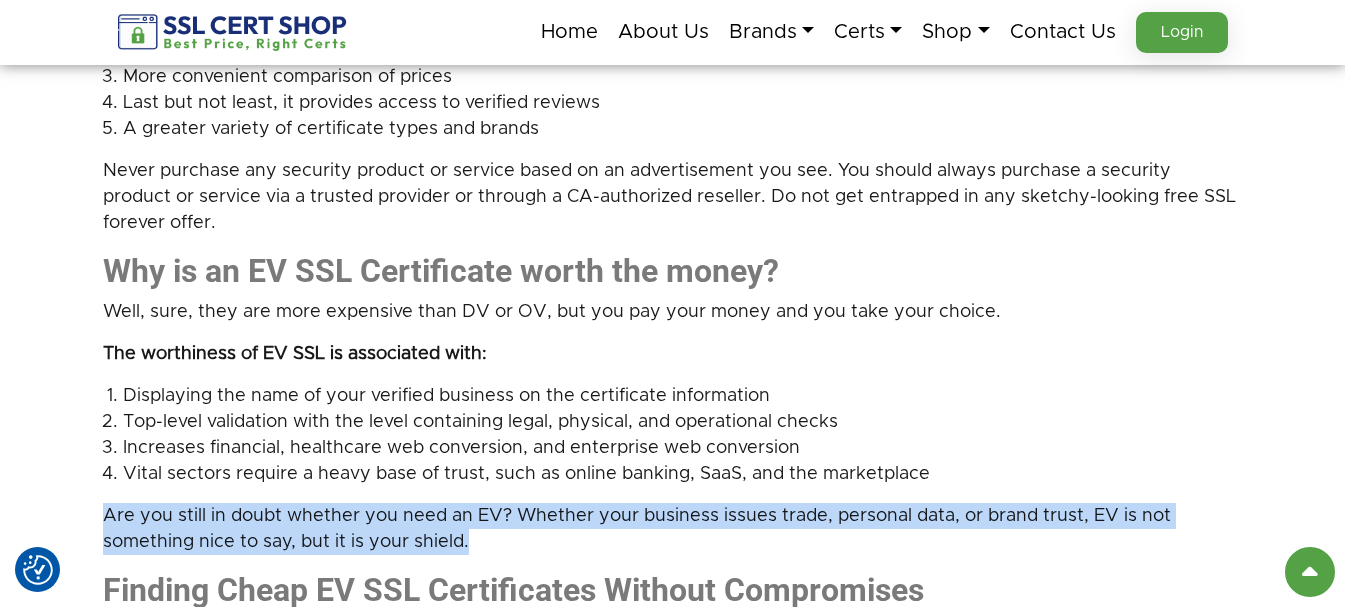 drag, startPoint x: 481, startPoint y: 502, endPoint x: 89, endPoint y: 474, distance: 392.99872 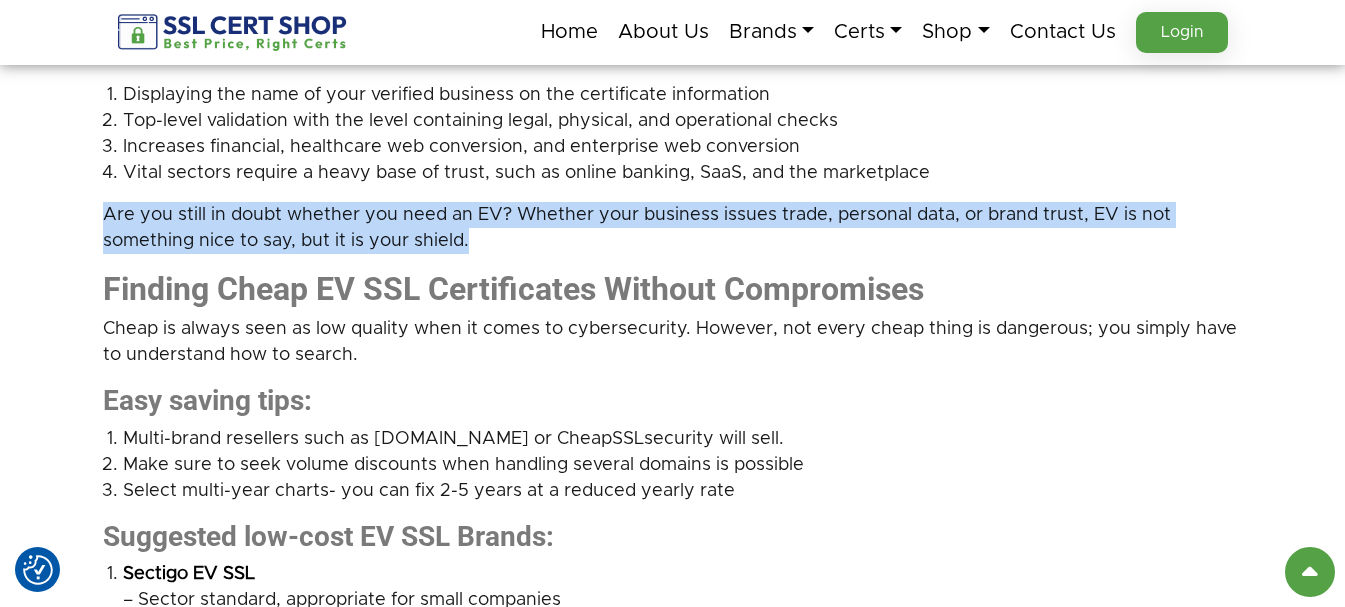 scroll, scrollTop: 2800, scrollLeft: 0, axis: vertical 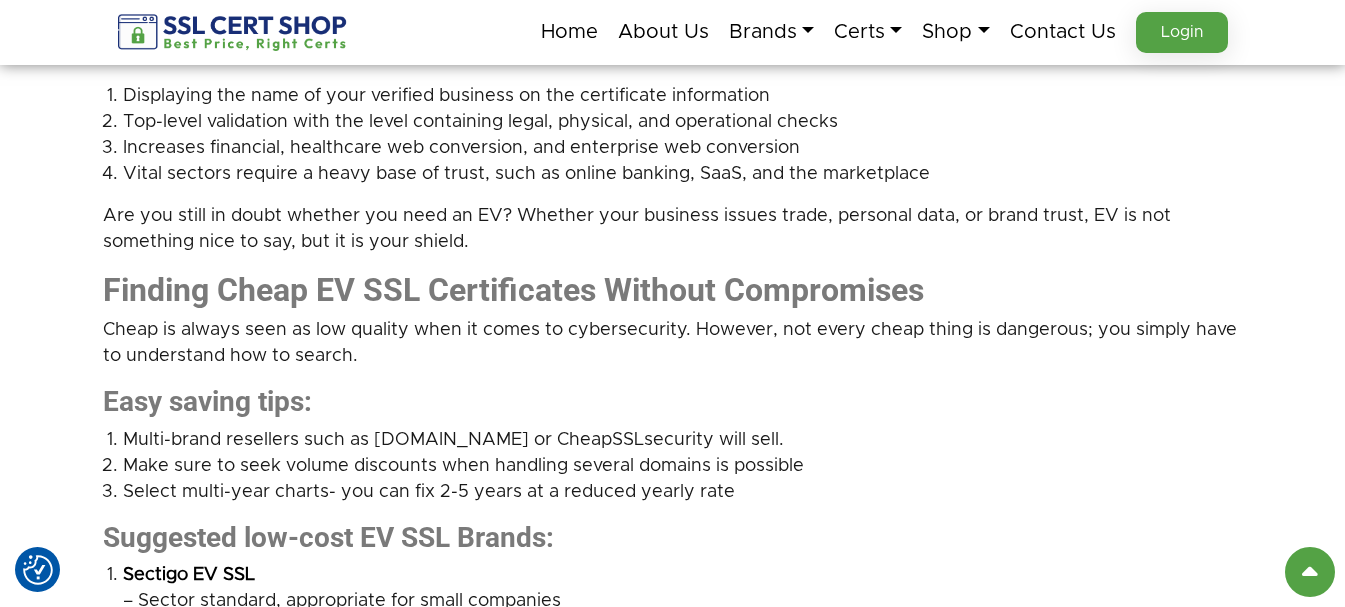 click on "Finding Cheap EV SSL Certificates Without Compromises" at bounding box center (513, 290) 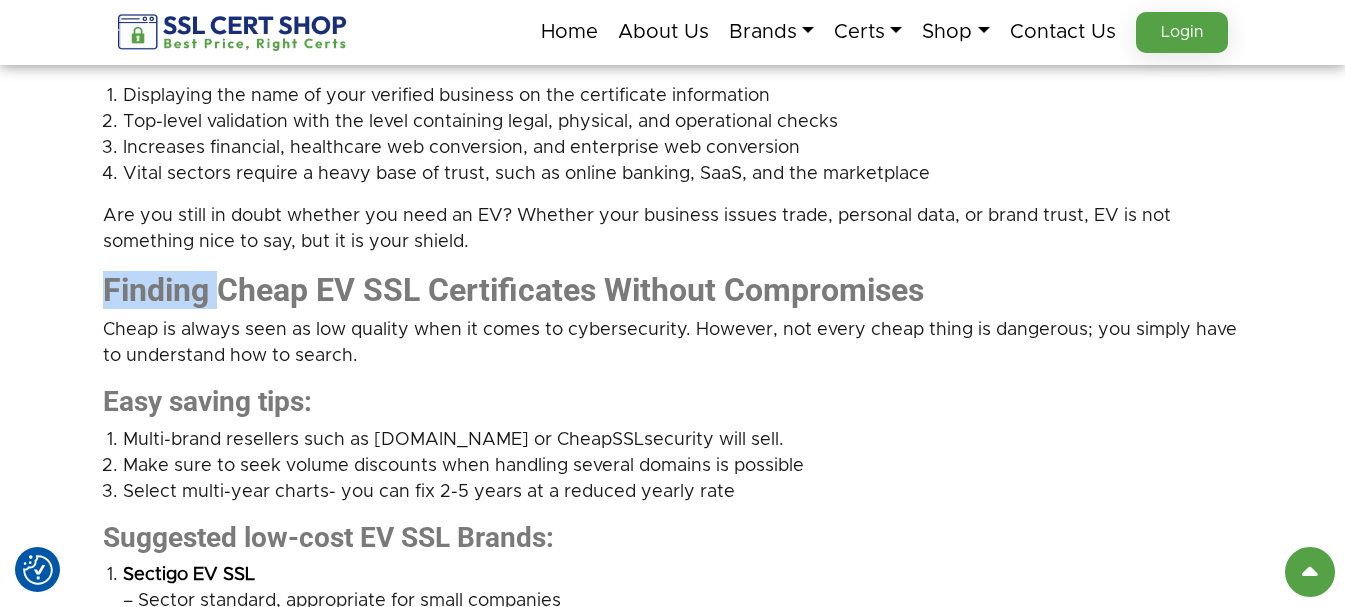 click on "Finding Cheap EV SSL Certificates Without Compromises" at bounding box center (513, 290) 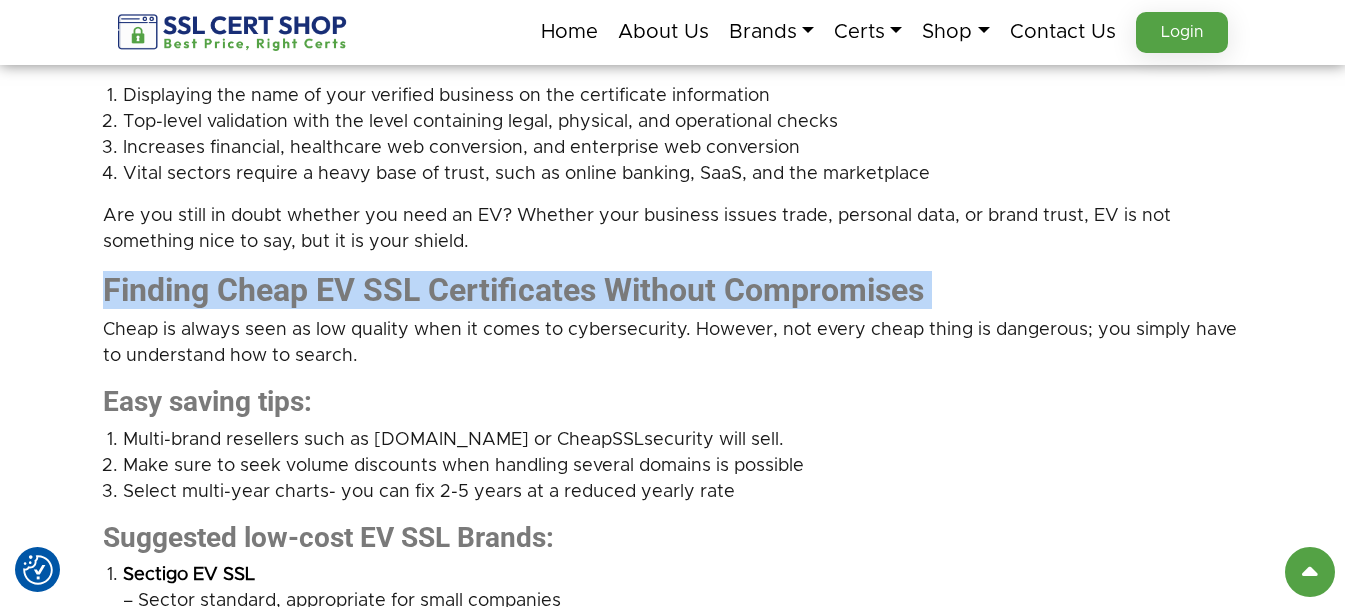 click on "Finding Cheap EV SSL Certificates Without Compromises" at bounding box center [513, 290] 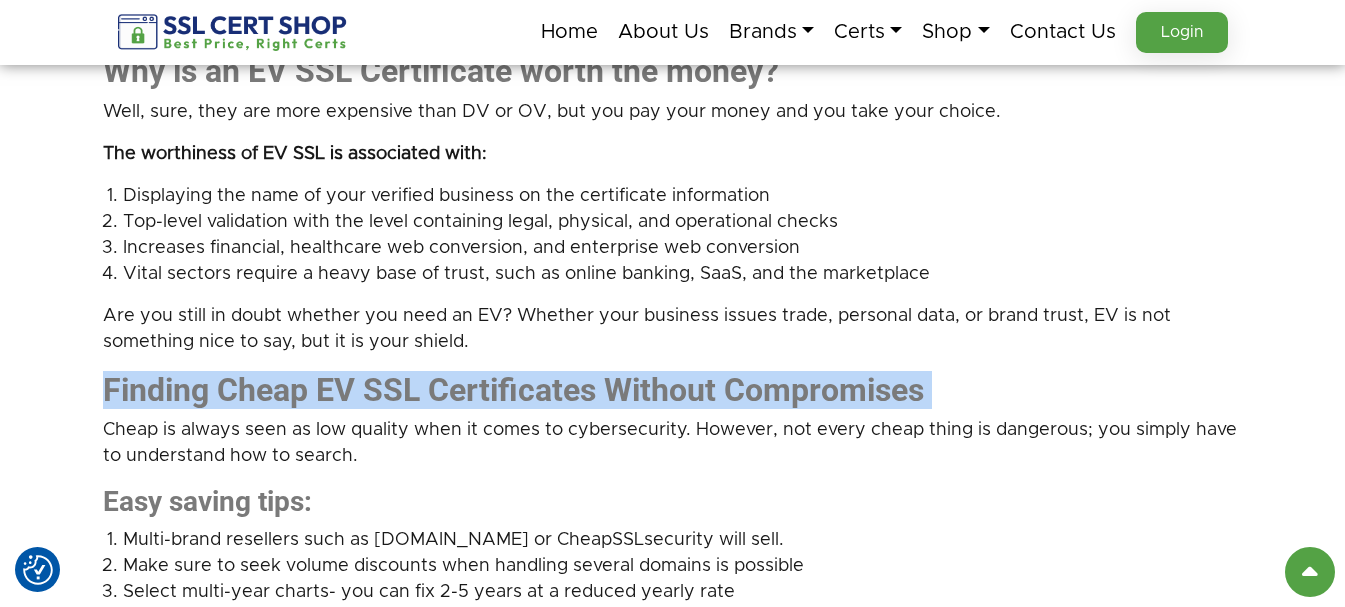 scroll, scrollTop: 2800, scrollLeft: 0, axis: vertical 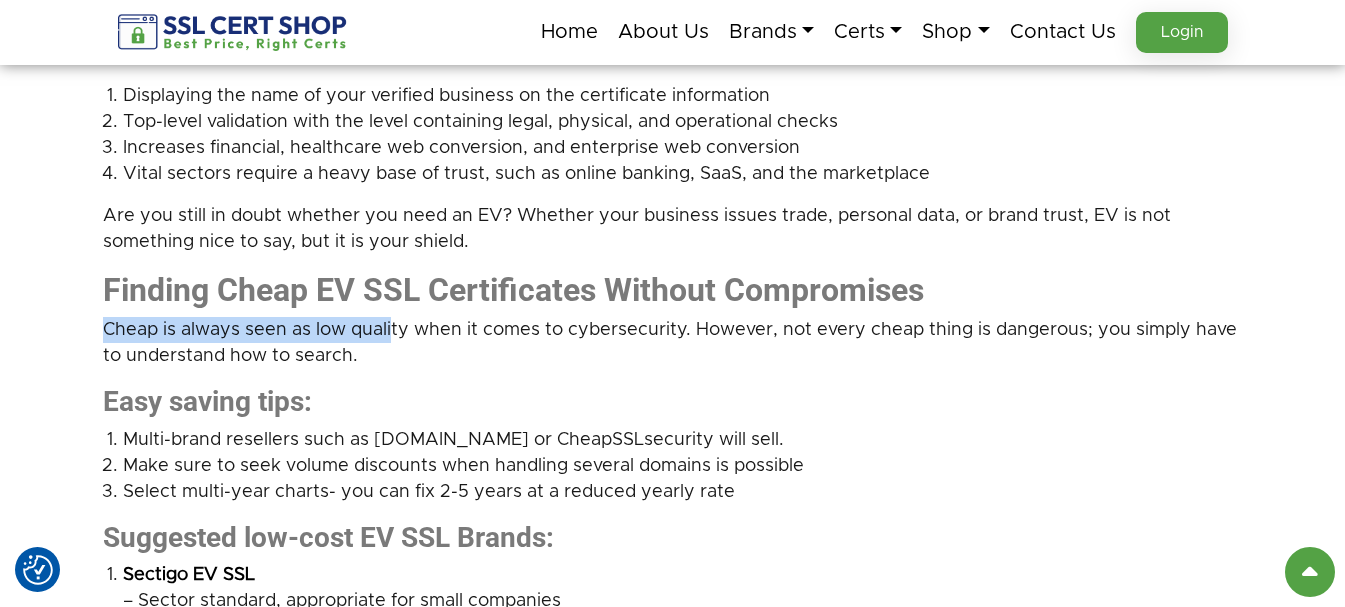 drag, startPoint x: 391, startPoint y: 302, endPoint x: 98, endPoint y: 289, distance: 293.28827 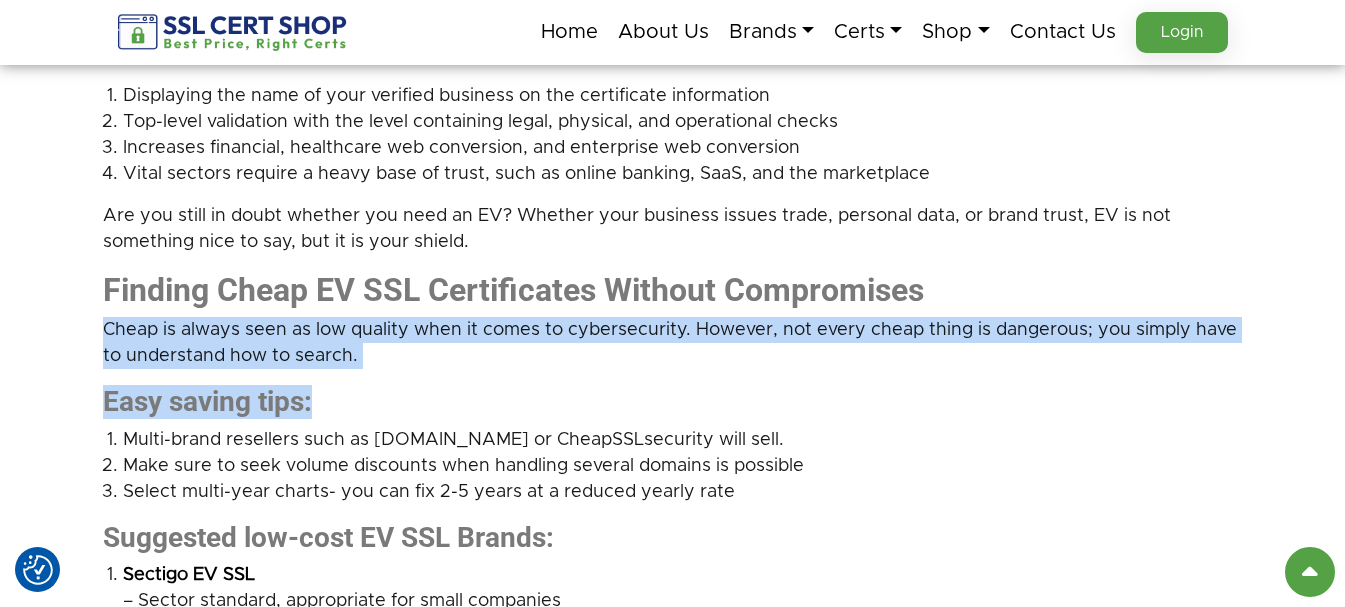 drag, startPoint x: 78, startPoint y: 278, endPoint x: 376, endPoint y: 330, distance: 302.5029 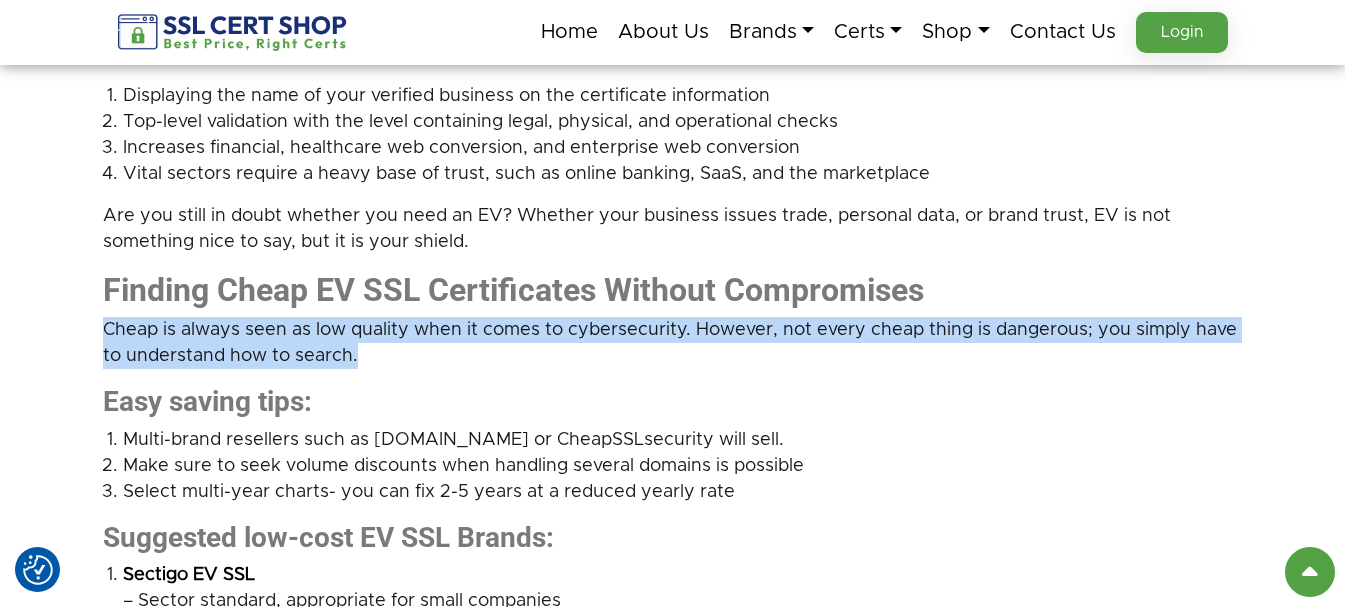drag, startPoint x: 370, startPoint y: 314, endPoint x: 69, endPoint y: 275, distance: 303.51605 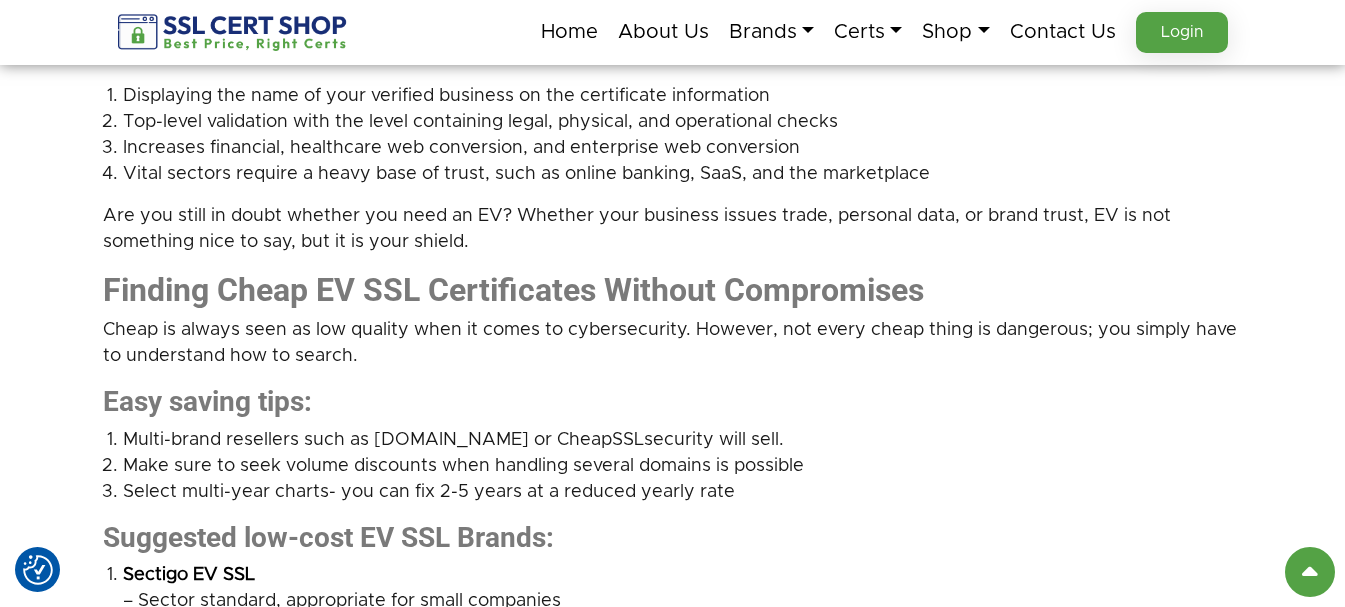 click on "Easy saving tips:" at bounding box center [207, 401] 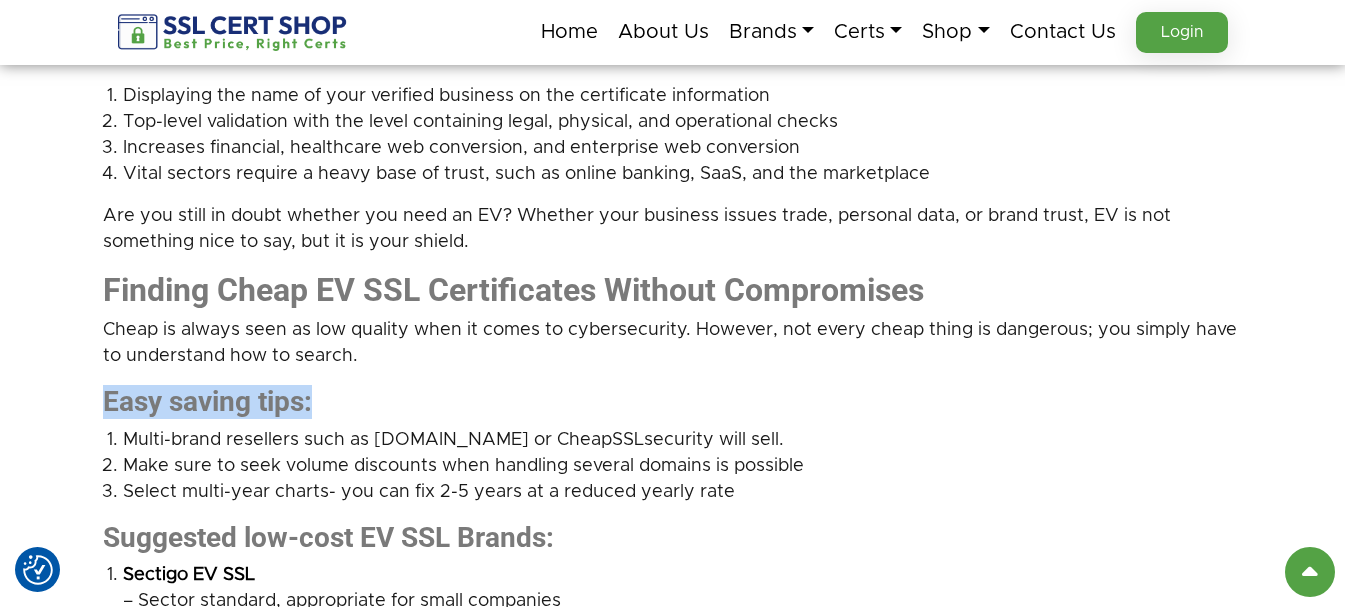 drag, startPoint x: 84, startPoint y: 365, endPoint x: 379, endPoint y: 378, distance: 295.28632 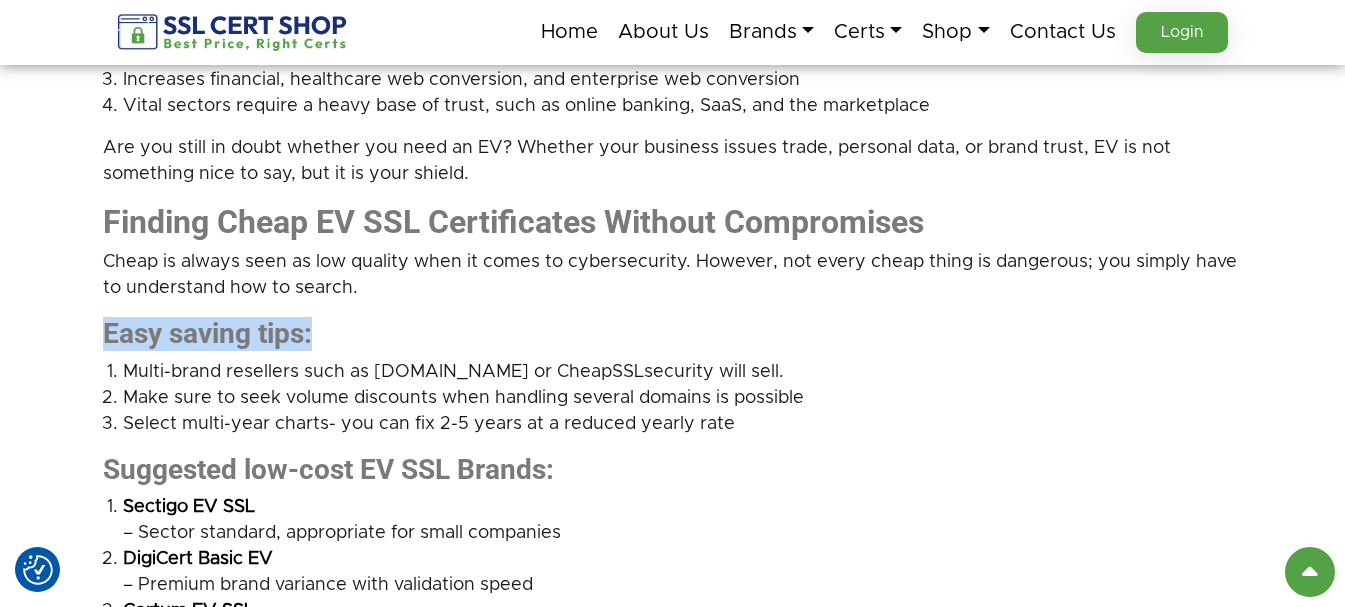scroll, scrollTop: 2900, scrollLeft: 0, axis: vertical 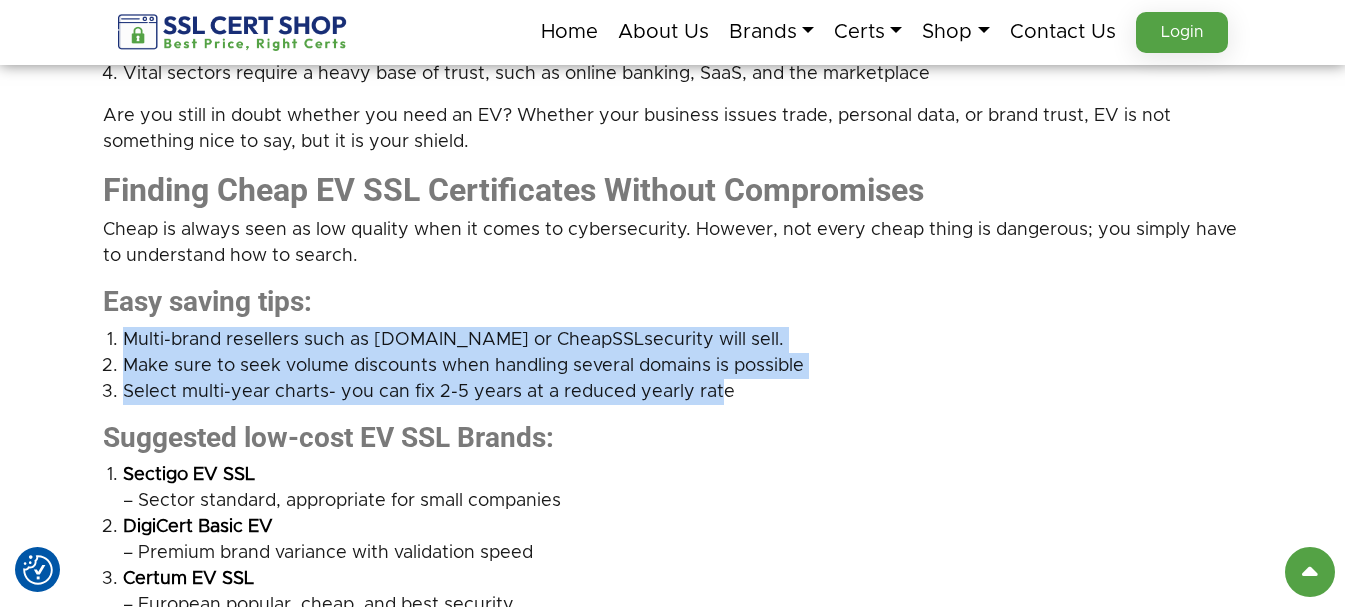 drag, startPoint x: 105, startPoint y: 290, endPoint x: 721, endPoint y: 360, distance: 619.96454 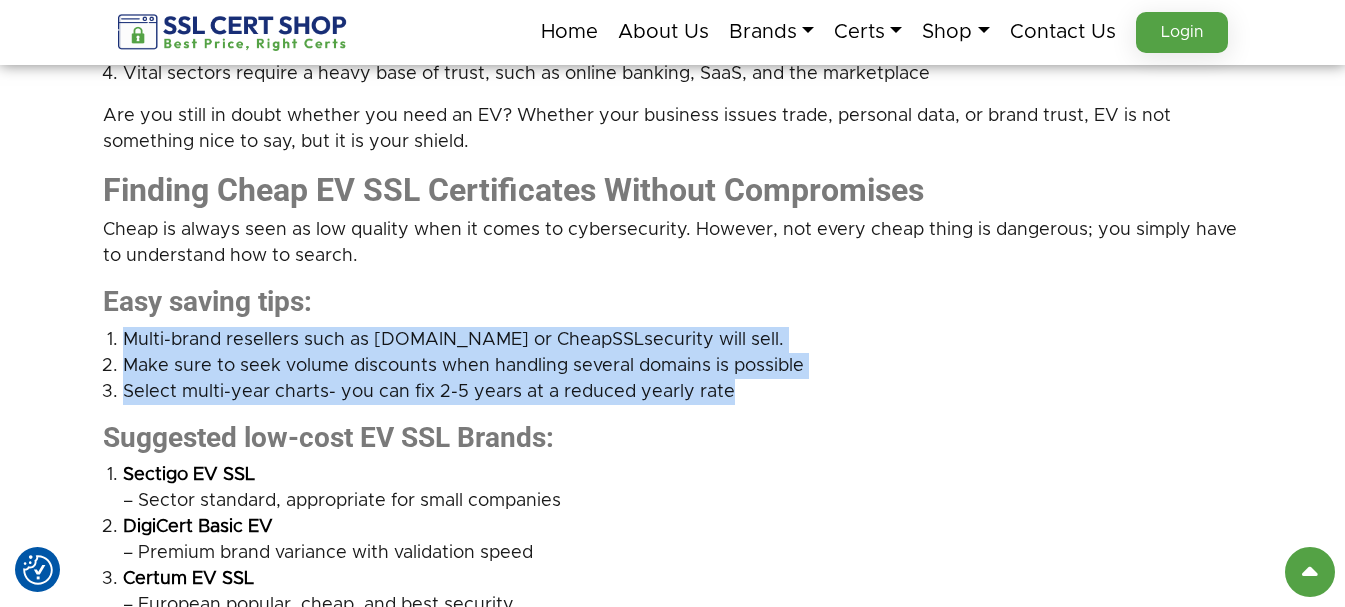 drag, startPoint x: 771, startPoint y: 363, endPoint x: 81, endPoint y: 310, distance: 692.03253 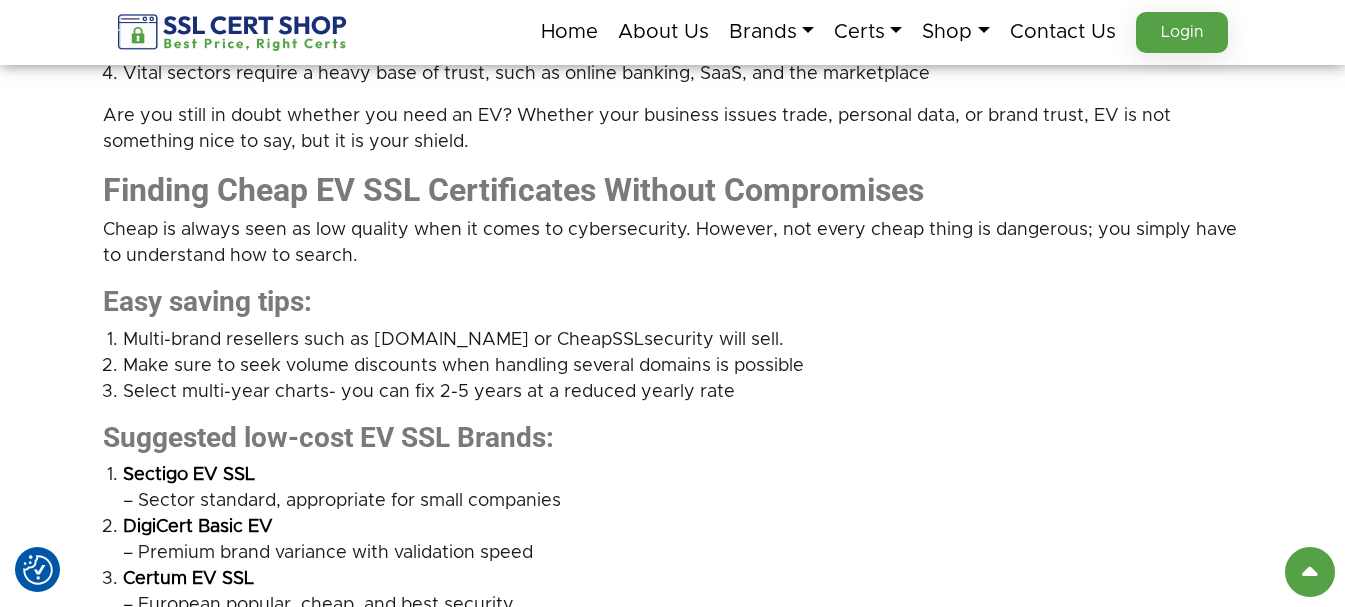 click on "SSL Certificates in 2025: A Deeper Dive into EV SSL Certificate Online Purchase
The Internet is a busy space, which means would you enter the shop with no door, no windows, and no lock? Nor would your customers. Here is where SSL certificates come in; they are the digital locks that secure websites, keep data safe, and establish trust.
An SSL certificate has never been more important to purchase, and in 2025, it will never be simpler to do so. Cybercrime is on the rise, and Google has continued to promote HTTPS to the point where getting that extra bit of protection with the small padlock next to your web address is not optional anymore; it is mandatory.
And what is more, should you be considering the best place to purchase SSL certificates online, particularly  cheap EV SSL certificates
What is an SSL Certificate, and why is it a no-negotiation deal?
Personal info? Encrypted." at bounding box center [672, -113] 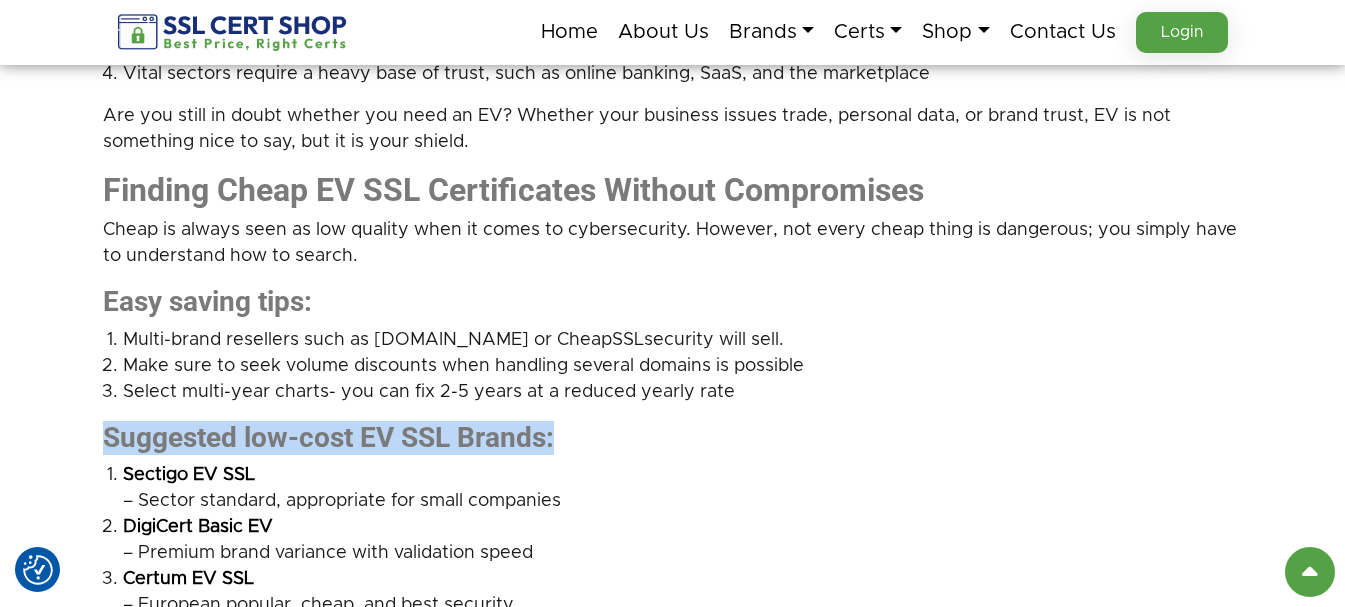 drag, startPoint x: 85, startPoint y: 395, endPoint x: 573, endPoint y: 392, distance: 488.00922 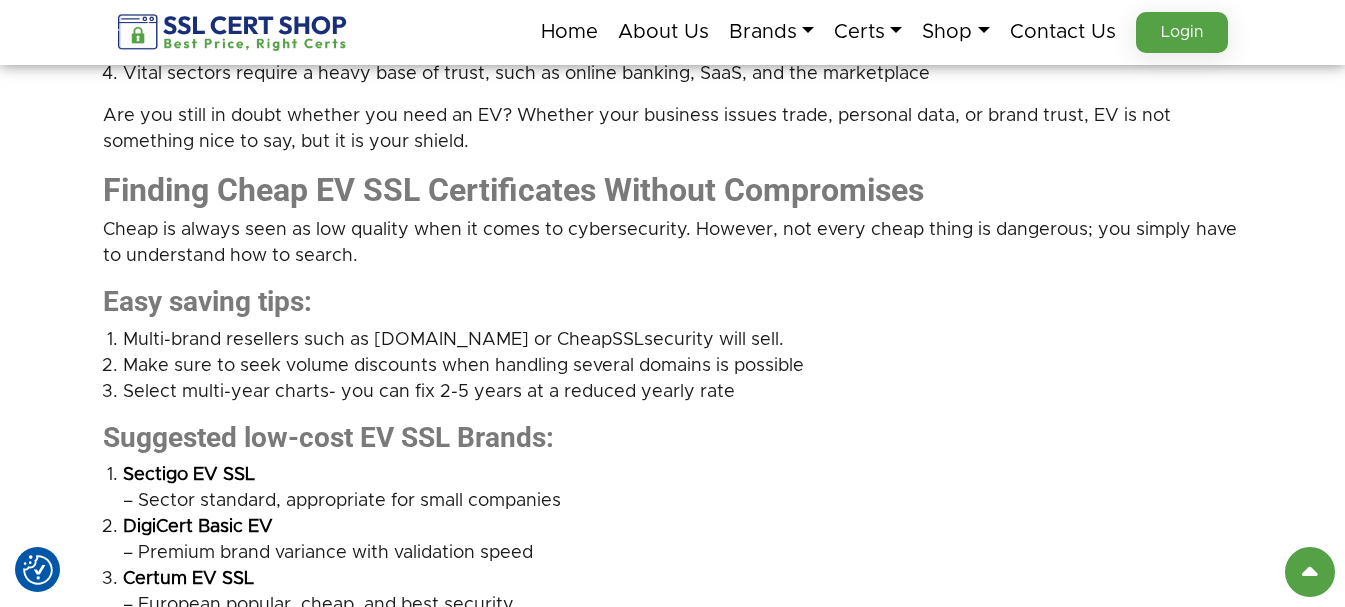 click on "SSL Certificates in 2025: A Deeper Dive into EV SSL Certificate Online Purchase
The Internet is a busy space, which means would you enter the shop with no door, no windows, and no lock? Nor would your customers. Here is where SSL certificates come in; they are the digital locks that secure websites, keep data safe, and establish trust.
An SSL certificate has never been more important to purchase, and in 2025, it will never be simpler to do so. Cybercrime is on the rise, and Google has continued to promote HTTPS to the point where getting that extra bit of protection with the small padlock next to your web address is not optional anymore; it is mandatory.
And what is more, should you be considering the best place to purchase SSL certificates online, particularly  cheap EV SSL certificates
What is an SSL Certificate, and why is it a no-negotiation deal?
Personal info? Encrypted." at bounding box center [672, -113] 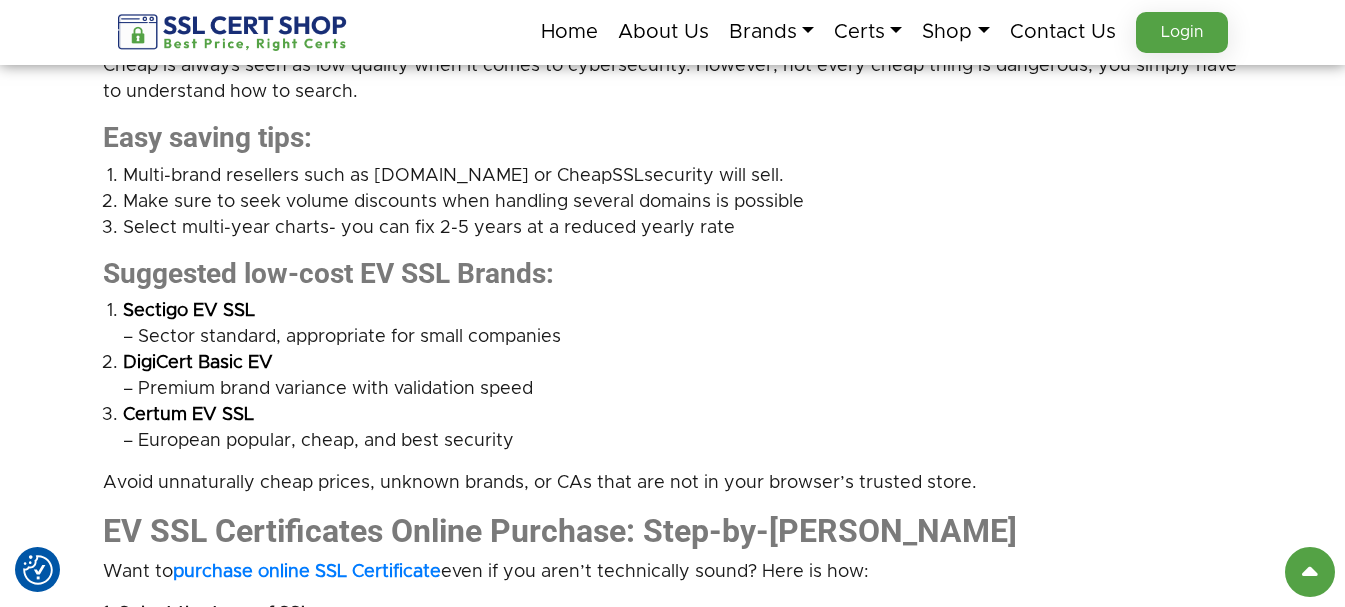 scroll, scrollTop: 3100, scrollLeft: 0, axis: vertical 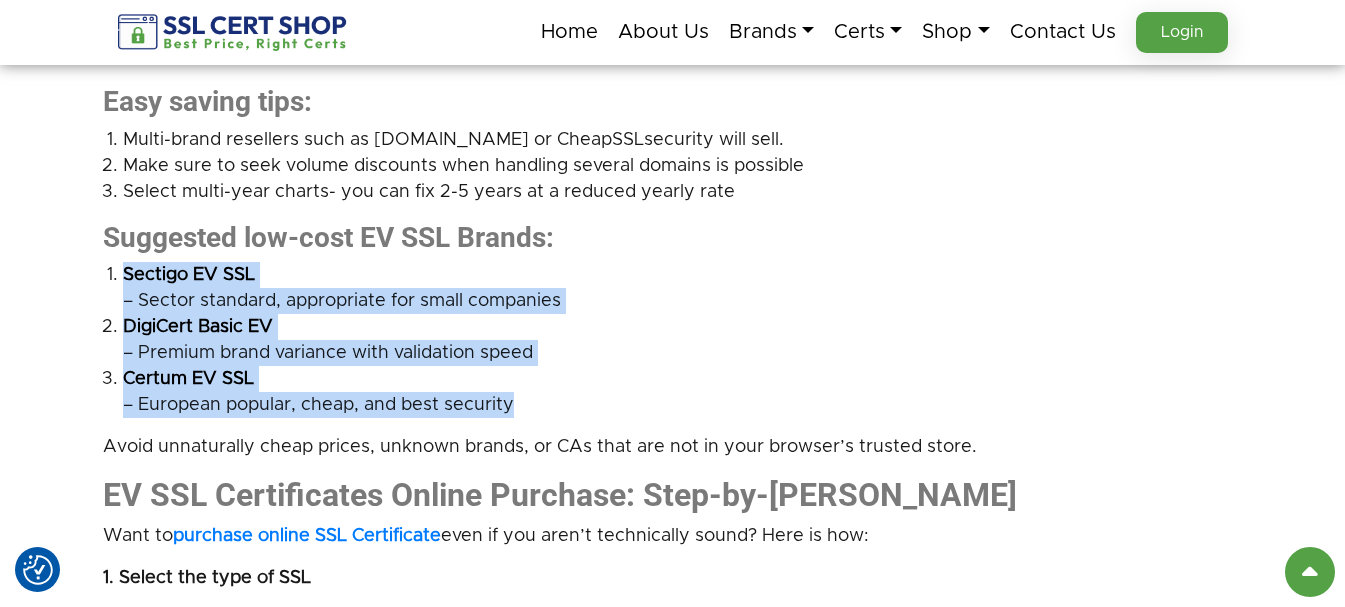 drag, startPoint x: 99, startPoint y: 229, endPoint x: 561, endPoint y: 361, distance: 480.48724 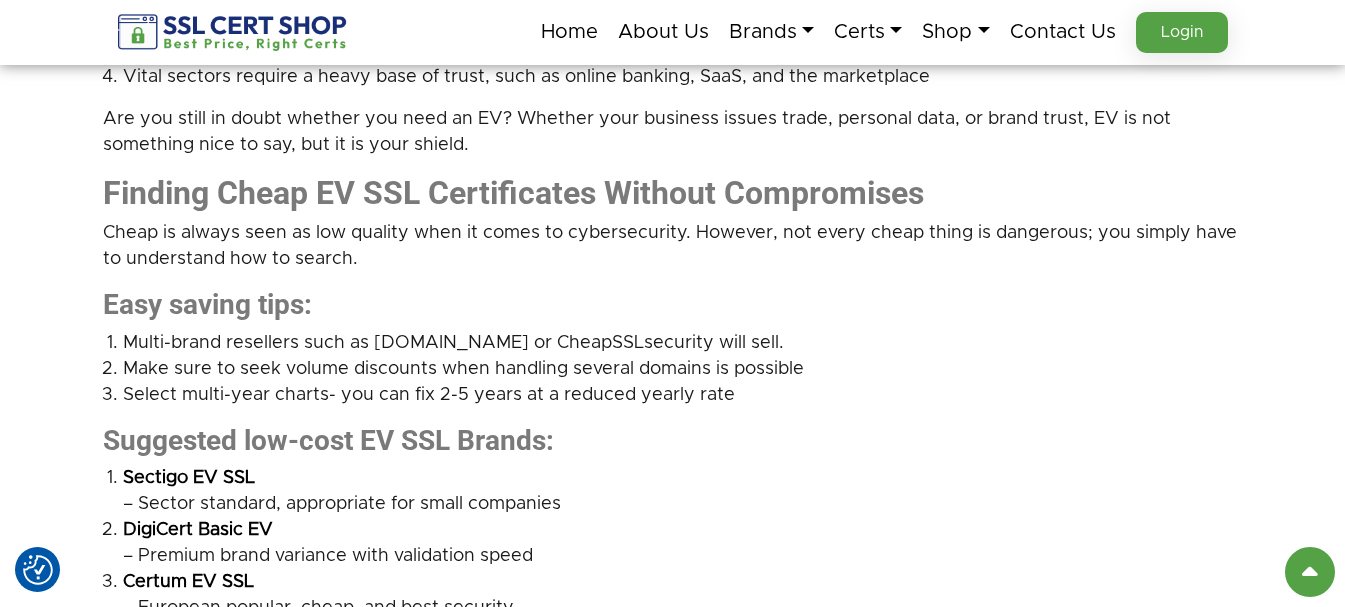 scroll, scrollTop: 2897, scrollLeft: 0, axis: vertical 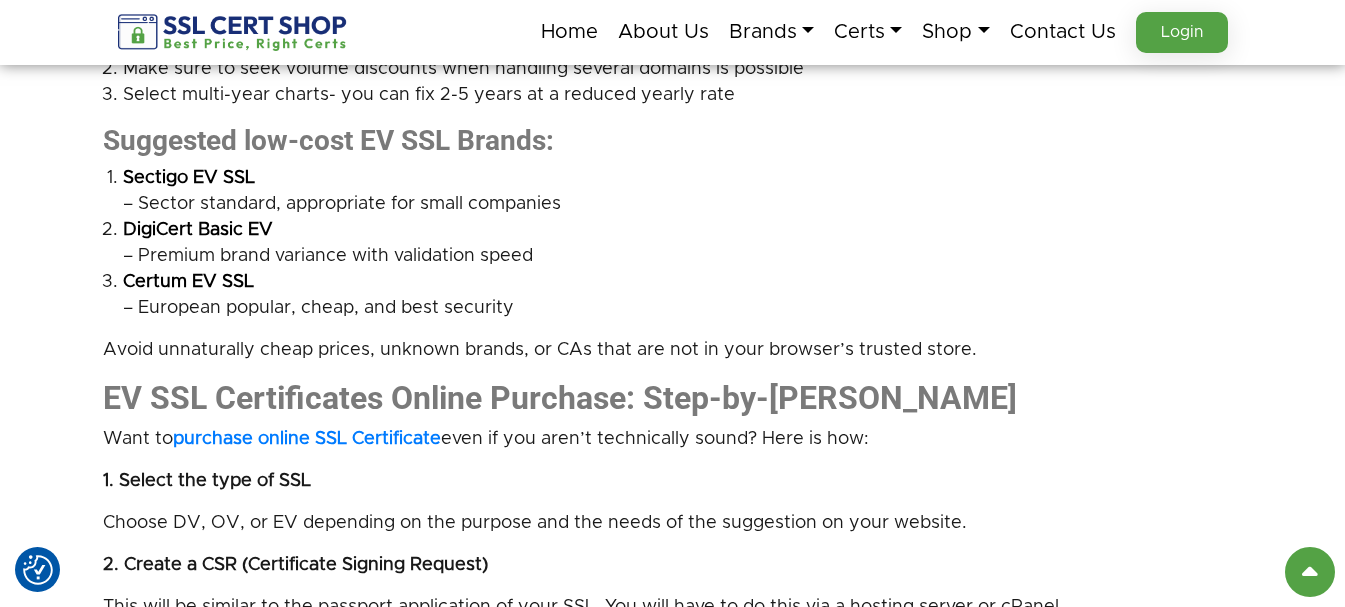 click on "Certum EV SSL – European popular, cheap, and best security" at bounding box center [683, 295] 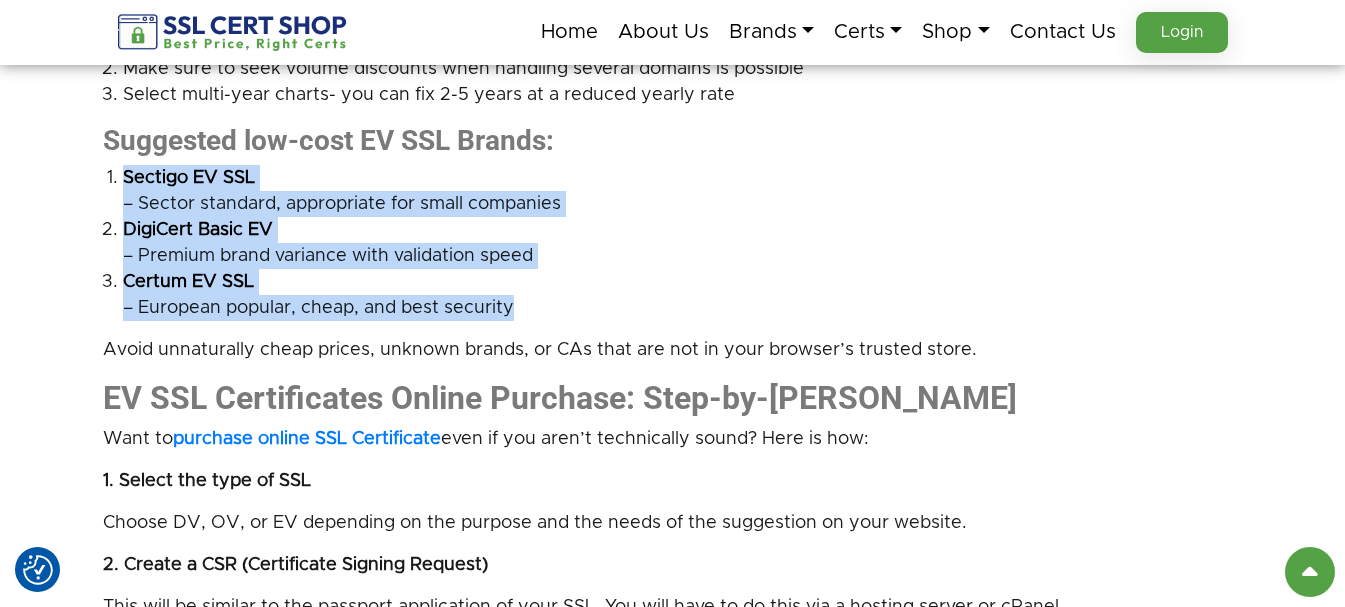 drag, startPoint x: 565, startPoint y: 274, endPoint x: 119, endPoint y: 141, distance: 465.40842 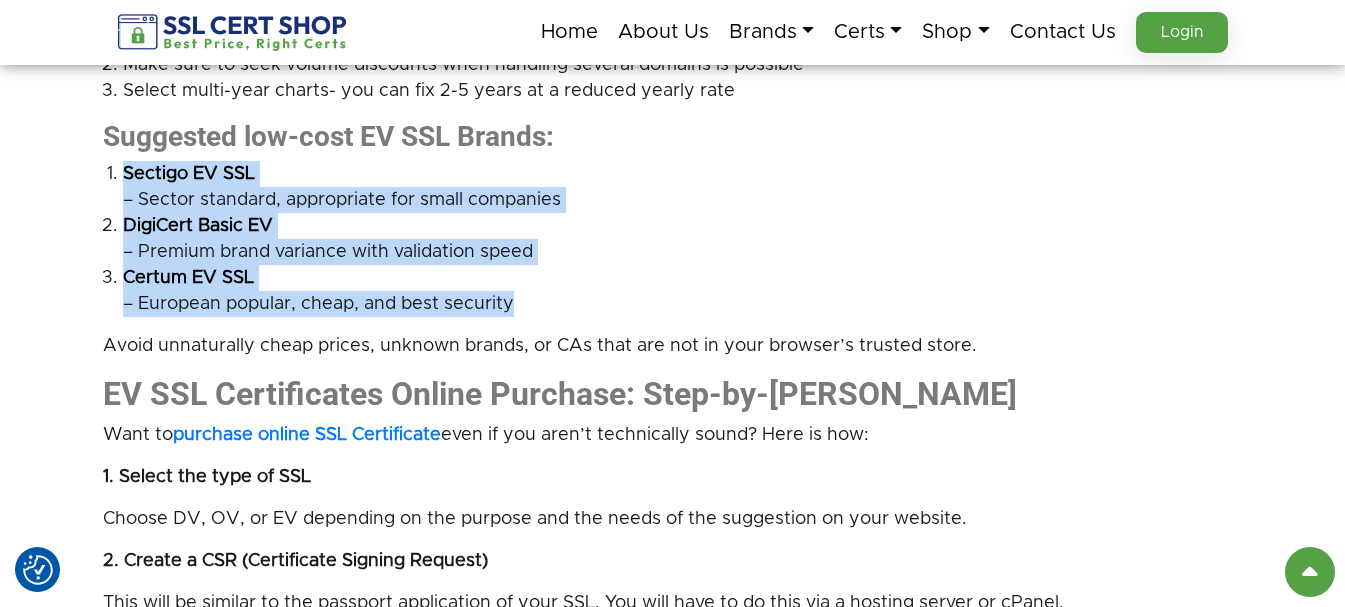 scroll, scrollTop: 3197, scrollLeft: 0, axis: vertical 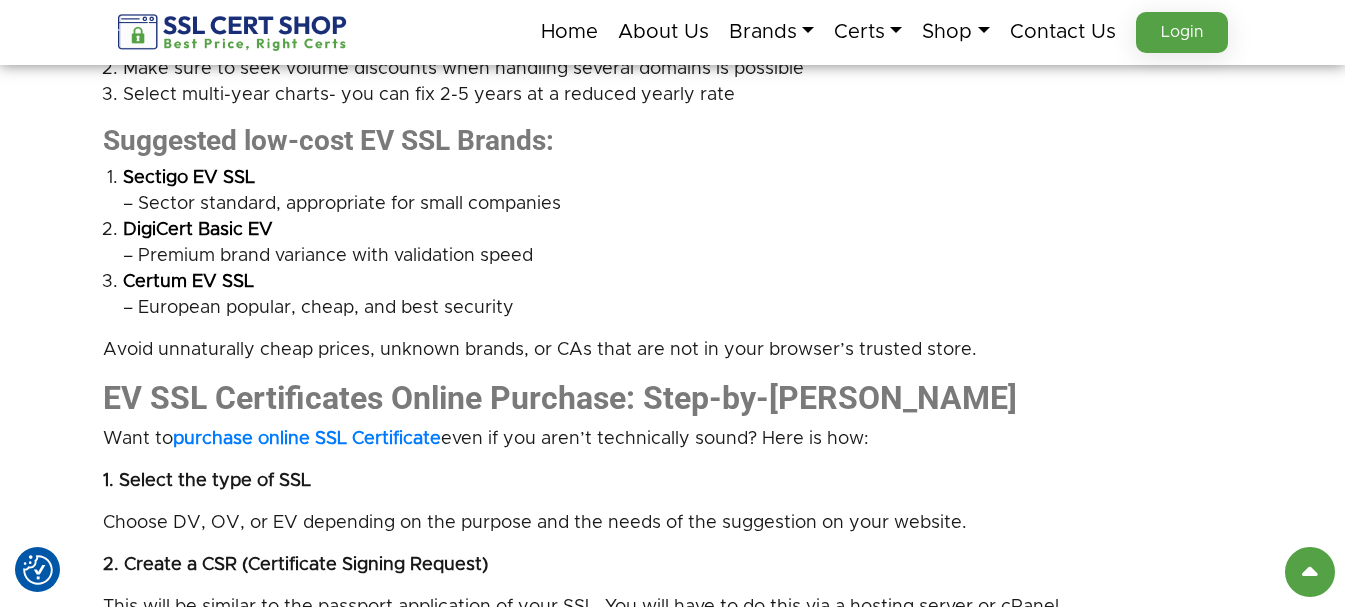 click on "Avoid unnaturally cheap prices, unknown brands, or CAs that are not in your browser’s trusted store." at bounding box center [673, 350] 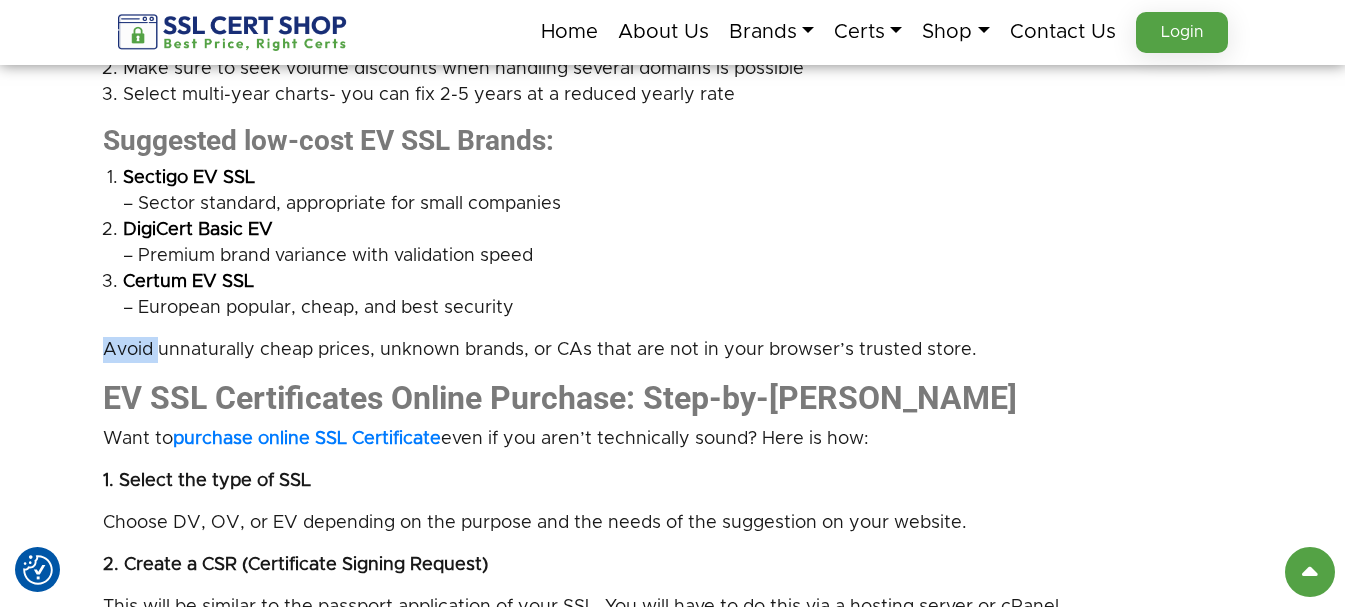 click on "Avoid unnaturally cheap prices, unknown brands, or CAs that are not in your browser’s trusted store." at bounding box center (673, 350) 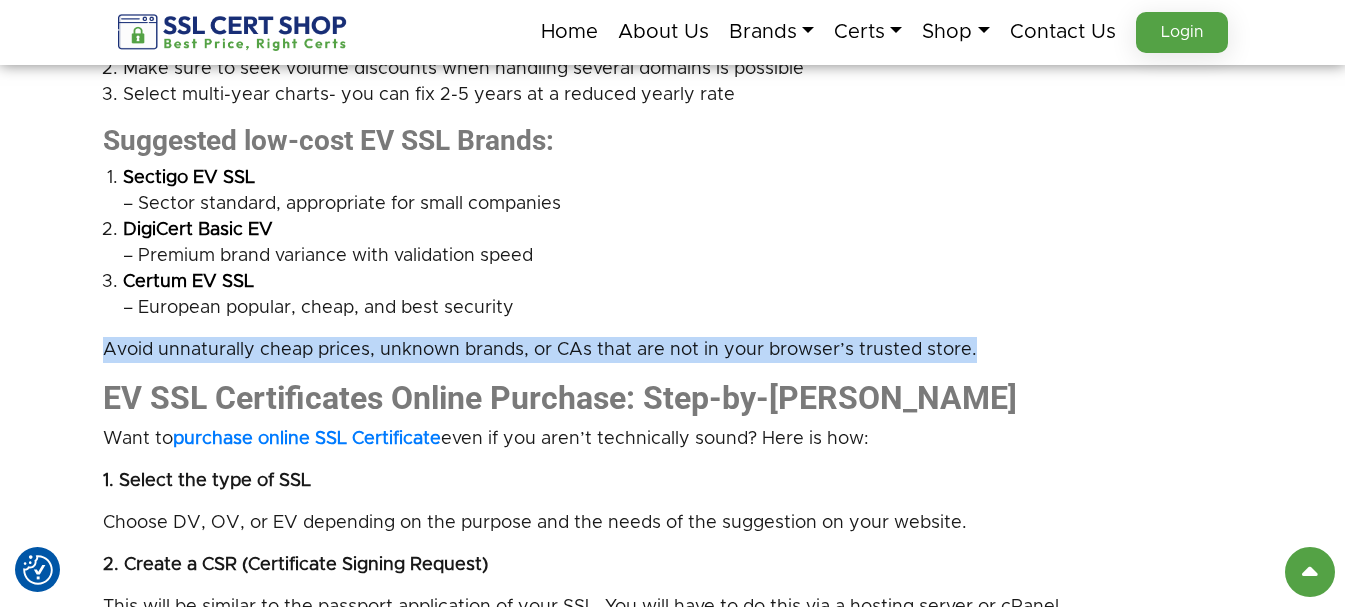 click on "Avoid unnaturally cheap prices, unknown brands, or CAs that are not in your browser’s trusted store." at bounding box center (673, 350) 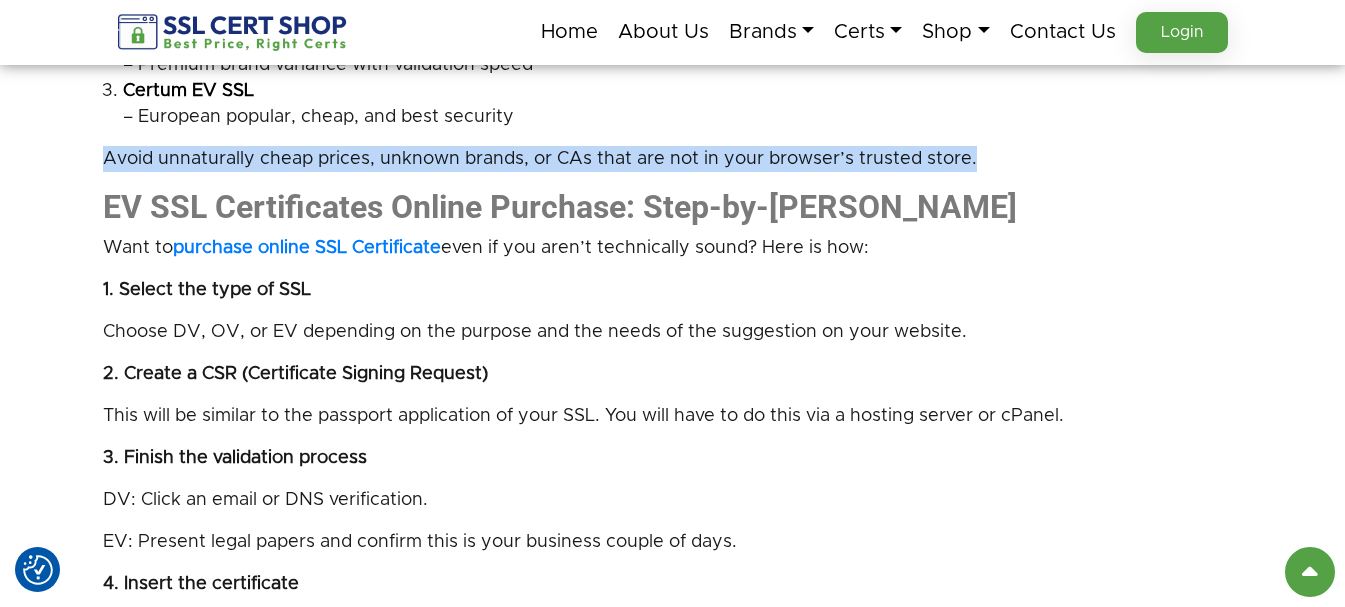 scroll, scrollTop: 3397, scrollLeft: 0, axis: vertical 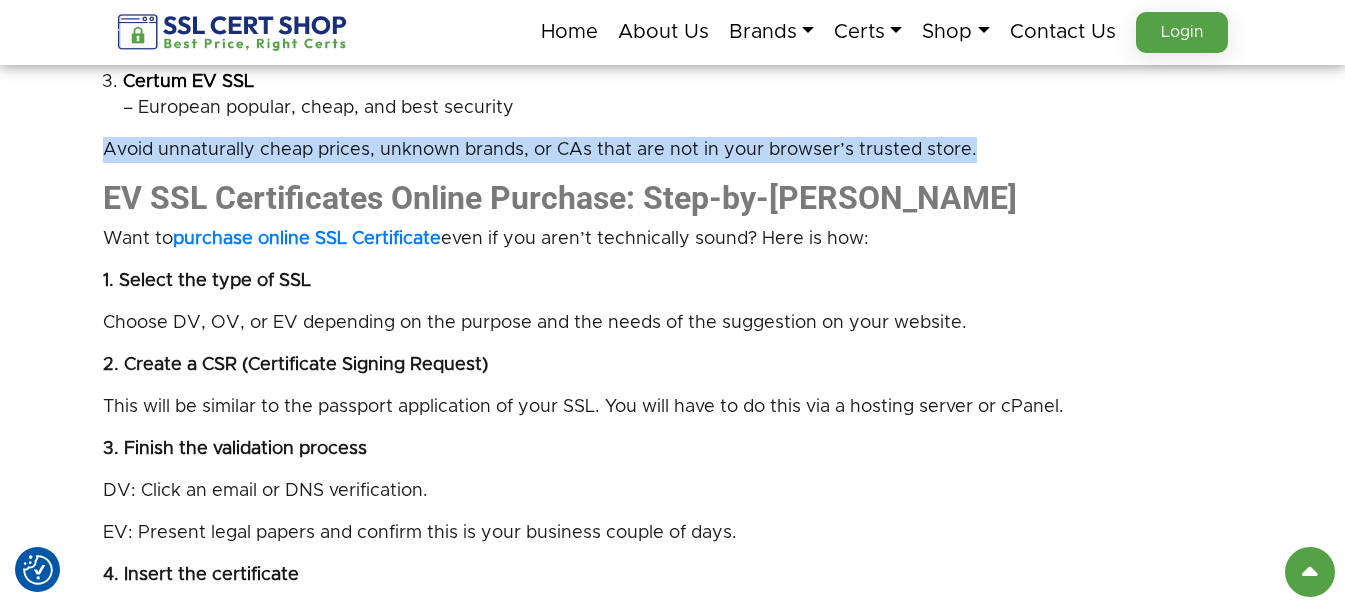 click on "EV SSL Certificates Online Purchase: Step-by-Step Guide" at bounding box center (560, 198) 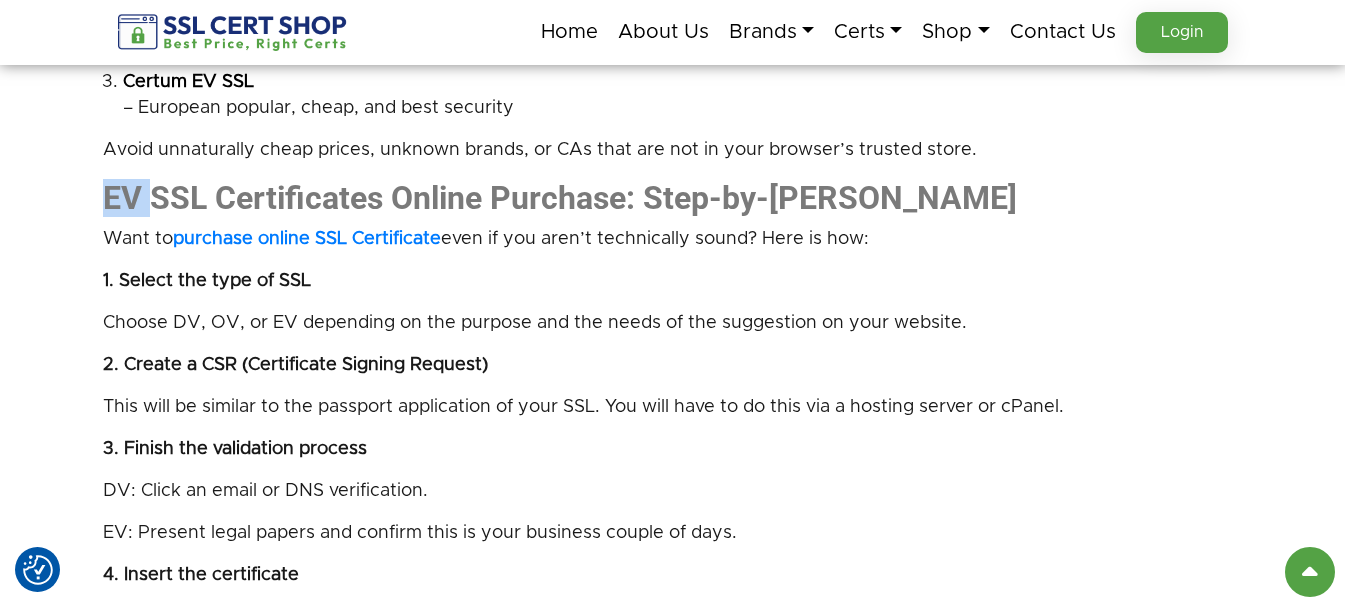 click on "EV SSL Certificates Online Purchase: Step-by-Step Guide" at bounding box center [560, 198] 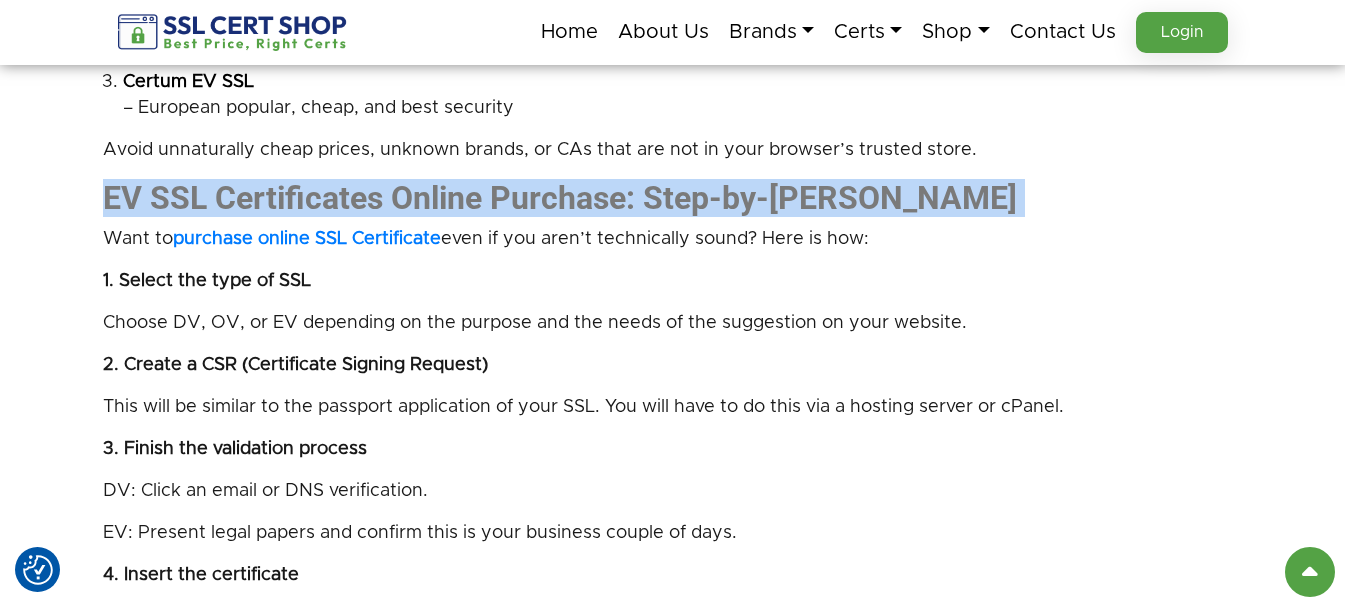 click on "EV SSL Certificates Online Purchase: Step-by-Step Guide" at bounding box center [560, 198] 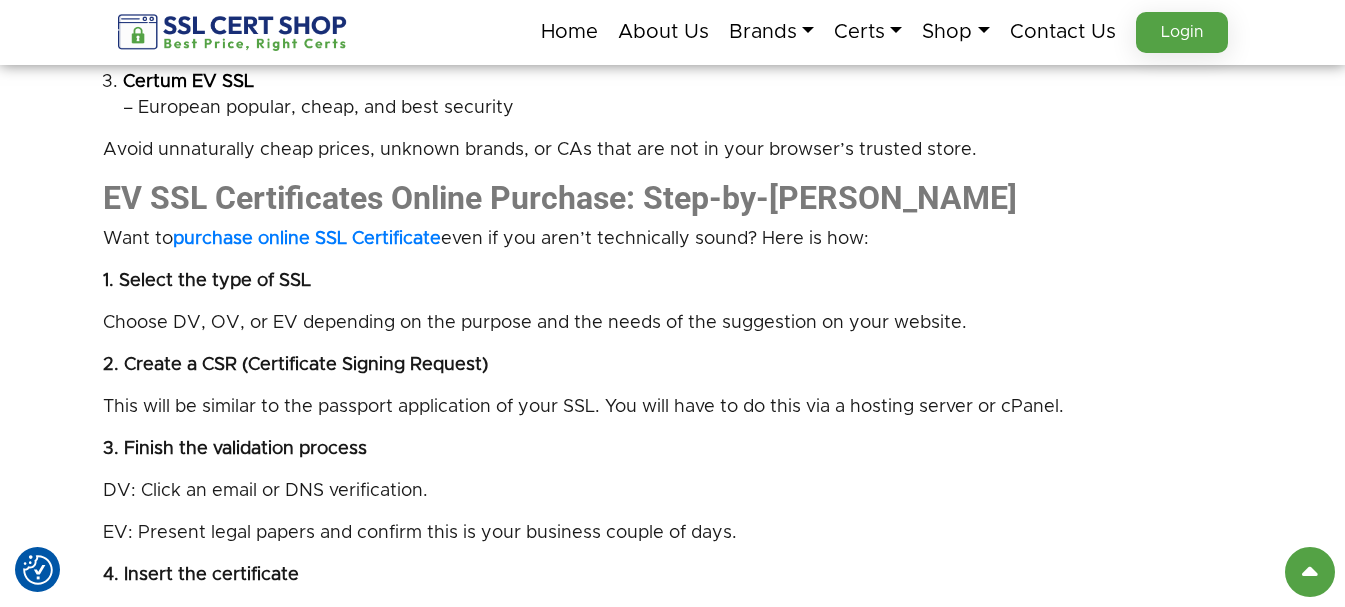 click on "Want to  purchase online SSL Certificate  even if you aren’t technically sound? Here is how:" at bounding box center (673, 239) 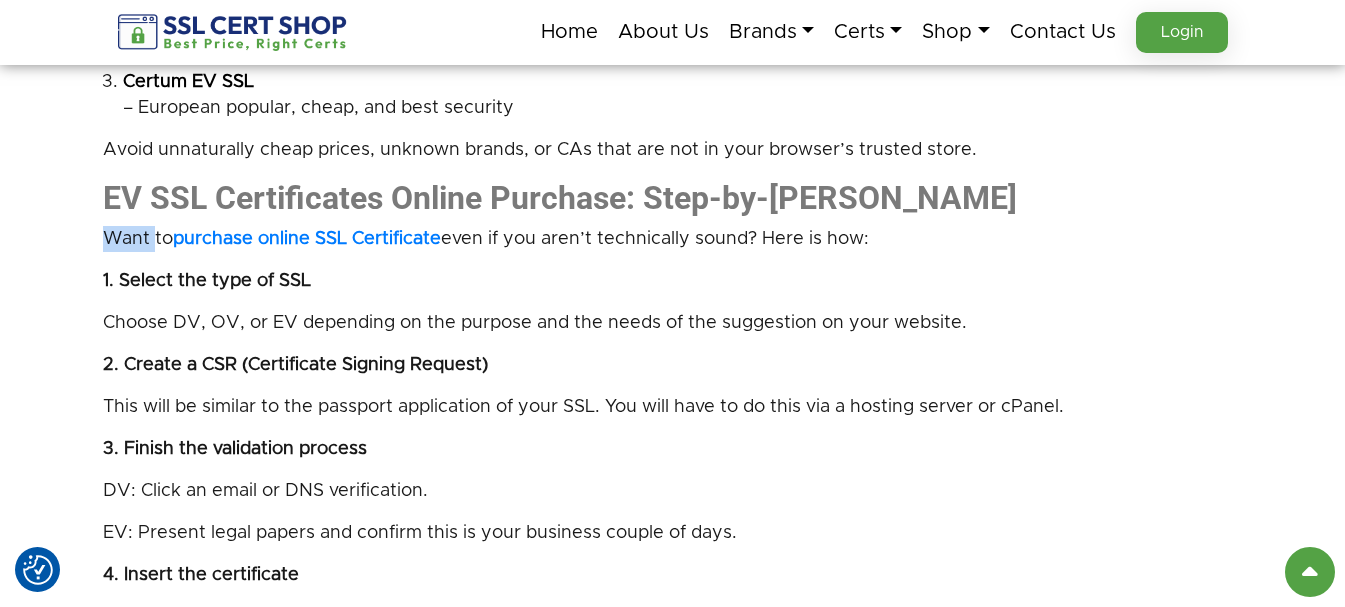 click on "Want to  purchase online SSL Certificate  even if you aren’t technically sound? Here is how:" at bounding box center (673, 239) 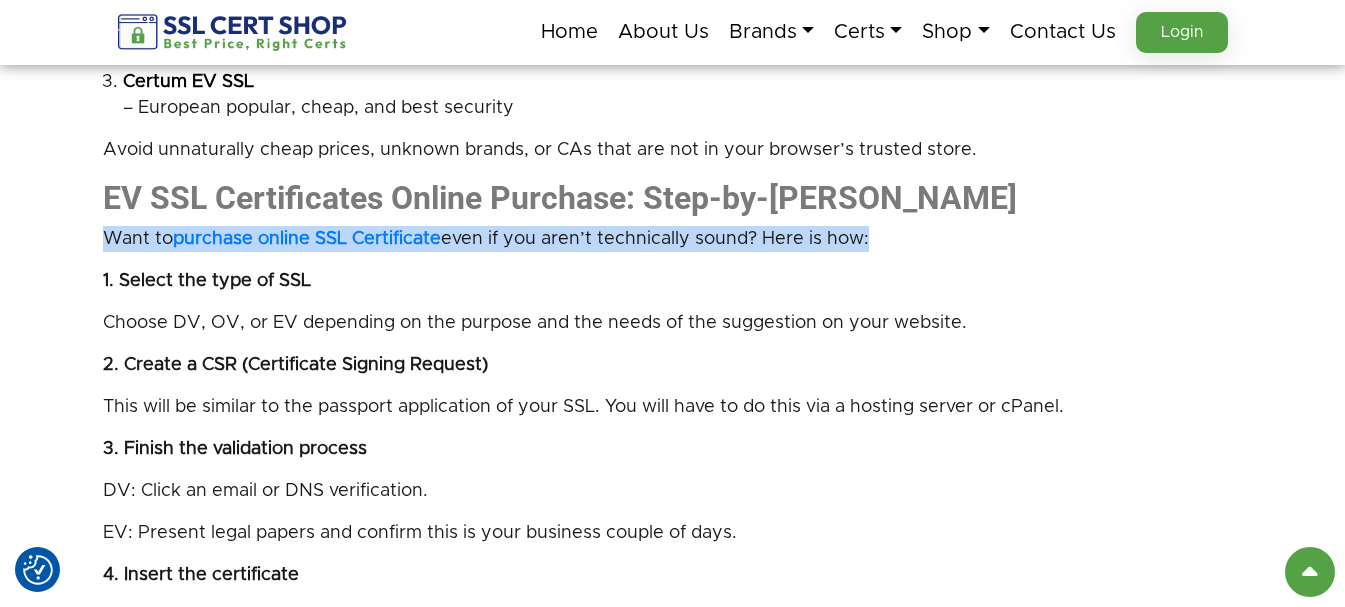 click on "Want to  purchase online SSL Certificate  even if you aren’t technically sound? Here is how:" at bounding box center [673, 239] 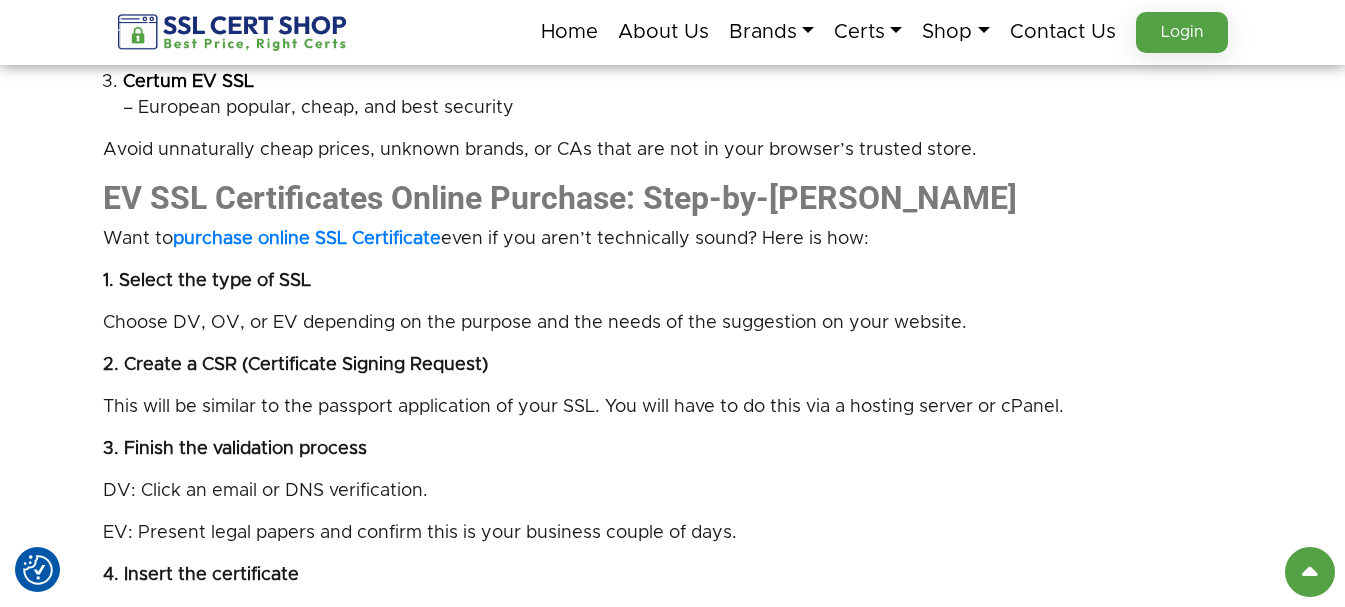 click on "SSL Certificates in 2025: A Deeper Dive into EV SSL Certificate Online Purchase
The Internet is a busy space, which means would you enter the shop with no door, no windows, and no lock? Nor would your customers. Here is where SSL certificates come in; they are the digital locks that secure websites, keep data safe, and establish trust.
An SSL certificate has never been more important to purchase, and in 2025, it will never be simpler to do so. Cybercrime is on the rise, and Google has continued to promote HTTPS to the point where getting that extra bit of protection with the small padlock next to your web address is not optional anymore; it is mandatory.
And what is more, should you be considering the best place to purchase SSL certificates online, particularly  cheap EV SSL certificates
What is an SSL Certificate, and why is it a no-negotiation deal?
Personal info? Encrypted." at bounding box center (672, -610) 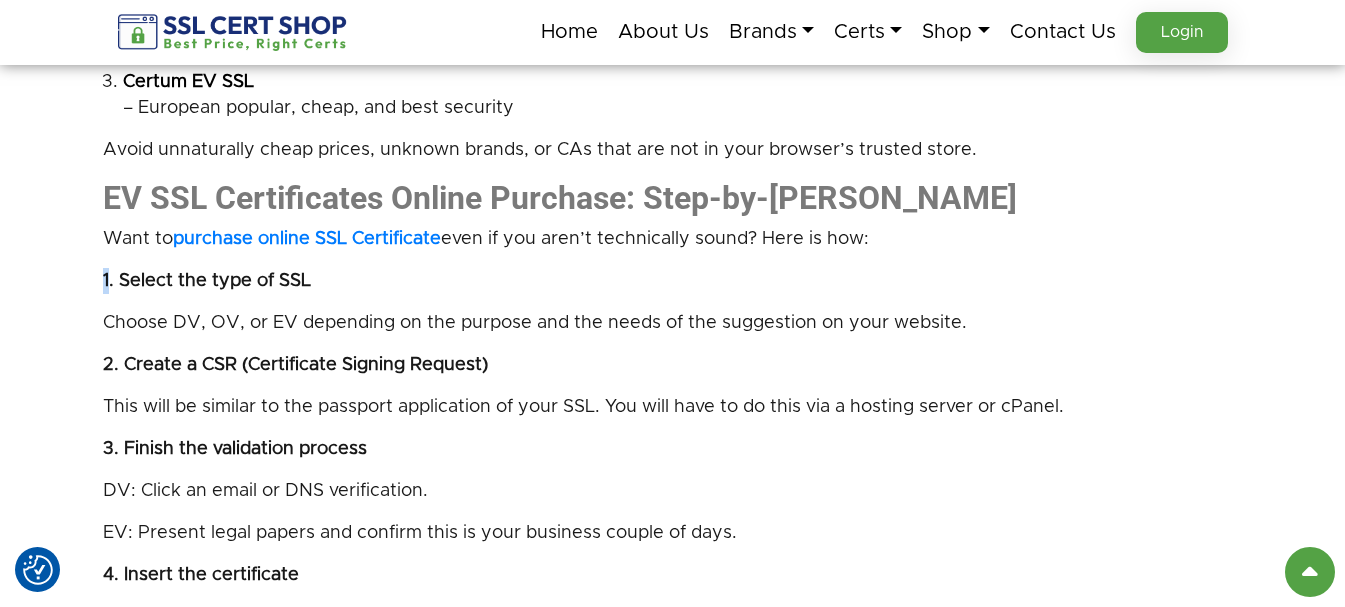 click on "SSL Certificates in 2025: A Deeper Dive into EV SSL Certificate Online Purchase
The Internet is a busy space, which means would you enter the shop with no door, no windows, and no lock? Nor would your customers. Here is where SSL certificates come in; they are the digital locks that secure websites, keep data safe, and establish trust.
An SSL certificate has never been more important to purchase, and in 2025, it will never be simpler to do so. Cybercrime is on the rise, and Google has continued to promote HTTPS to the point where getting that extra bit of protection with the small padlock next to your web address is not optional anymore; it is mandatory.
And what is more, should you be considering the best place to purchase SSL certificates online, particularly  cheap EV SSL certificates
What is an SSL Certificate, and why is it a no-negotiation deal?
Personal info? Encrypted." at bounding box center (672, -610) 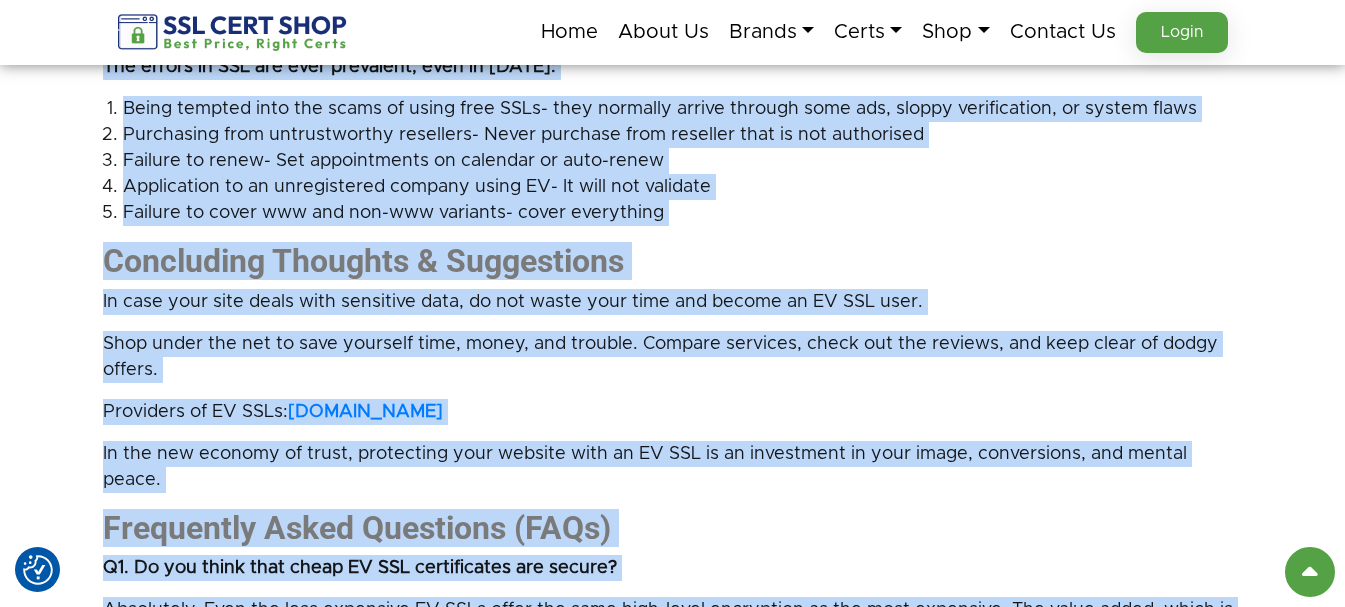 scroll, scrollTop: 4159, scrollLeft: 0, axis: vertical 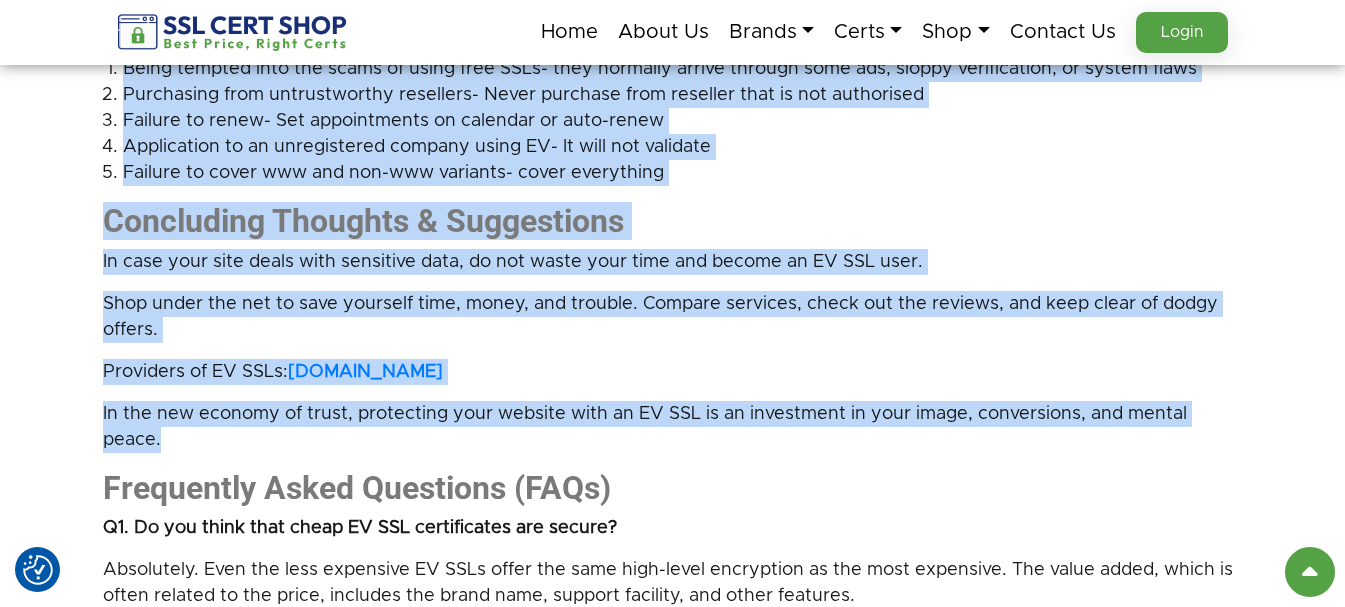 copy on "1. Select the type of SSL
Choose DV, OV, or EV depending on the purpose and the needs of the suggestion on your website.
2. Create a CSR (Certificate Signing Request)
This will be similar to the passport application of your SSL. You will have to do this via a hosting server or cPanel.
3. Finish the validation process
DV: Click an email or DNS verification.
EV: Present legal papers and confirm this is your business couple of days.
4. Insert the certificate
You can use cPanel or Plesk hosting control panel, and request your web host to assist you.
5. Put your site to the test
HTTPS should be tested with a tool, with the help of  Why No Padlock .
Common Errors to Avoid with Cheap EV SSL Certificates
The errors in SSL are ever prevalent, even in 2025:
Being tempted into the scams of using free SSLs- they normally arrive through some ads, sloppy verification, or system flaws
Purchasing from untrustworthy resellers- Never purchase from reseller that is not authorised
Failure to rene..." 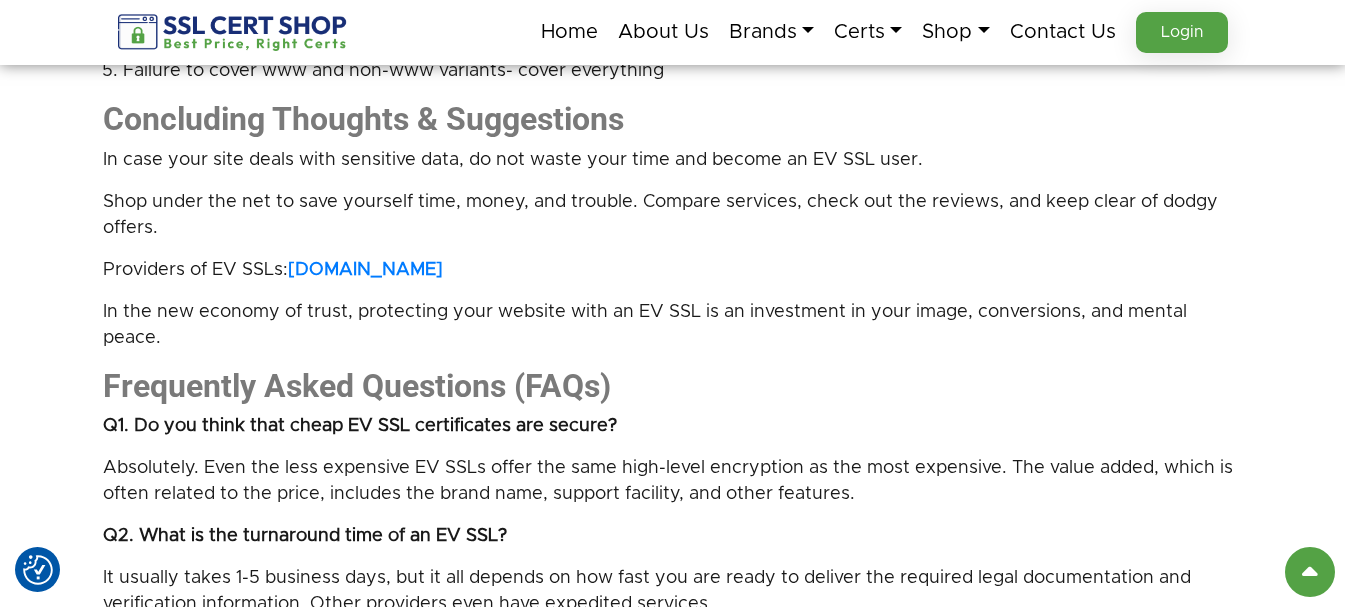 scroll, scrollTop: 4259, scrollLeft: 0, axis: vertical 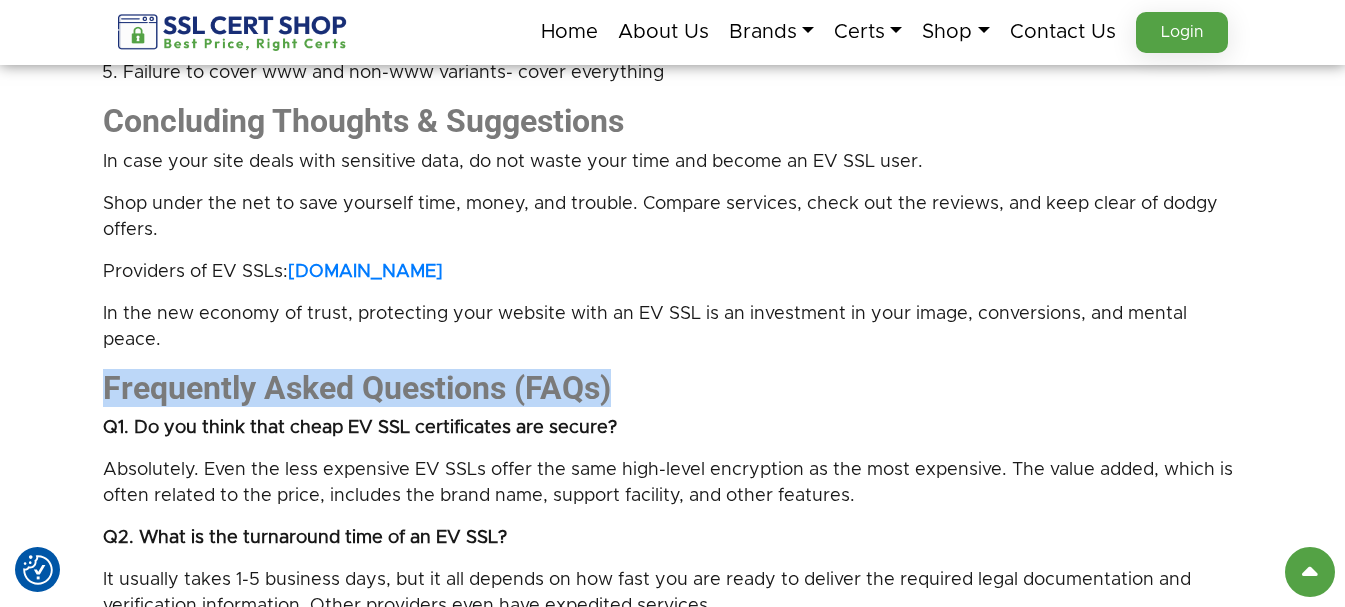 drag, startPoint x: 76, startPoint y: 344, endPoint x: 722, endPoint y: 321, distance: 646.4093 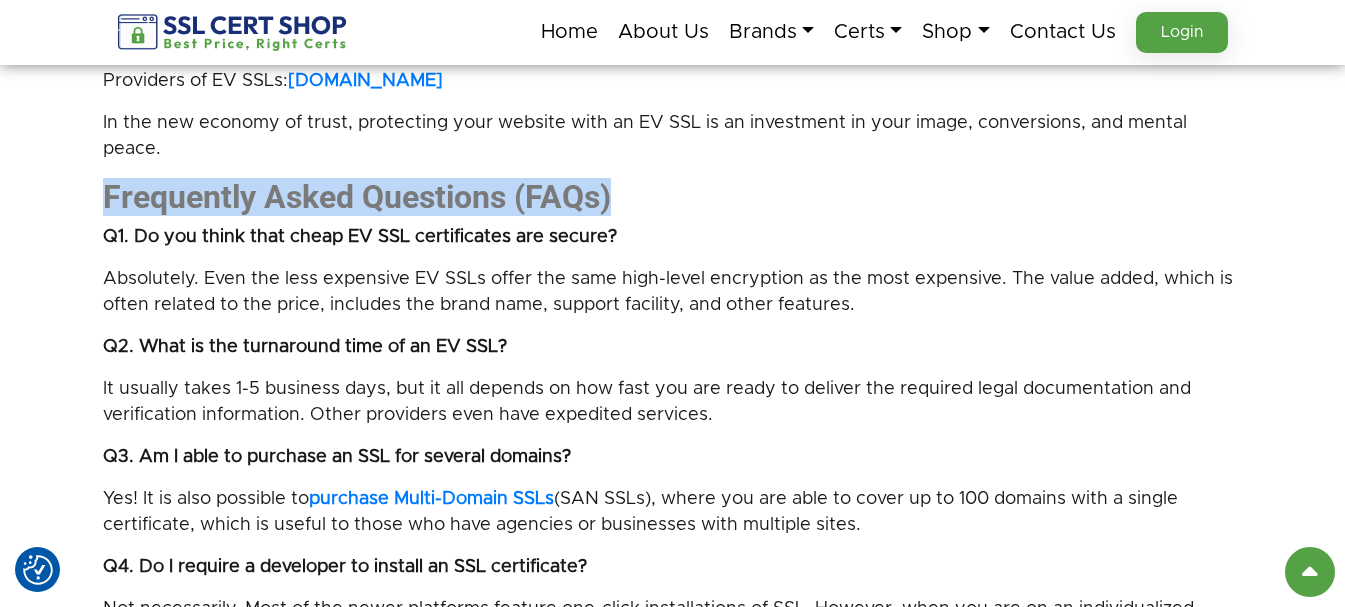 scroll, scrollTop: 4459, scrollLeft: 0, axis: vertical 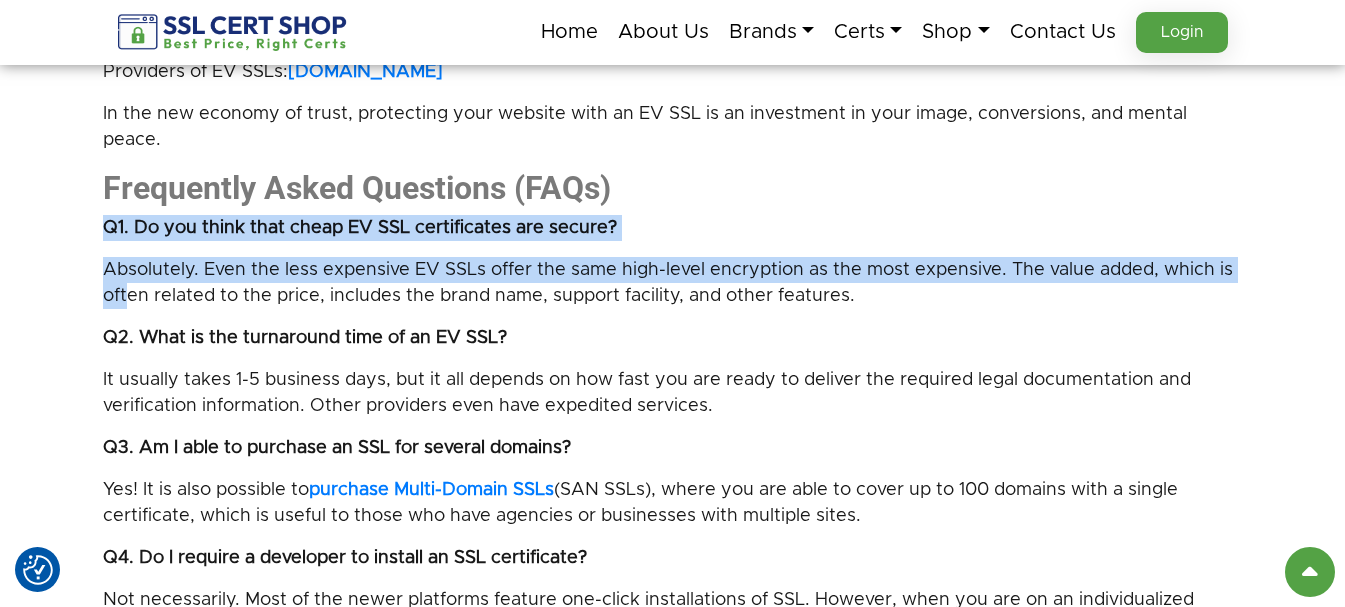 drag, startPoint x: 93, startPoint y: 175, endPoint x: 126, endPoint y: 255, distance: 86.53901 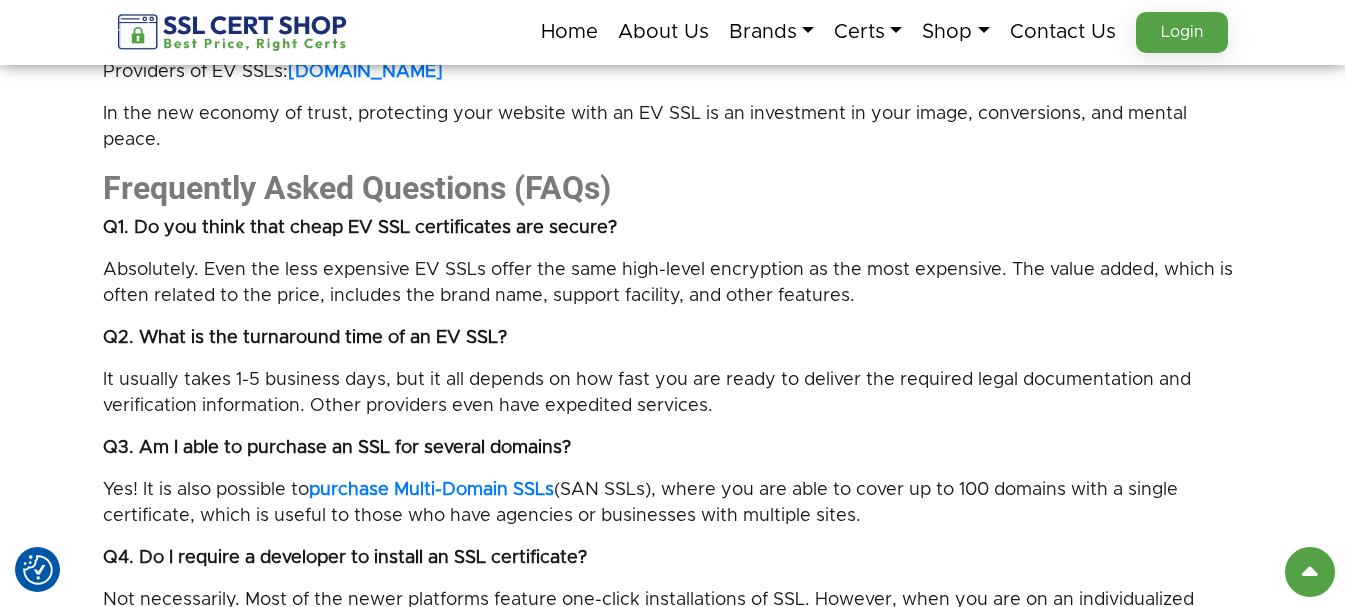 click on "SSL Certificates in 2025: A Deeper Dive into EV SSL Certificate Online Purchase
The Internet is a busy space, which means would you enter the shop with no door, no windows, and no lock? Nor would your customers. Here is where SSL certificates come in; they are the digital locks that secure websites, keep data safe, and establish trust.
An SSL certificate has never been more important to purchase, and in 2025, it will never be simpler to do so. Cybercrime is on the rise, and Google has continued to promote HTTPS to the point where getting that extra bit of protection with the small padlock next to your web address is not optional anymore; it is mandatory.
And what is more, should you be considering the best place to purchase SSL certificates online, particularly  cheap EV SSL certificates
What is an SSL Certificate, and why is it a no-negotiation deal?
Personal info? Encrypted." at bounding box center (672, -1672) 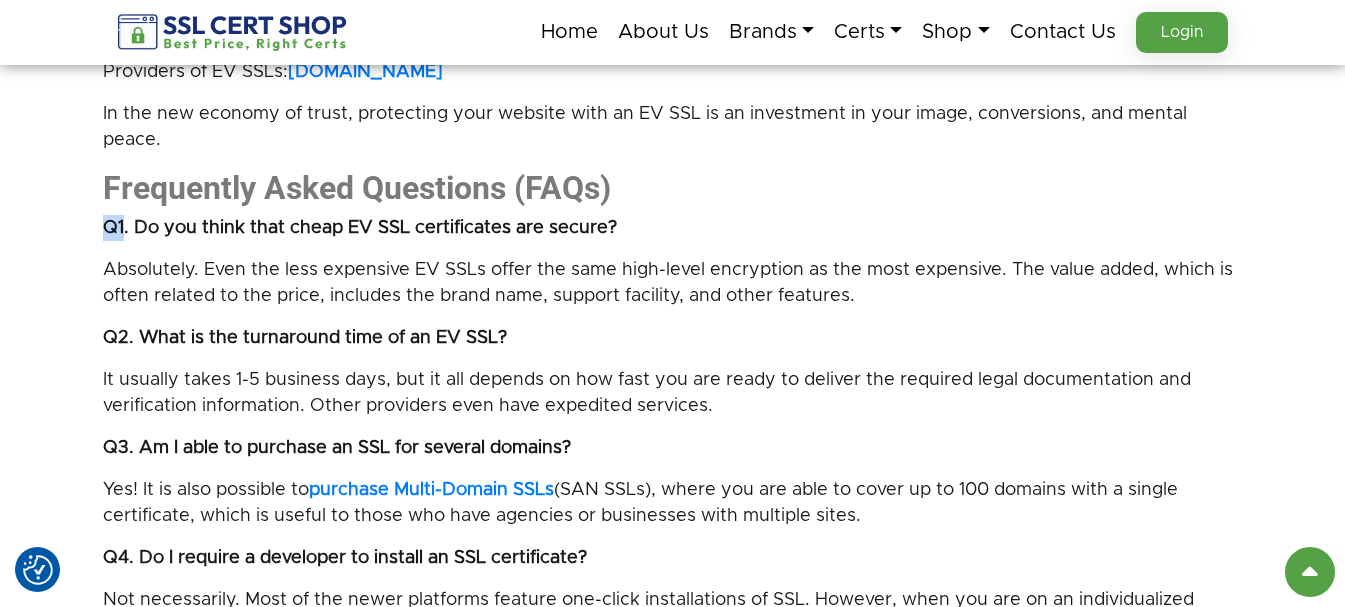 click on "SSL Certificates in 2025: A Deeper Dive into EV SSL Certificate Online Purchase
The Internet is a busy space, which means would you enter the shop with no door, no windows, and no lock? Nor would your customers. Here is where SSL certificates come in; they are the digital locks that secure websites, keep data safe, and establish trust.
An SSL certificate has never been more important to purchase, and in 2025, it will never be simpler to do so. Cybercrime is on the rise, and Google has continued to promote HTTPS to the point where getting that extra bit of protection with the small padlock next to your web address is not optional anymore; it is mandatory.
And what is more, should you be considering the best place to purchase SSL certificates online, particularly  cheap EV SSL certificates
What is an SSL Certificate, and why is it a no-negotiation deal?
Personal info? Encrypted." at bounding box center (672, -1672) 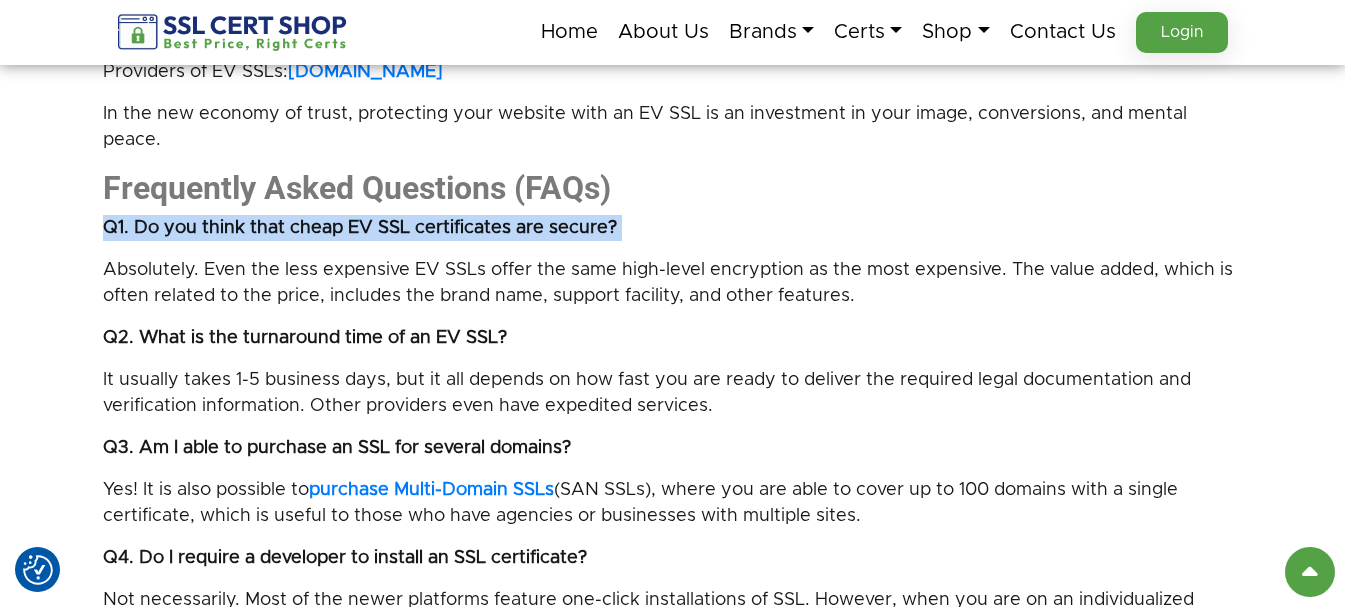click on "SSL Certificates in 2025: A Deeper Dive into EV SSL Certificate Online Purchase
The Internet is a busy space, which means would you enter the shop with no door, no windows, and no lock? Nor would your customers. Here is where SSL certificates come in; they are the digital locks that secure websites, keep data safe, and establish trust.
An SSL certificate has never been more important to purchase, and in 2025, it will never be simpler to do so. Cybercrime is on the rise, and Google has continued to promote HTTPS to the point where getting that extra bit of protection with the small padlock next to your web address is not optional anymore; it is mandatory.
And what is more, should you be considering the best place to purchase SSL certificates online, particularly  cheap EV SSL certificates
What is an SSL Certificate, and why is it a no-negotiation deal?
Personal info? Encrypted." at bounding box center [672, -1672] 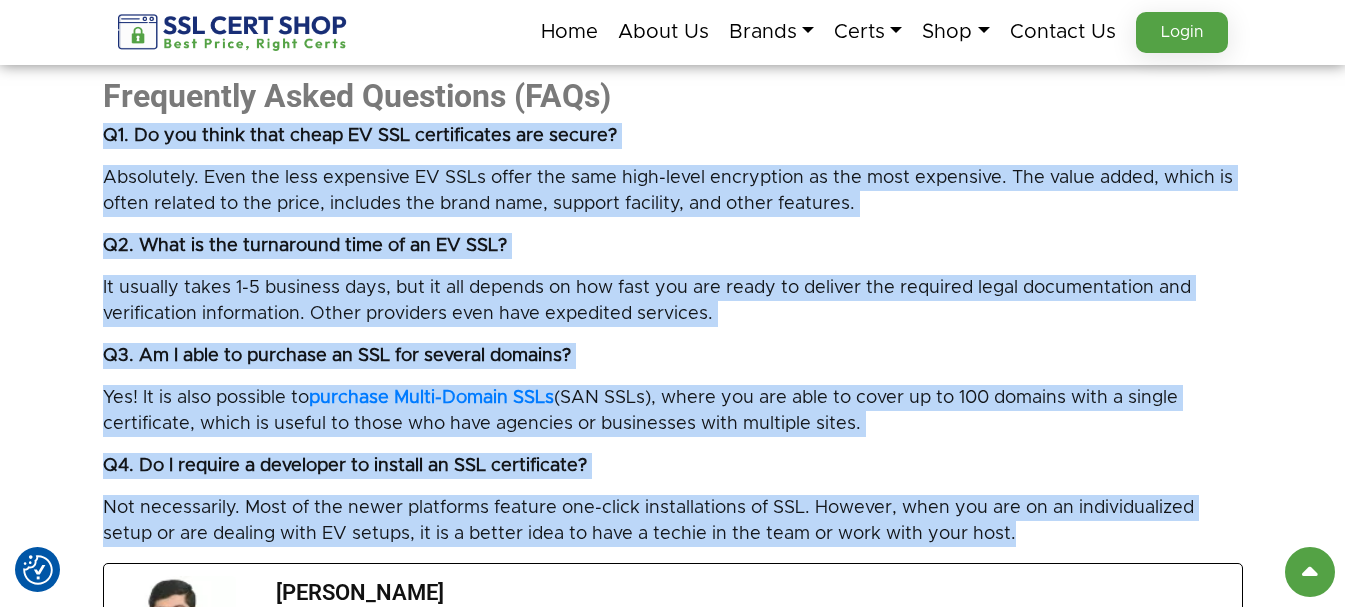 scroll, scrollTop: 4600, scrollLeft: 0, axis: vertical 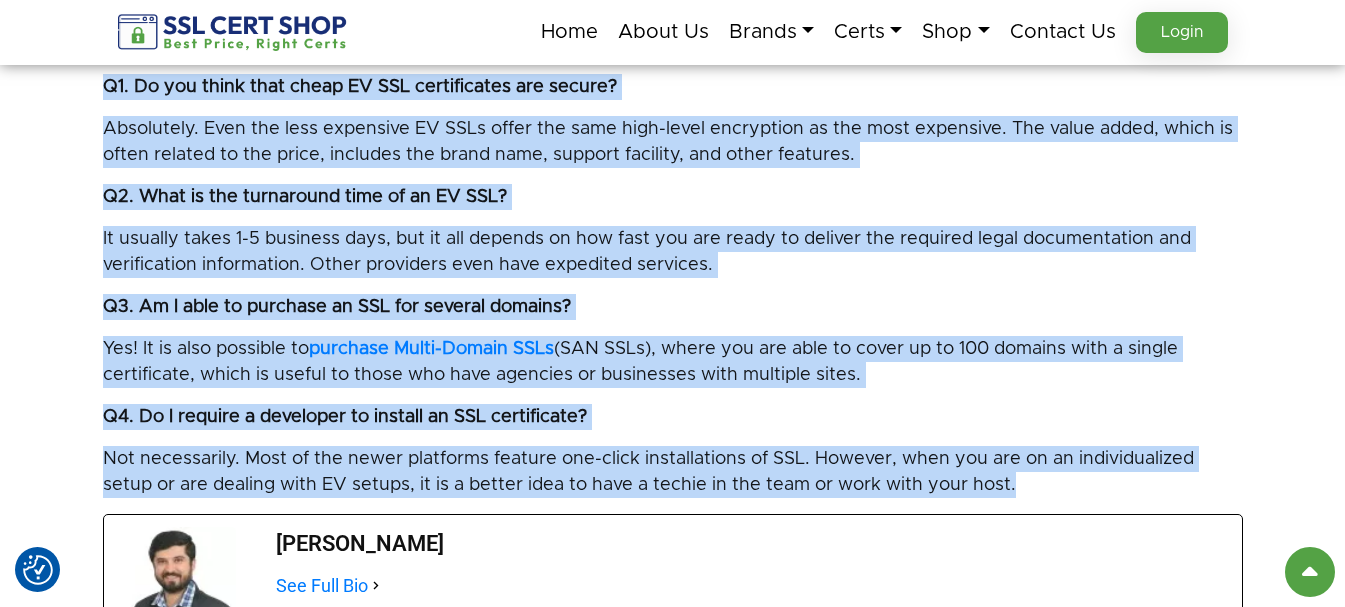 copy on "Q1. Do you think that cheap EV SSL certificates are secure?
Absolutely. Even the less expensive EV SSLs offer the same high-level encryption as the most expensive. The value added, which is often related to the price, includes the brand name, support facility, and other features.
Q2. What is the turnaround time of an EV SSL?
It usually takes 1-5 business days, but it all depends on how fast you are ready to deliver the required legal documentation and verification information. Other providers even have expedited services.
Q3. Am I able to purchase an SSL for several domains?
Yes! It is also possible to  purchase Multi-Domain SSLs  (SAN SSLs), where you are able to cover up to 100 domains with a single certificate, which is useful to those who have agencies or businesses with multiple sites.
Q4. Do I require a developer to install an SSL certificate?
Not necessarily. Most of the newer platforms feature one-click installations of SSL. However, when you are on an individualized setup or are deal..." 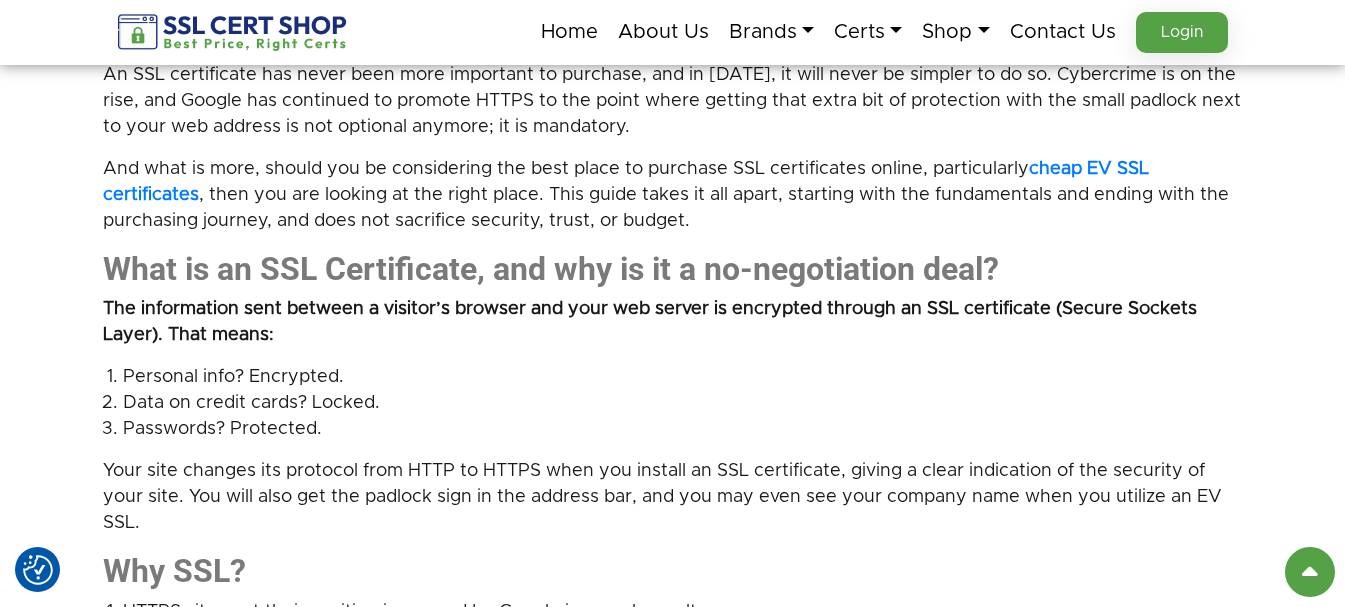 scroll, scrollTop: 1300, scrollLeft: 0, axis: vertical 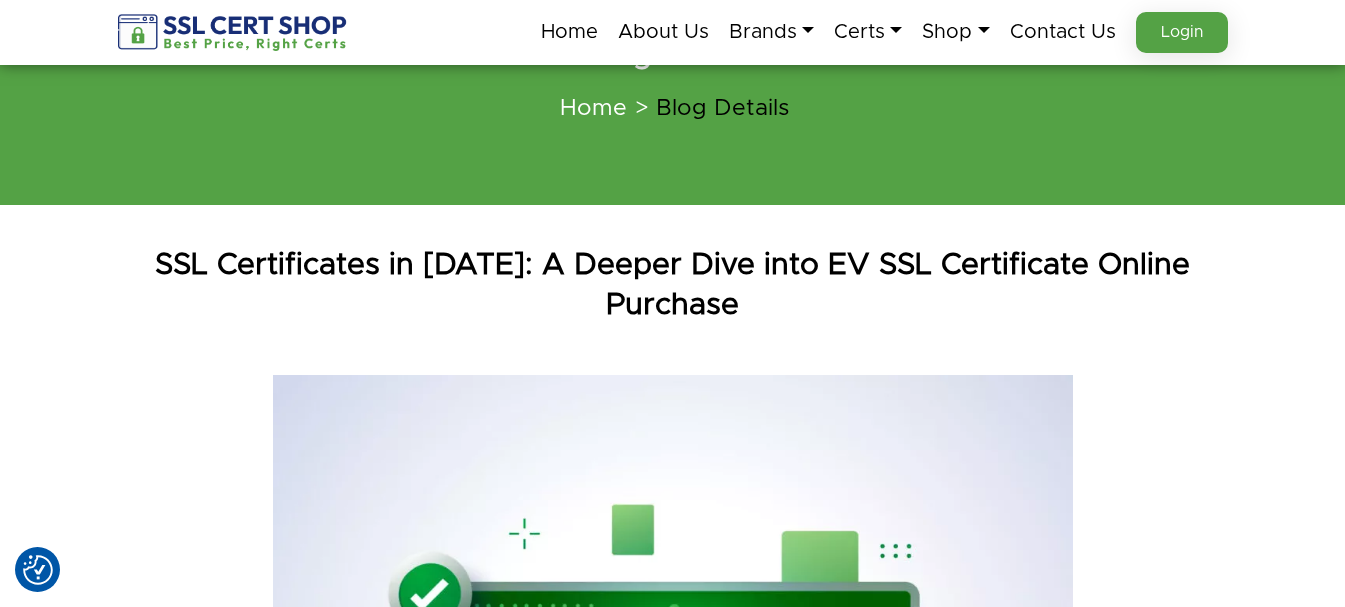click on "SSL Certificates in [DATE]: A Deeper Dive into EV SSL Certificate Online Purchase" at bounding box center [673, 285] 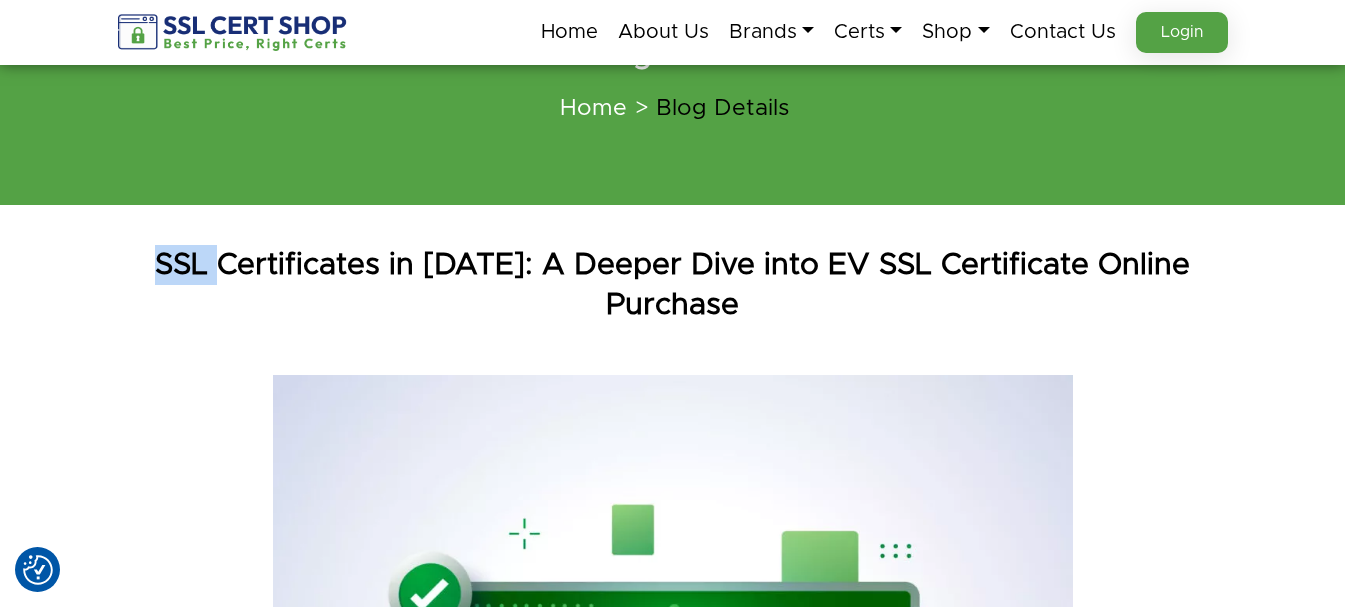 click on "SSL Certificates in [DATE]: A Deeper Dive into EV SSL Certificate Online Purchase" at bounding box center (673, 285) 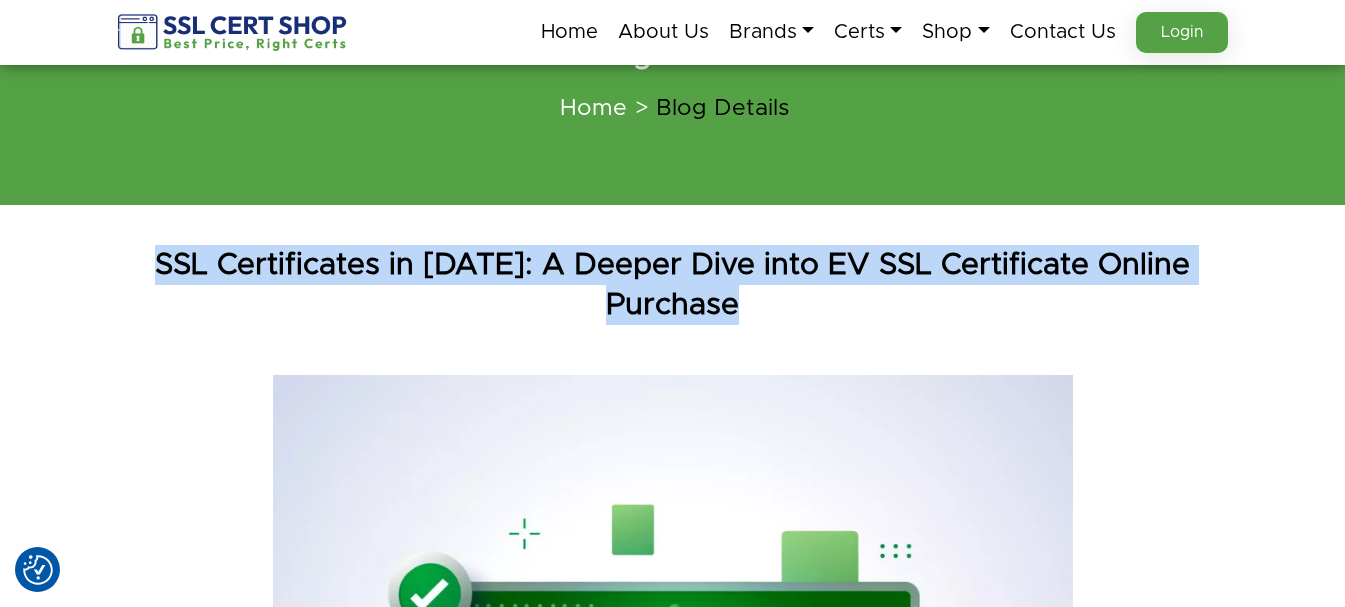 click on "SSL Certificates in [DATE]: A Deeper Dive into EV SSL Certificate Online Purchase" at bounding box center (673, 285) 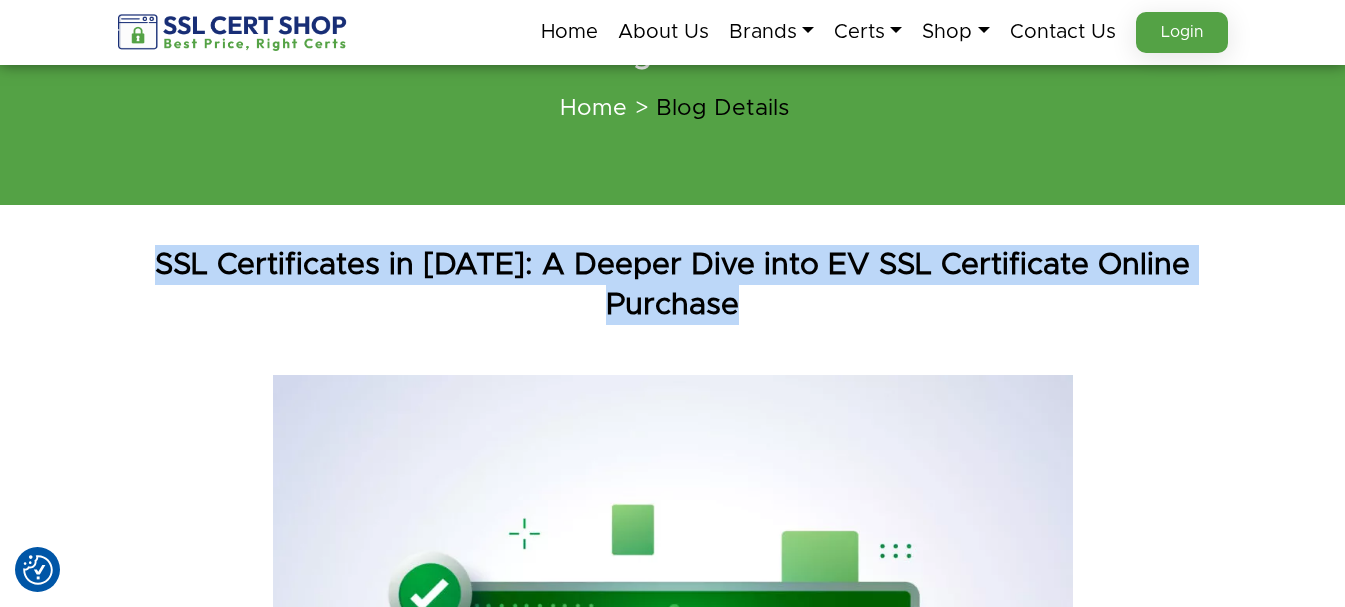 copy on "SSL Certificates in [DATE]: A Deeper Dive into EV SSL Certificate Online Purchase" 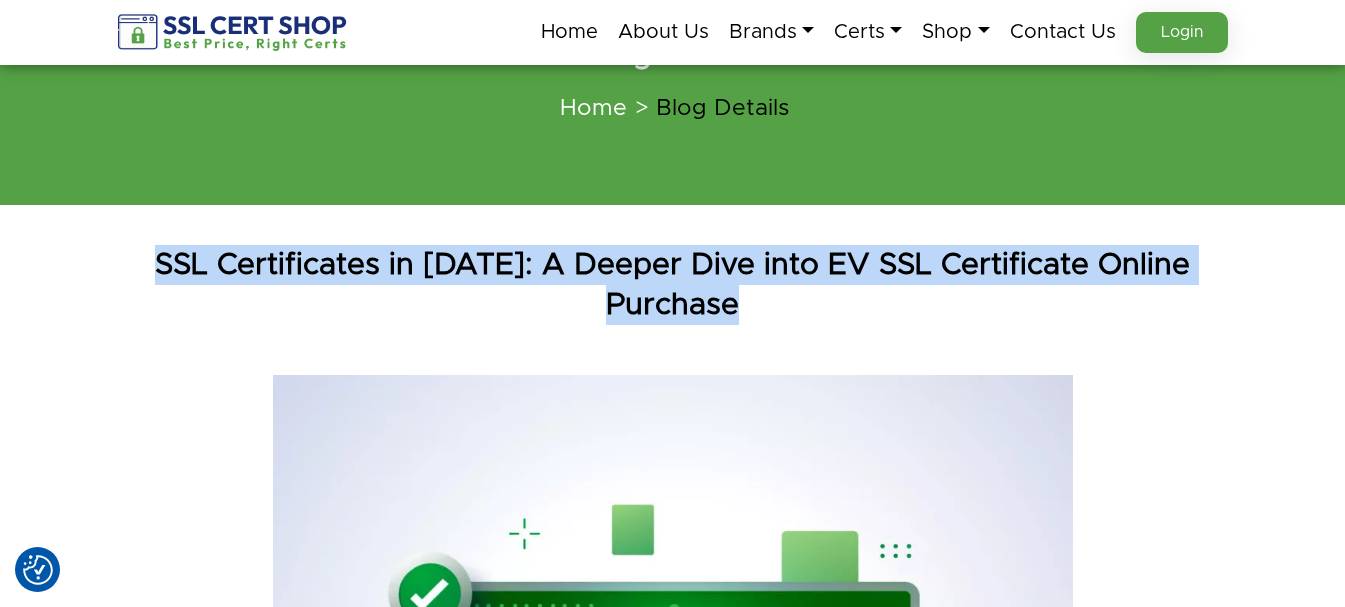 click at bounding box center (673, 775) 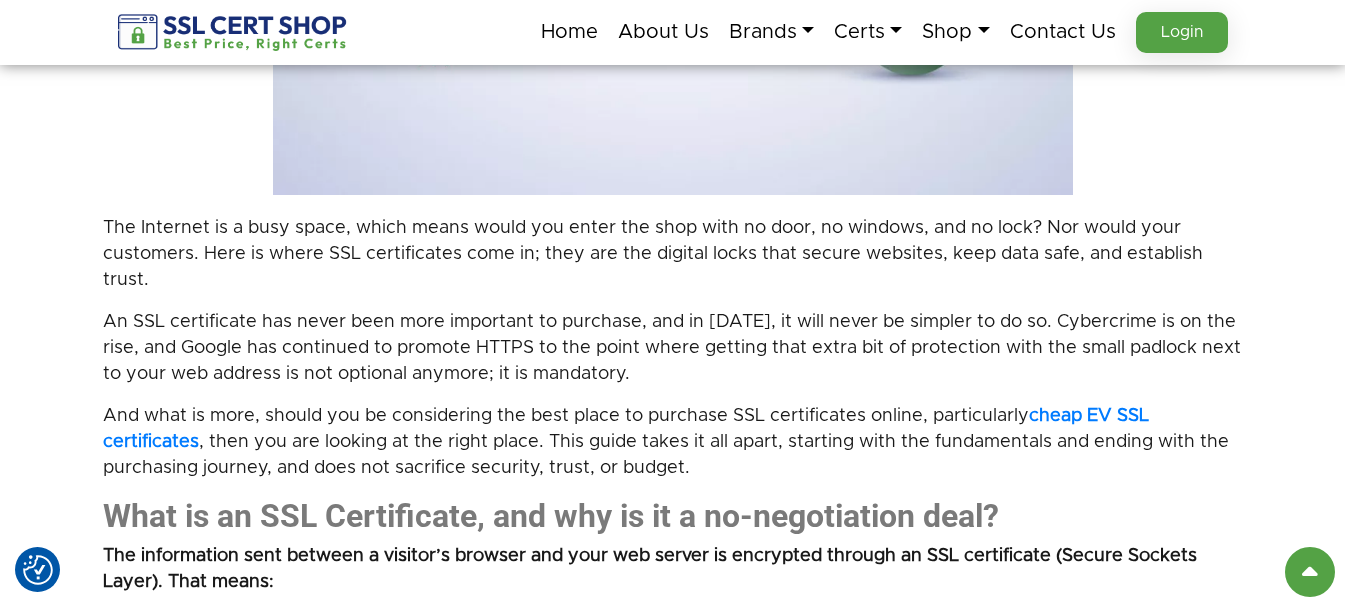 scroll, scrollTop: 1100, scrollLeft: 0, axis: vertical 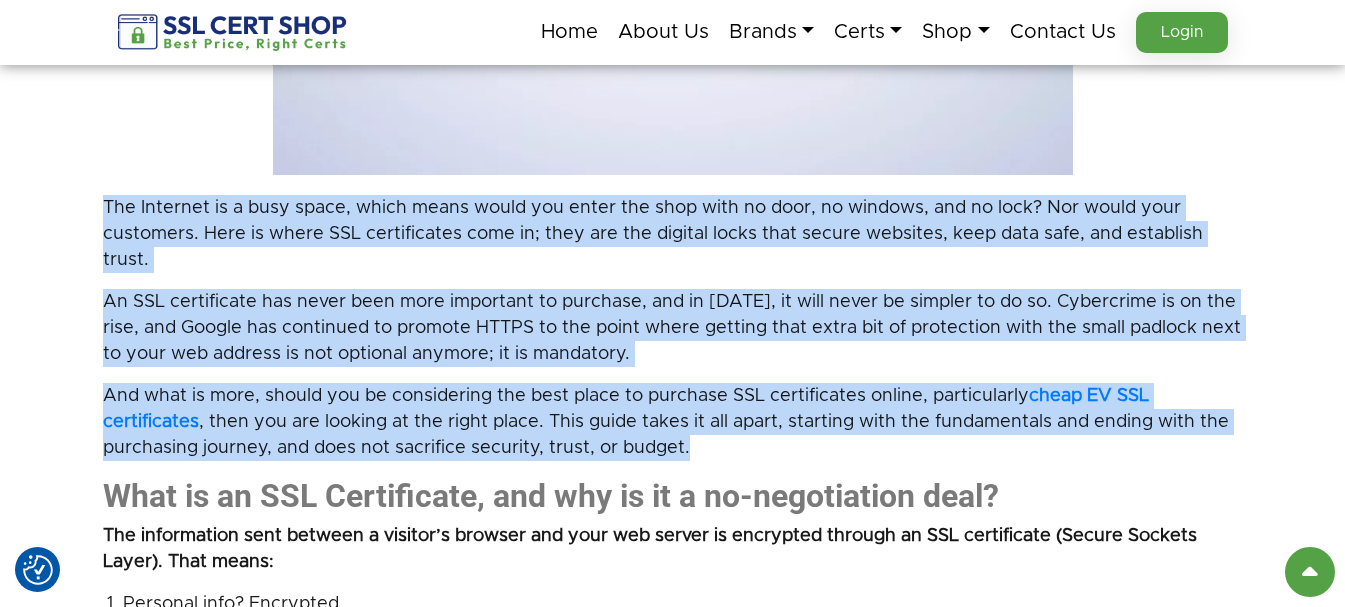 drag, startPoint x: 714, startPoint y: 417, endPoint x: 52, endPoint y: 174, distance: 705.19006 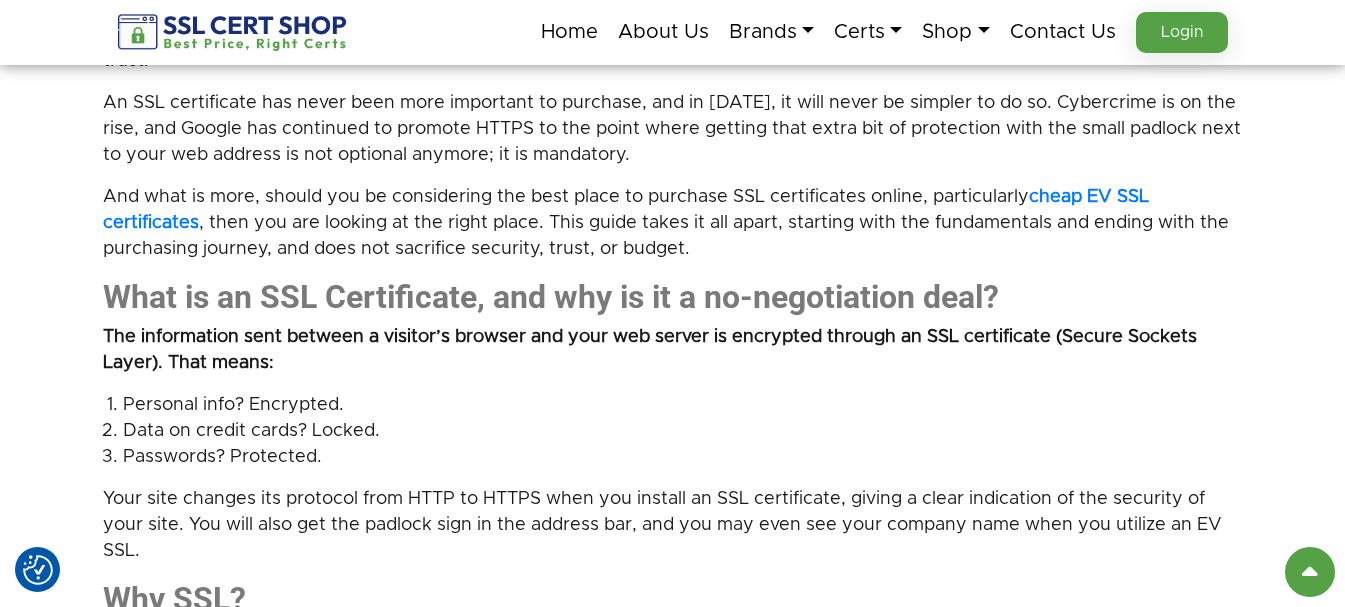 scroll, scrollTop: 1300, scrollLeft: 0, axis: vertical 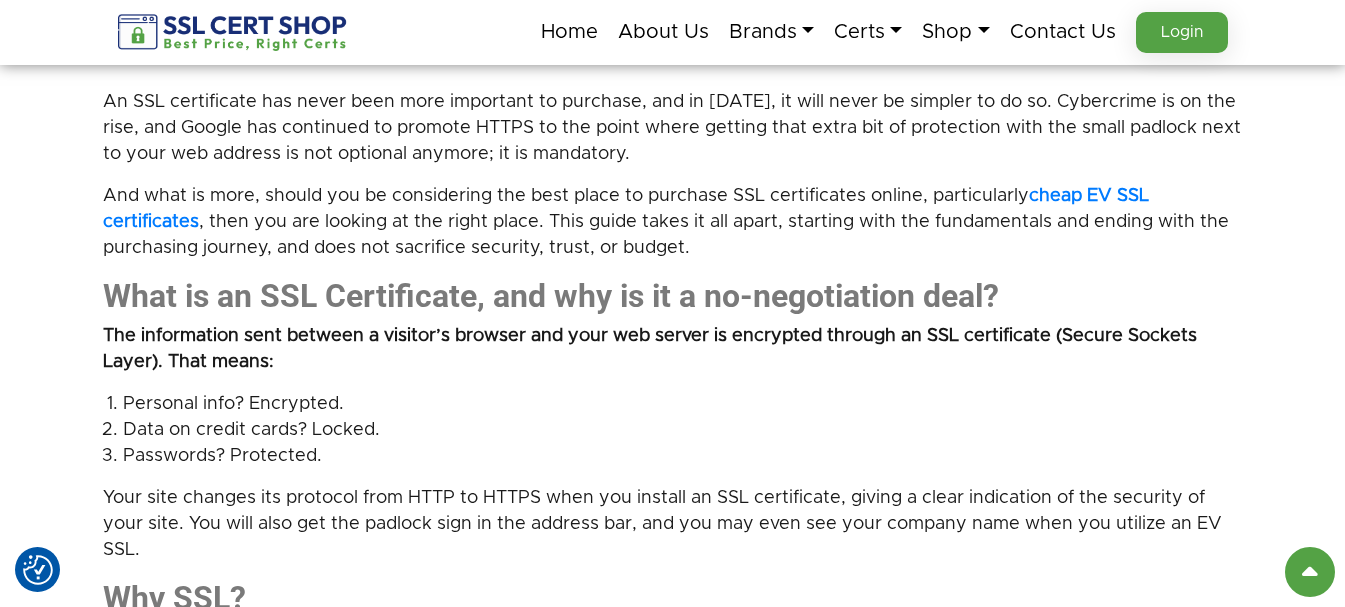 click on "The Internet is a busy space, which means would you enter the shop with no door, no windows, and no lock? Nor would your customers. Here is where SSL certificates come in; they are the digital locks that secure websites, keep data safe, and establish trust.
An SSL certificate has never been more important to purchase, and in 2025, it will never be simpler to do so. Cybercrime is on the rise, and Google has continued to promote HTTPS to the point where getting that extra bit of protection with the small padlock next to your web address is not optional anymore; it is mandatory.
And what is more, should you be considering the best place to purchase SSL certificates online, particularly  cheap EV SSL certificates , then you are looking at the right place. This guide takes it all apart, starting with the fundamentals and ending with the purchasing journey, and does not sacrifice security, trust, or budget.
What is an SSL Certificate, and why is it a no-negotiation deal?" at bounding box center [673, 1977] 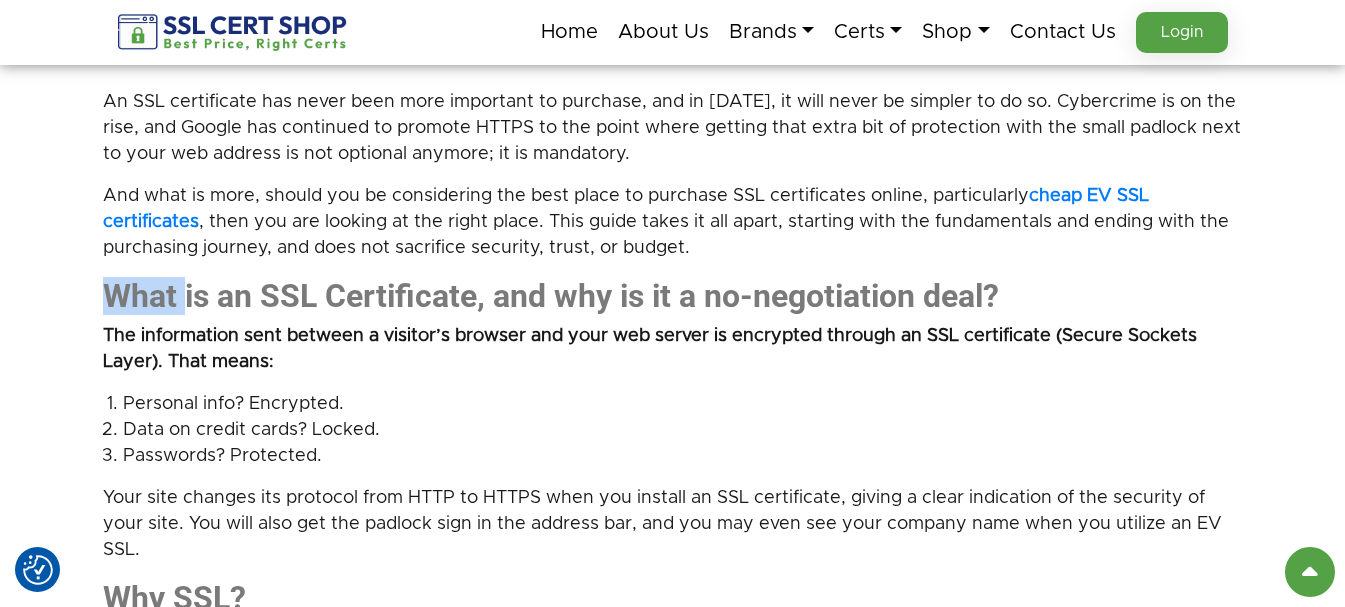 click on "What is an SSL Certificate, and why is it a no-negotiation deal?" at bounding box center (551, 296) 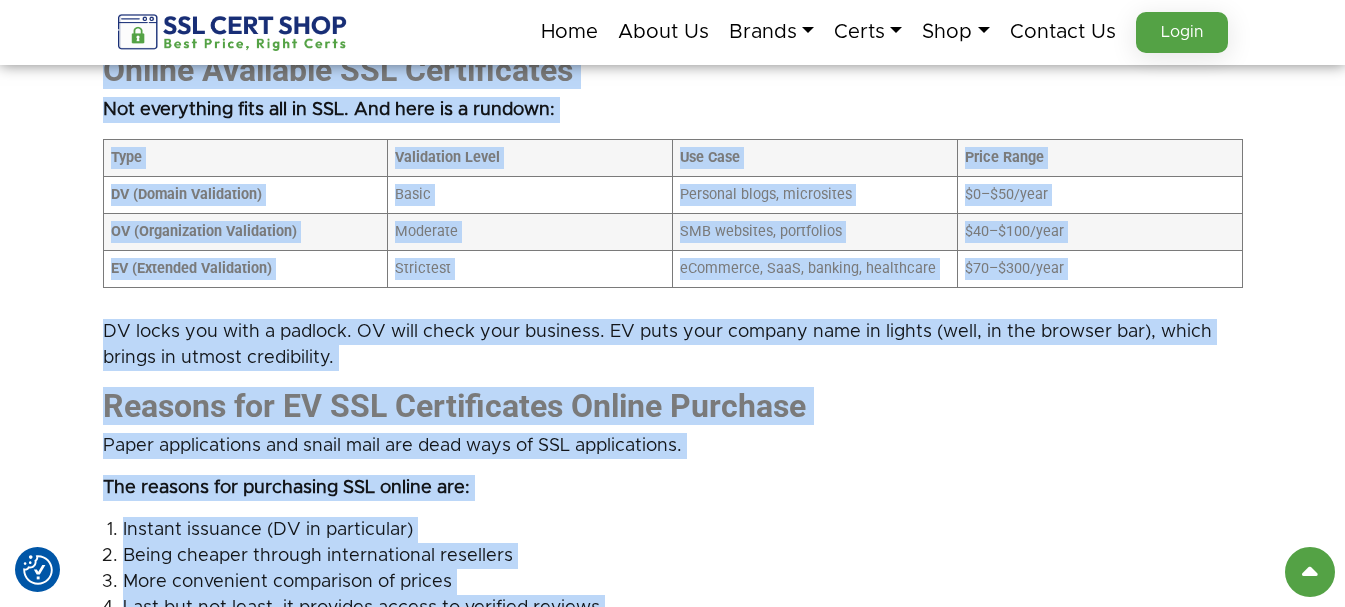 scroll, scrollTop: 2060, scrollLeft: 0, axis: vertical 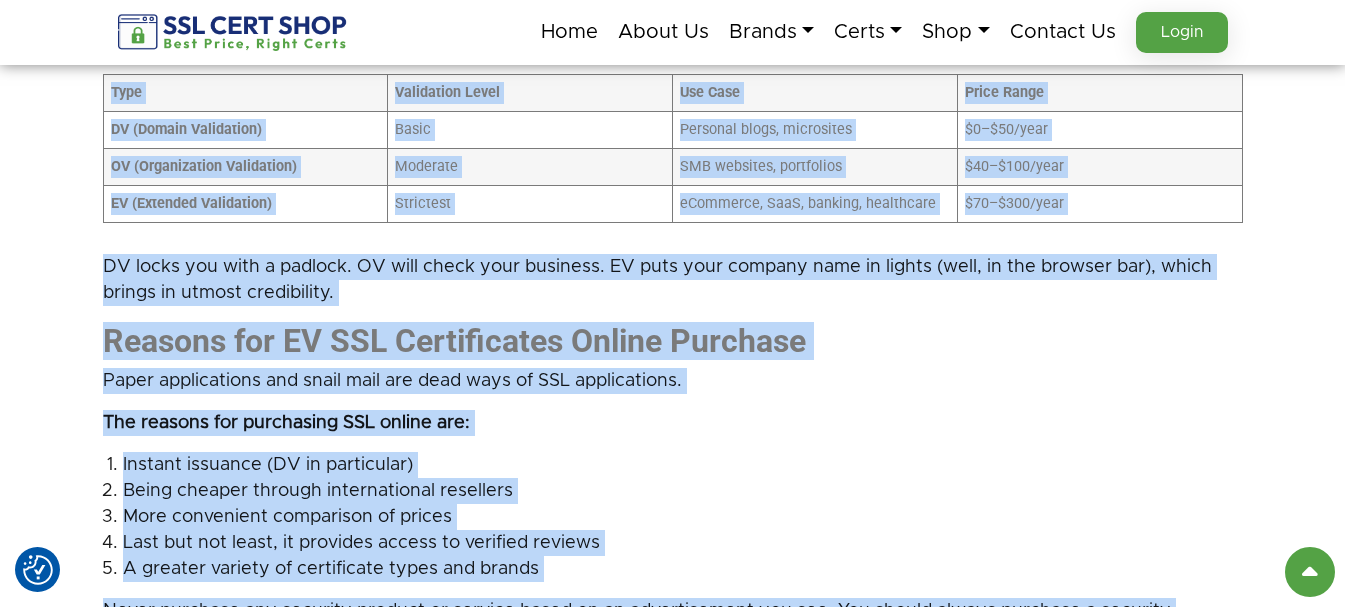 click on "Being cheaper through international resellers" at bounding box center (683, 491) 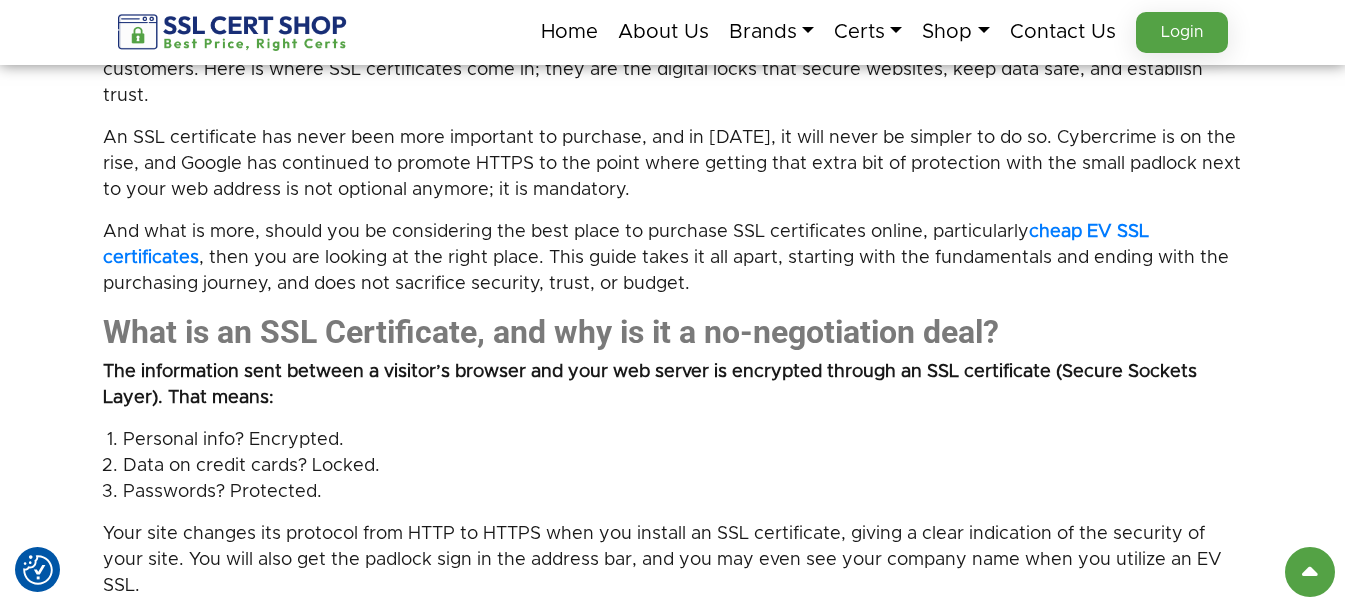 scroll, scrollTop: 1260, scrollLeft: 0, axis: vertical 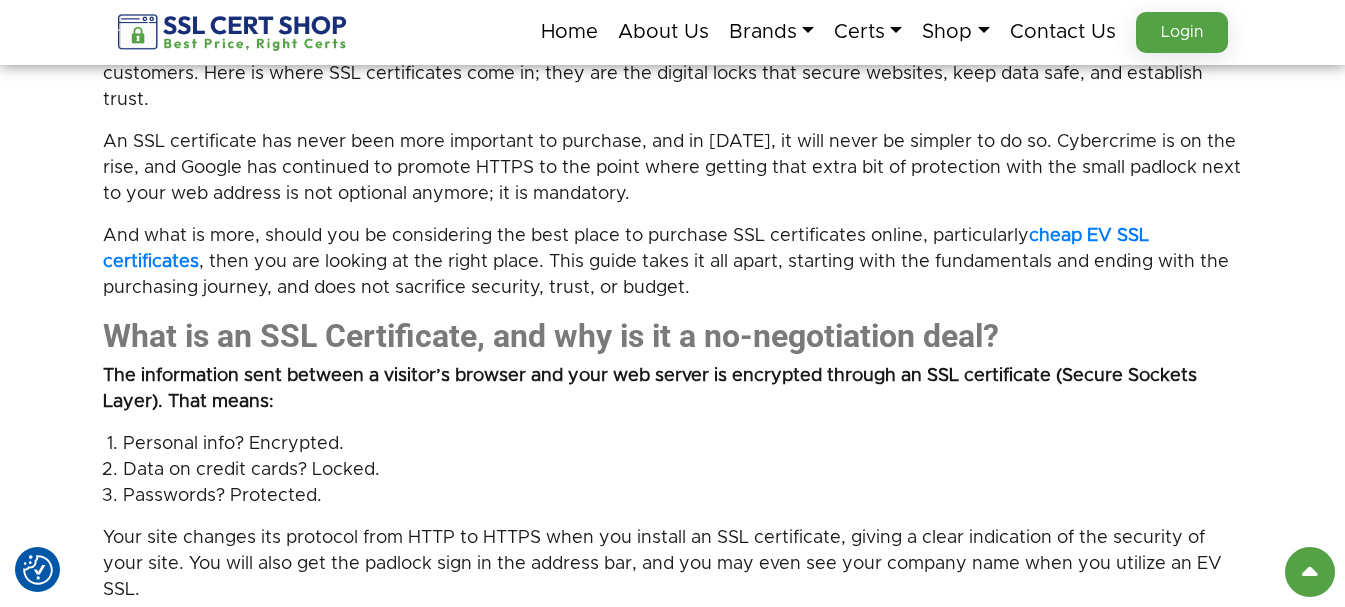 click on "What is an SSL Certificate, and why is it a no-negotiation deal?" at bounding box center (551, 336) 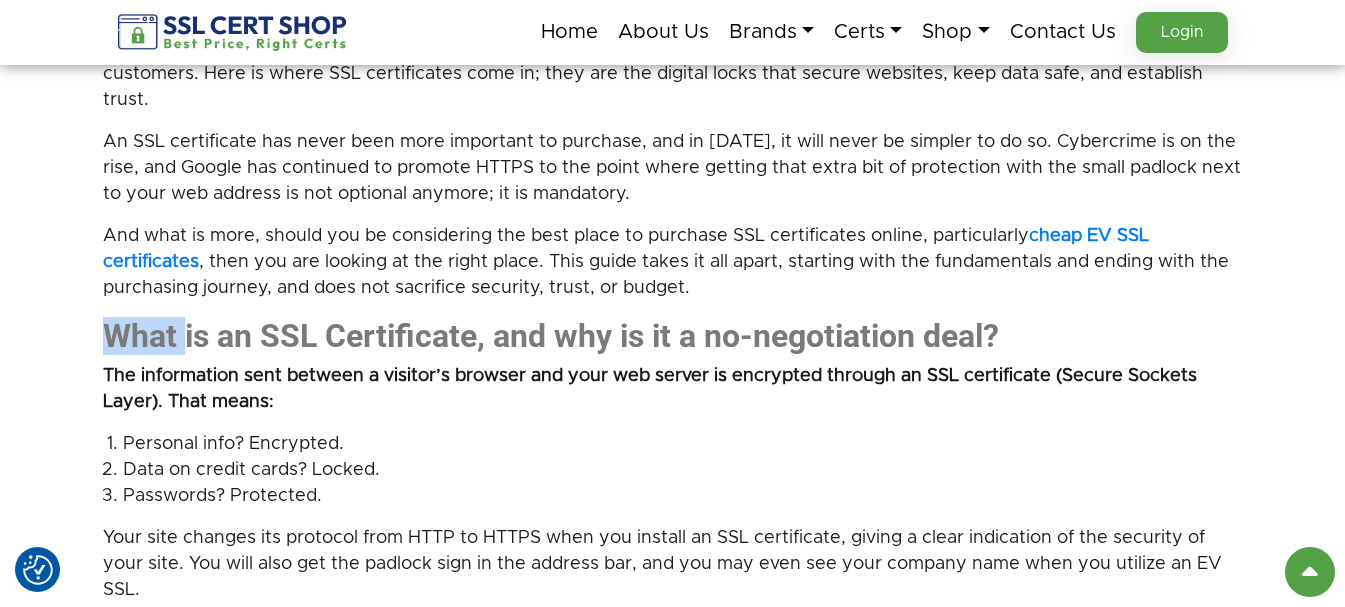 click on "What is an SSL Certificate, and why is it a no-negotiation deal?" at bounding box center [551, 336] 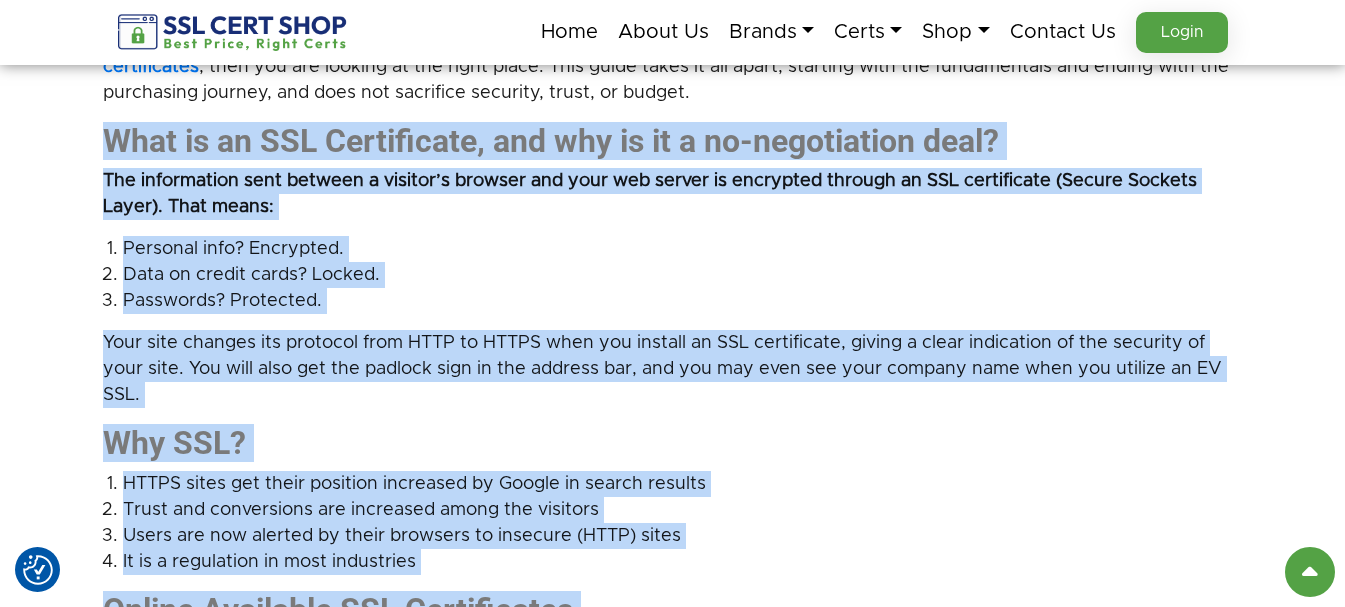 scroll, scrollTop: 1515, scrollLeft: 0, axis: vertical 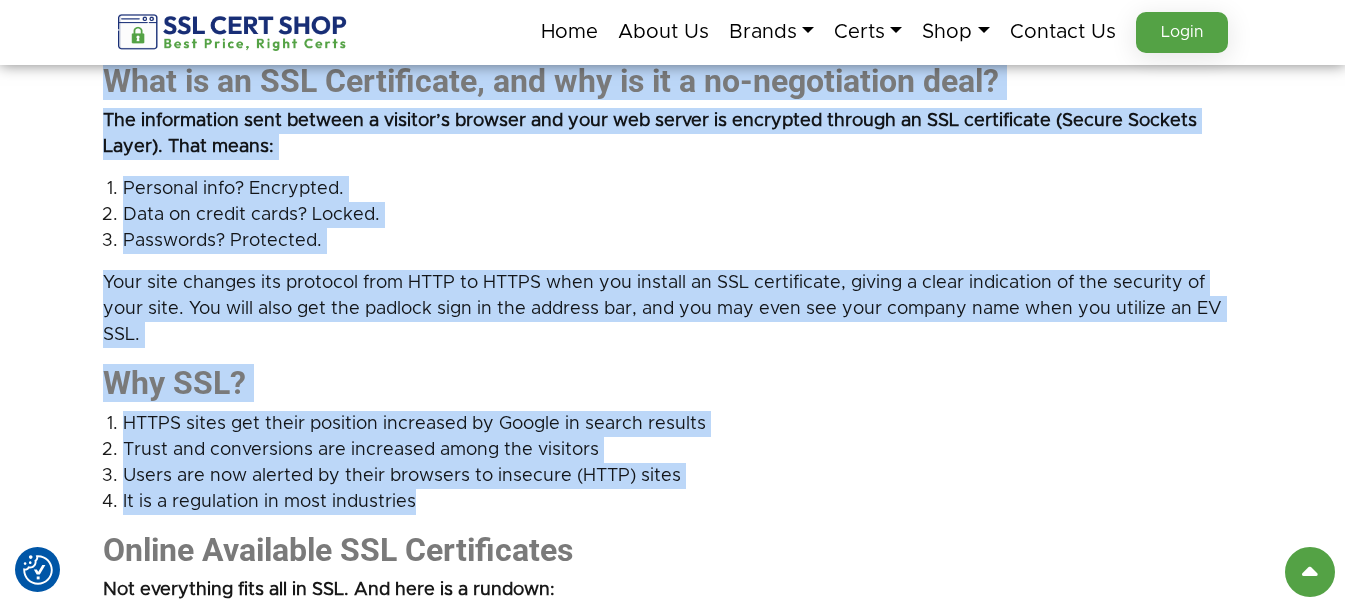 copy on "What is an SSL Certificate, and why is it a no-negotiation deal?
The information sent between a visitor’s browser and your web server is encrypted through an SSL certificate (Secure Sockets Layer). That means:
Personal info? Encrypted.
Data on credit cards? Locked.
Passwords? Protected.
Your site changes its protocol from HTTP to HTTPS when you install an SSL certificate, giving a clear indication of the security of your site. You will also get the padlock sign in the address bar, and you may even see your company name when you utilize an EV SSL.
Why SSL?
HTTPS sites get their position increased by Google in search results
Trust and conversions are increased among the visitors
Users are now alerted by their browsers to insecure (HTTP) sites
It is a regulation in most industries" 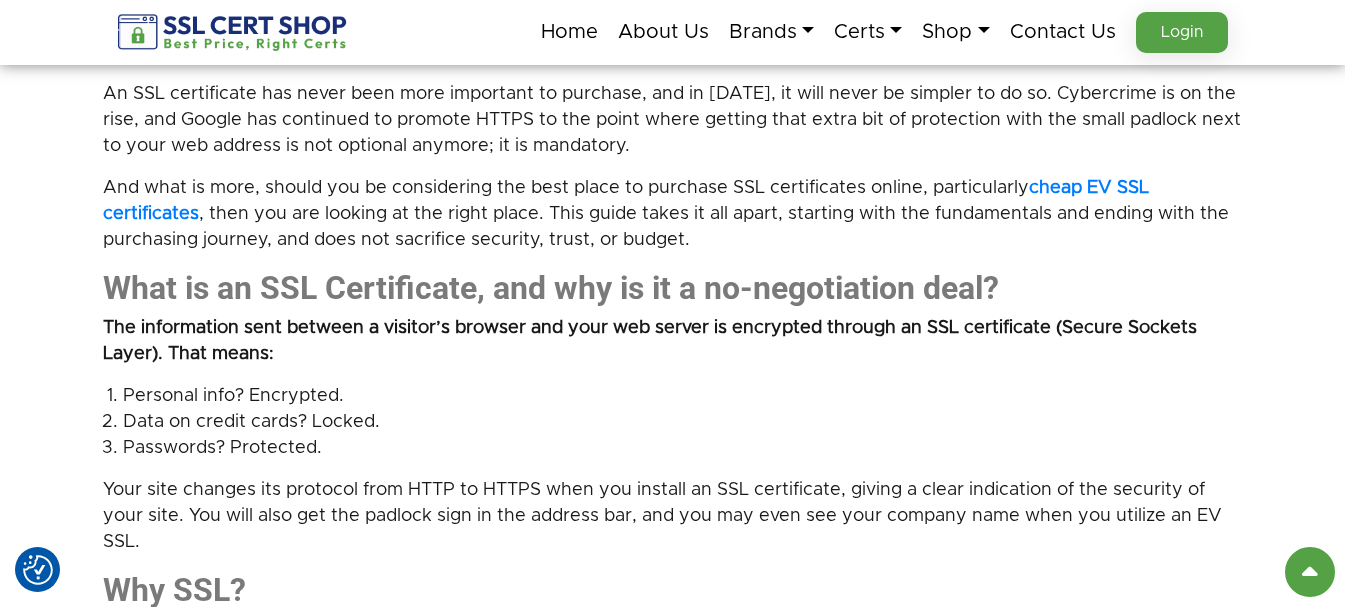 scroll, scrollTop: 1415, scrollLeft: 0, axis: vertical 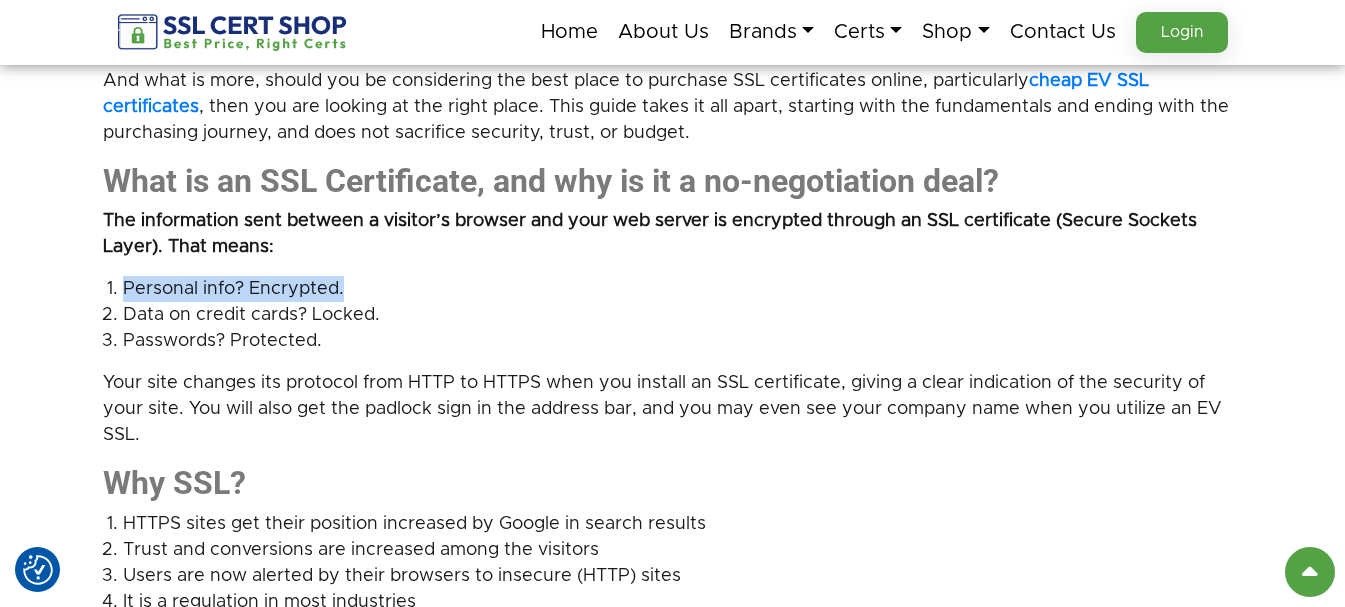 drag, startPoint x: 120, startPoint y: 242, endPoint x: 368, endPoint y: 237, distance: 248.0504 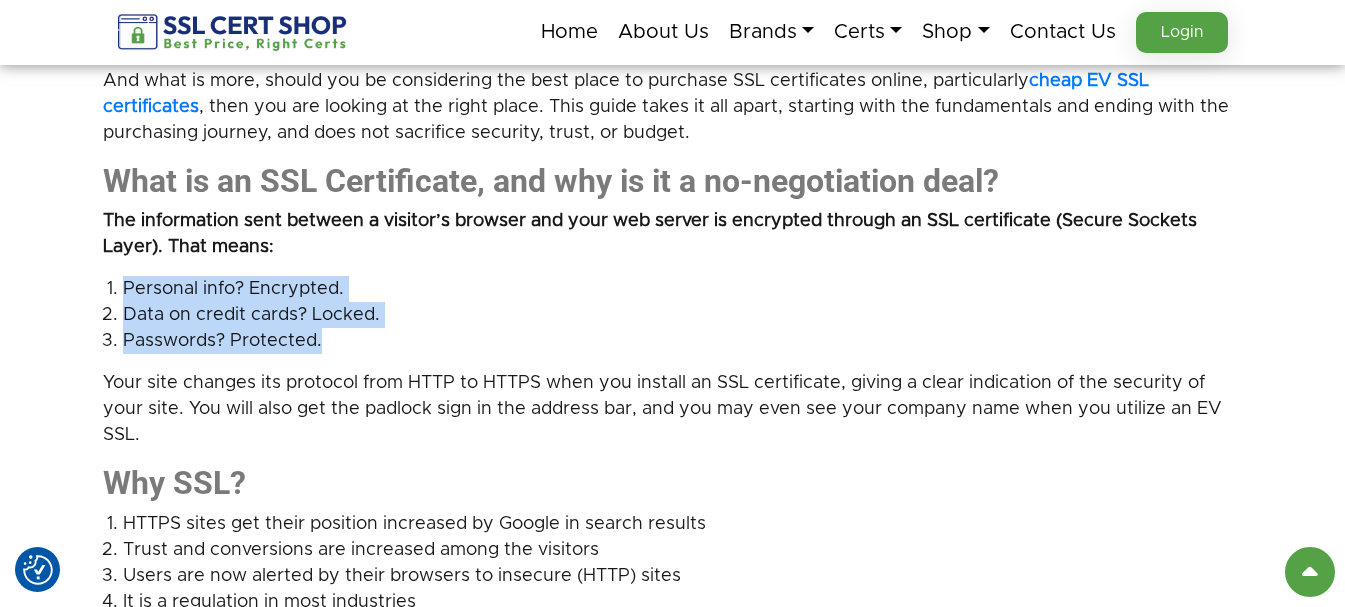 drag, startPoint x: 327, startPoint y: 290, endPoint x: 95, endPoint y: 227, distance: 240.40175 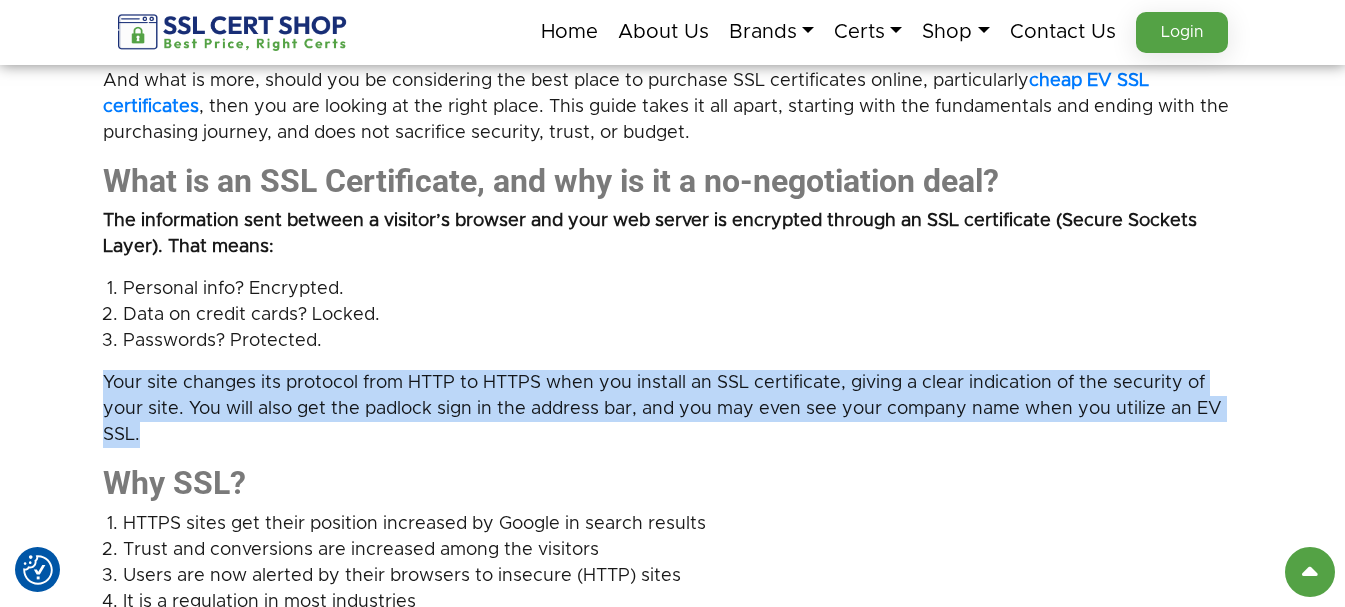 drag, startPoint x: 139, startPoint y: 387, endPoint x: 89, endPoint y: 347, distance: 64.03124 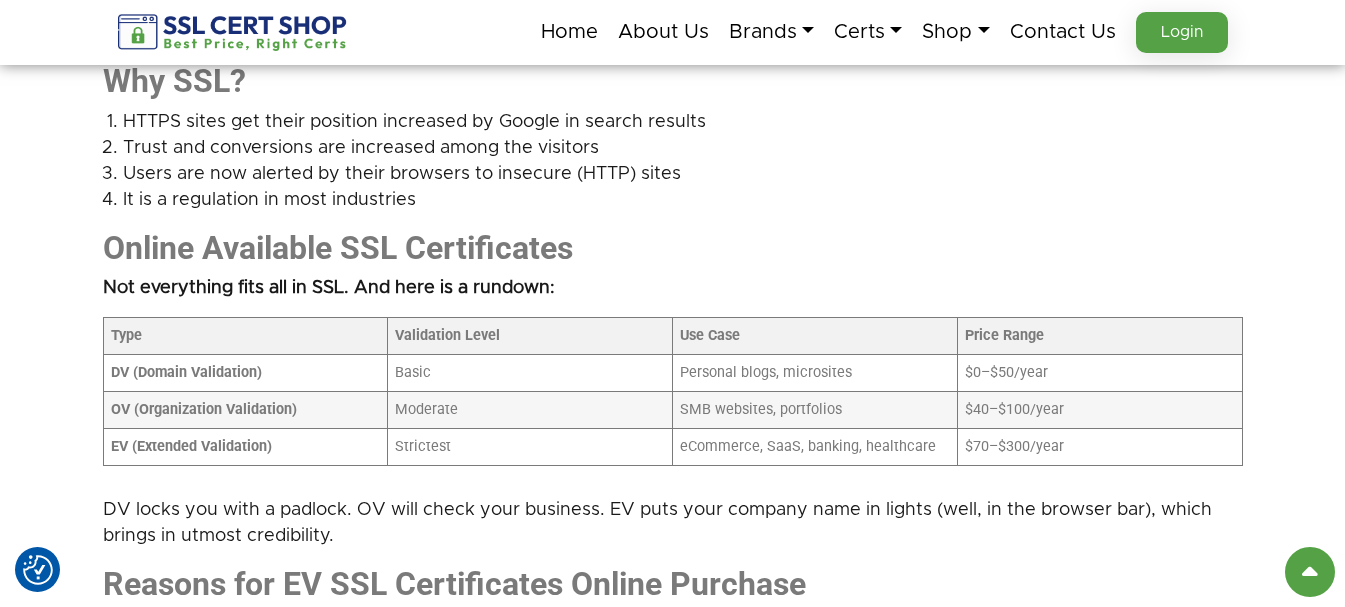 scroll, scrollTop: 1915, scrollLeft: 0, axis: vertical 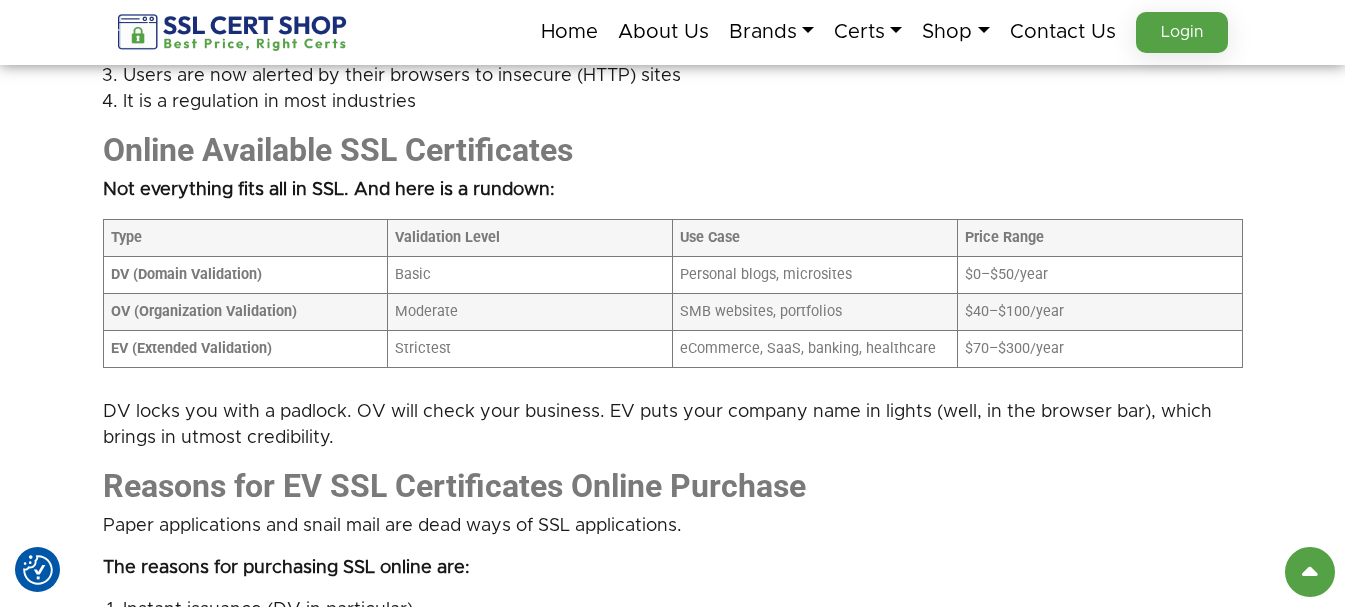 drag, startPoint x: 79, startPoint y: 175, endPoint x: 1262, endPoint y: 320, distance: 1191.8531 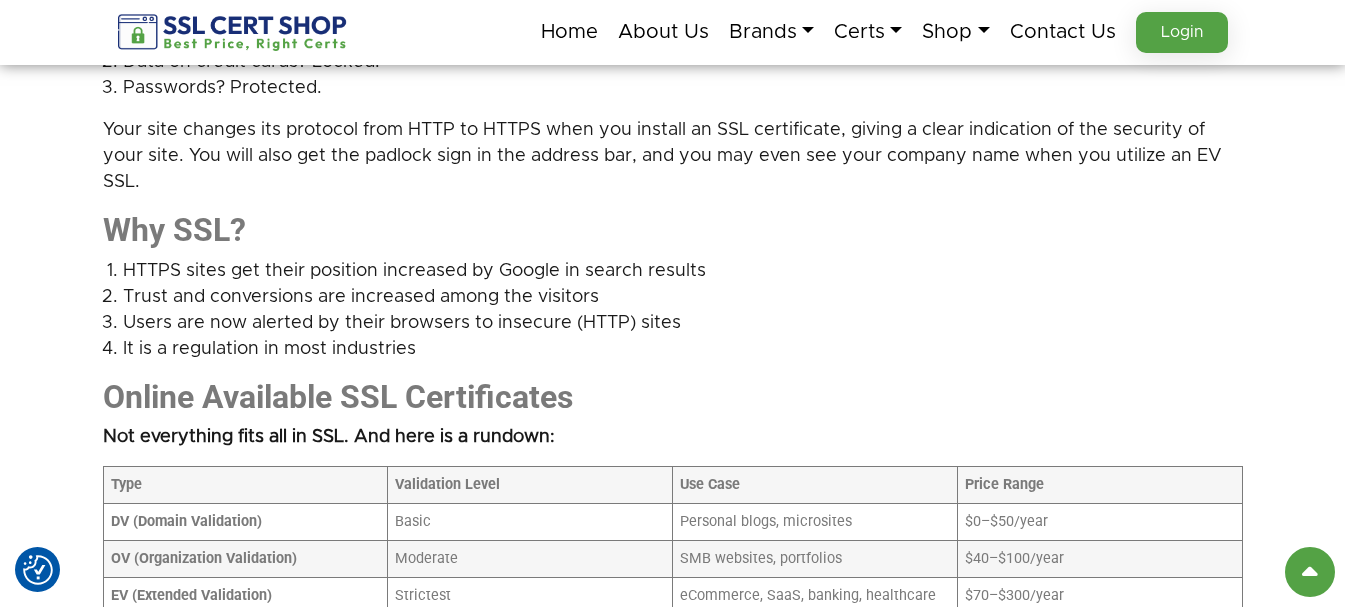 scroll, scrollTop: 1715, scrollLeft: 0, axis: vertical 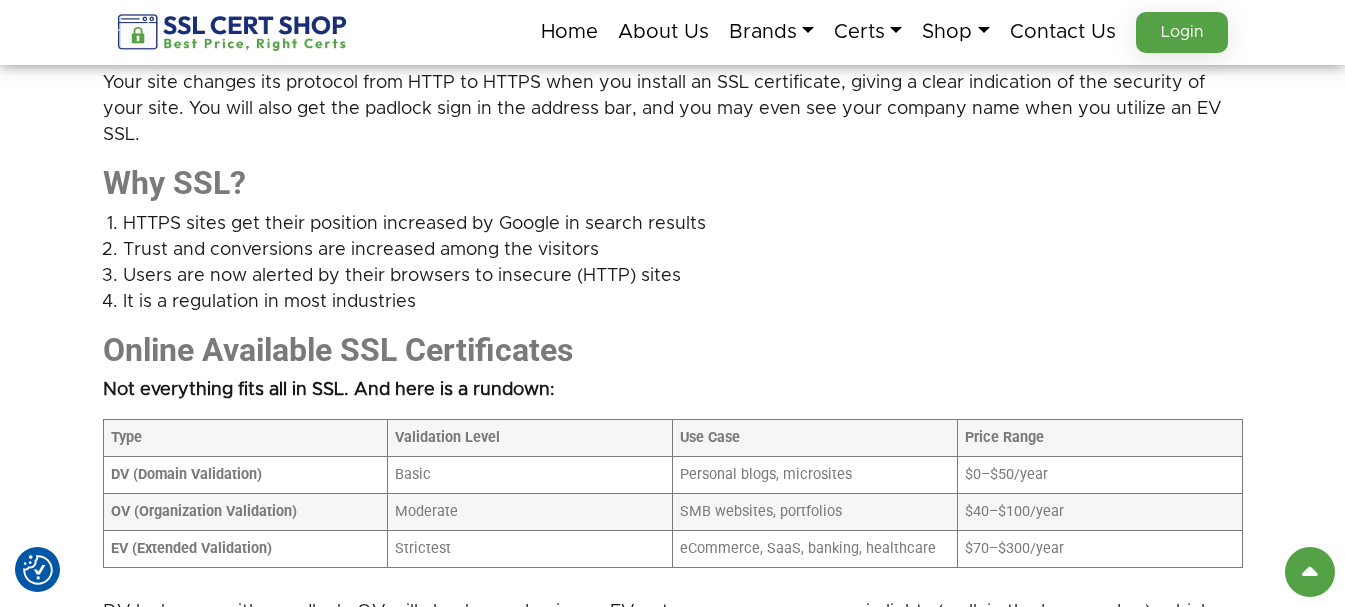 drag, startPoint x: 100, startPoint y: 390, endPoint x: 1329, endPoint y: 447, distance: 1230.321 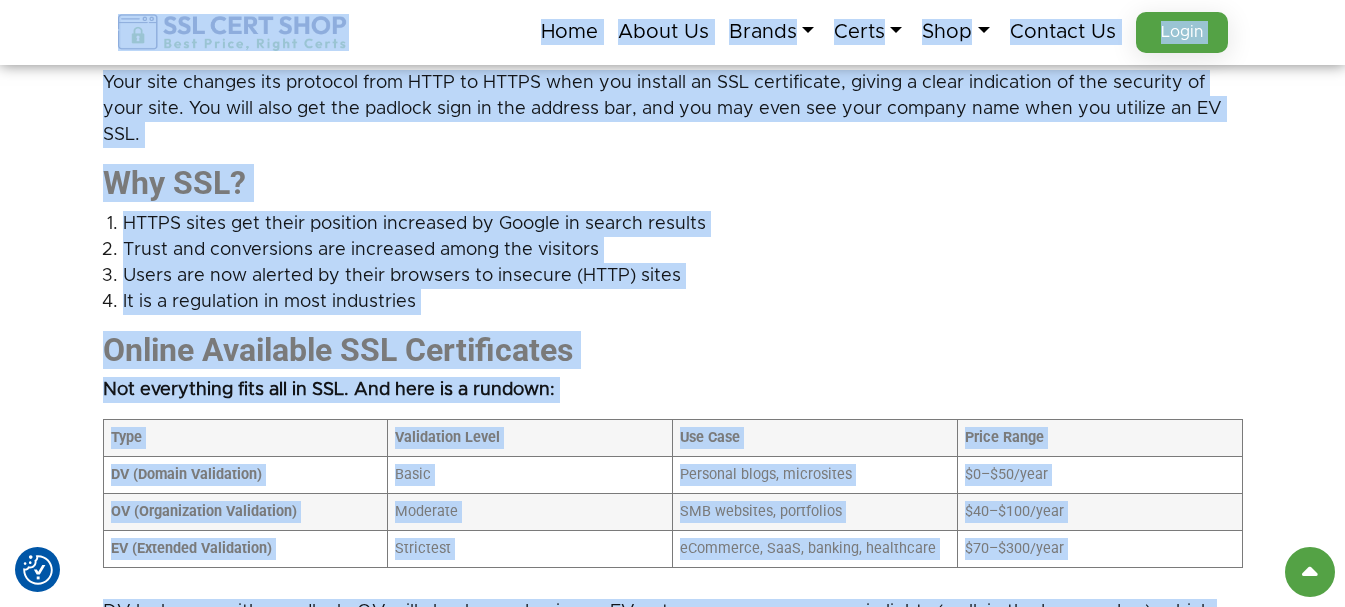 click on "It is a regulation in most industries" at bounding box center (683, 302) 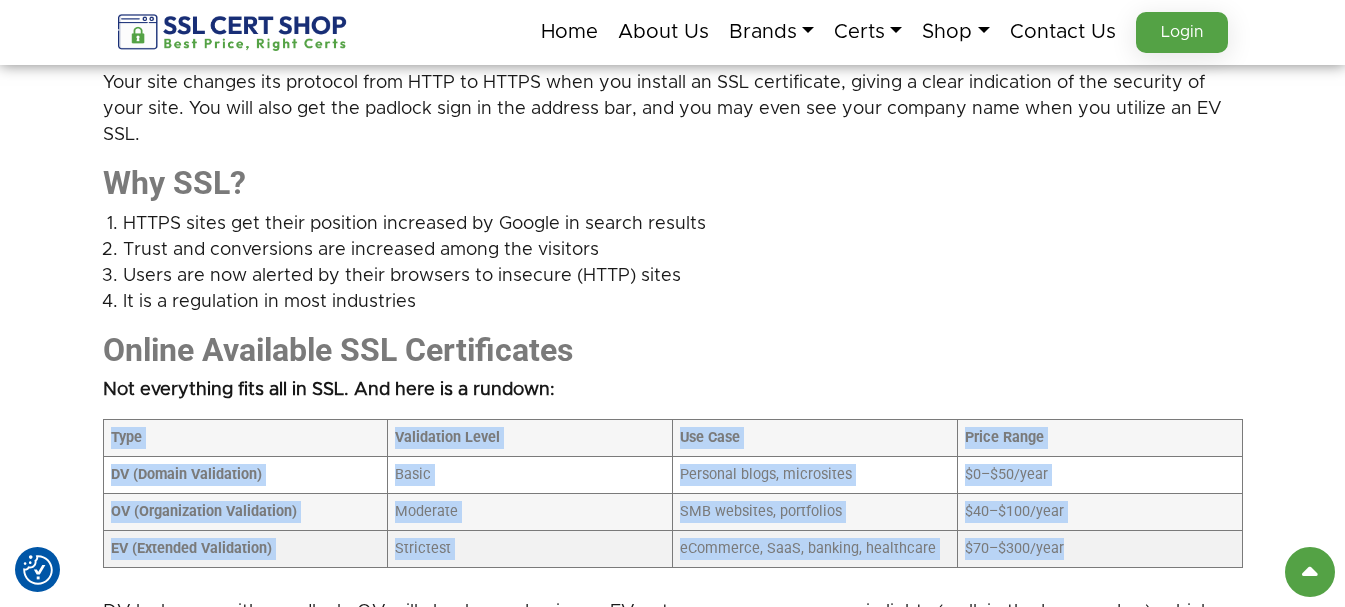 drag, startPoint x: 39, startPoint y: 386, endPoint x: 1155, endPoint y: 522, distance: 1124.2562 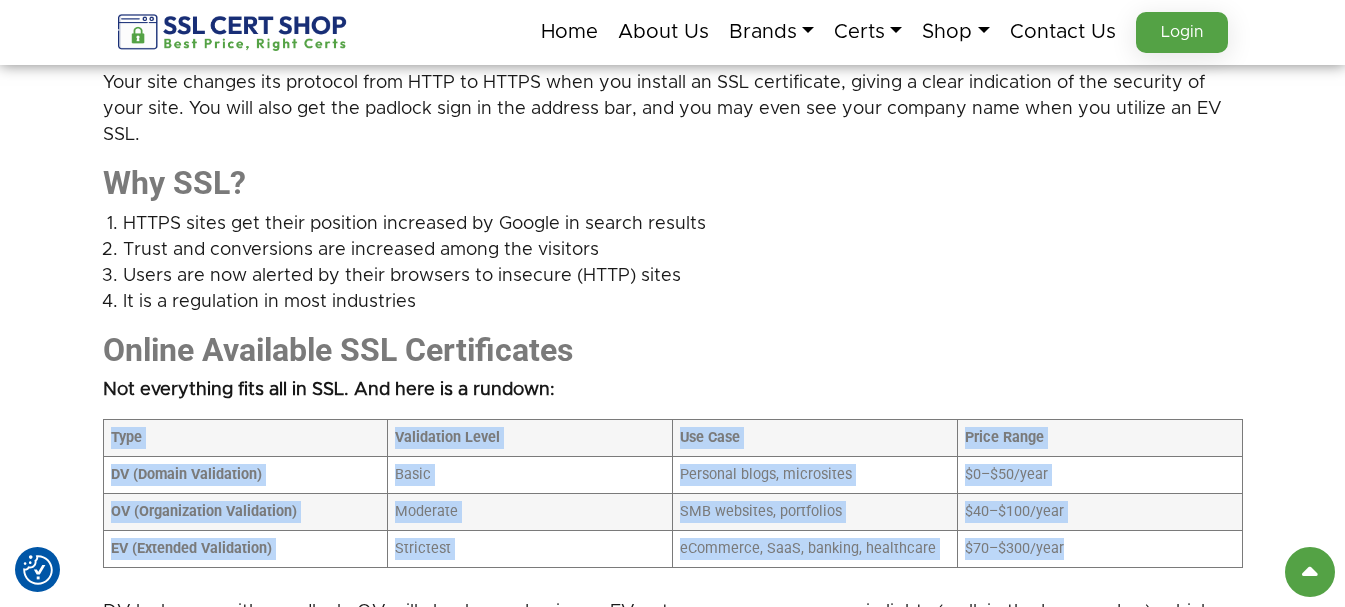 copy on "Type Validation Level Use Case Price Range DV (Domain Validation) Basic Personal blogs, microsites $0–$50/year OV (Organization Validation) Moderate SMB websites, portfolios $40–$100/year EV (Extended Validation) Strictest eCommerce, SaaS, banking, healthcare $70–$300/year" 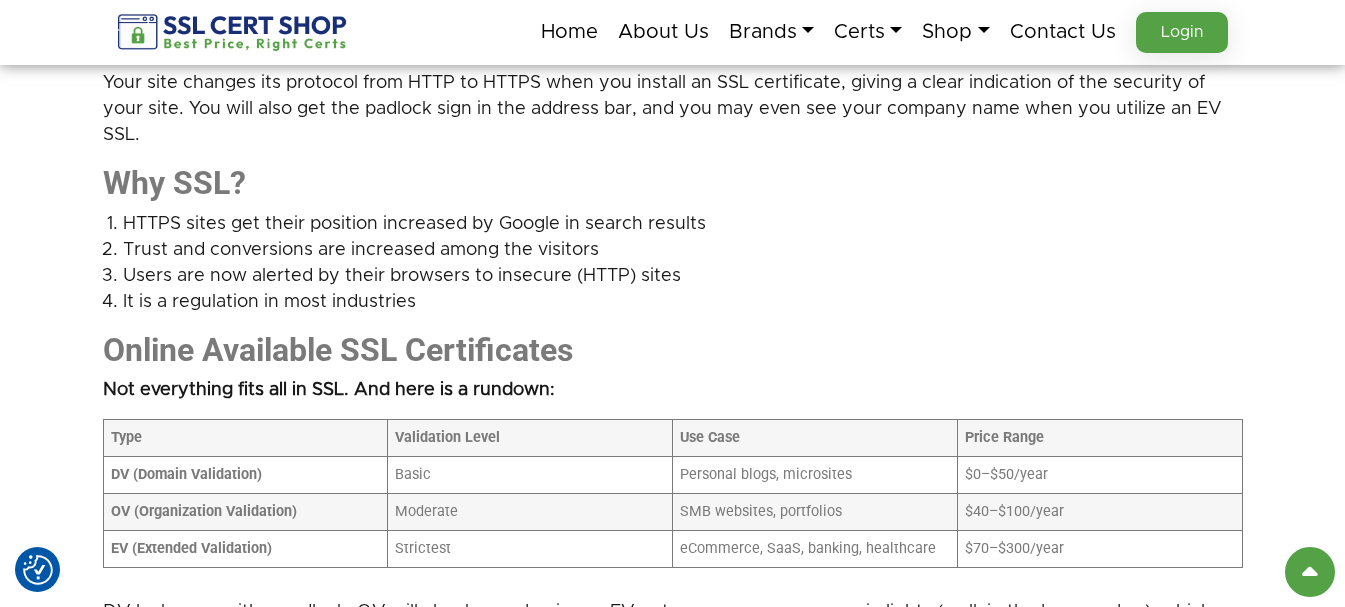 click on "SSL Certificates in 2025: A Deeper Dive into EV SSL Certificate Online Purchase
The Internet is a busy space, which means would you enter the shop with no door, no windows, and no lock? Nor would your customers. Here is where SSL certificates come in; they are the digital locks that secure websites, keep data safe, and establish trust.
An SSL certificate has never been more important to purchase, and in 2025, it will never be simpler to do so. Cybercrime is on the rise, and Google has continued to promote HTTPS to the point where getting that extra bit of protection with the small padlock next to your web address is not optional anymore; it is mandatory.
And what is more, should you be considering the best place to purchase SSL certificates online, particularly  cheap EV SSL certificates
What is an SSL Certificate, and why is it a no-negotiation deal?
Personal info? Encrypted." at bounding box center (672, 1072) 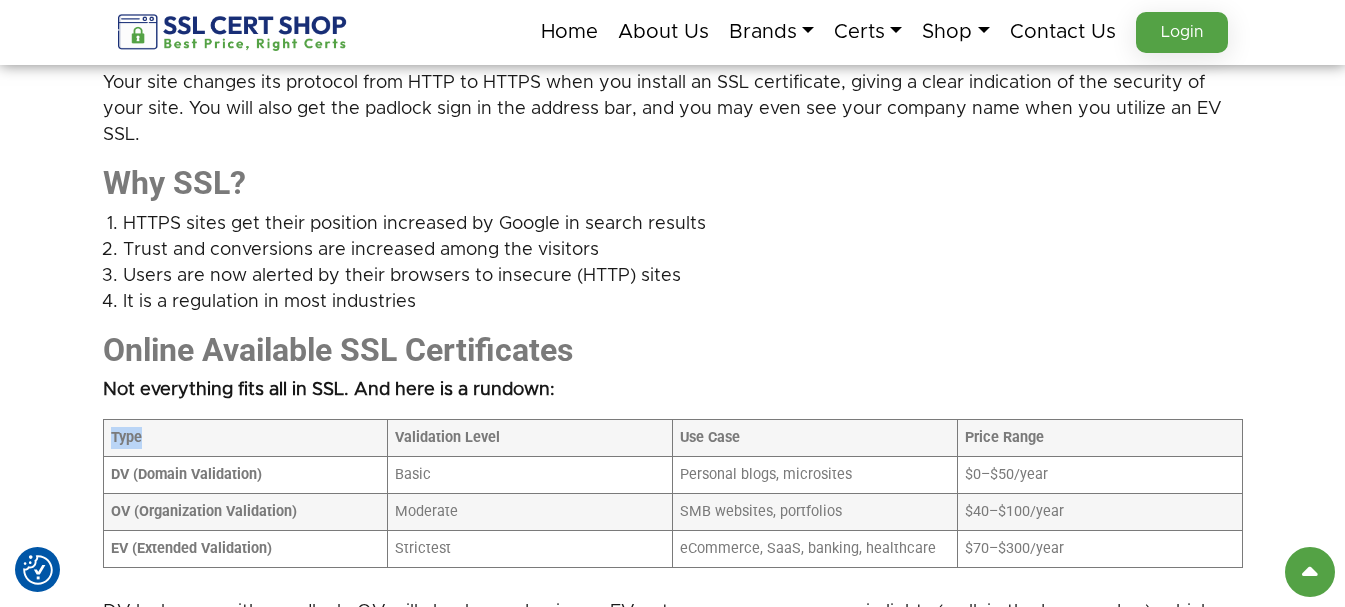 drag, startPoint x: 176, startPoint y: 388, endPoint x: 101, endPoint y: 397, distance: 75.53807 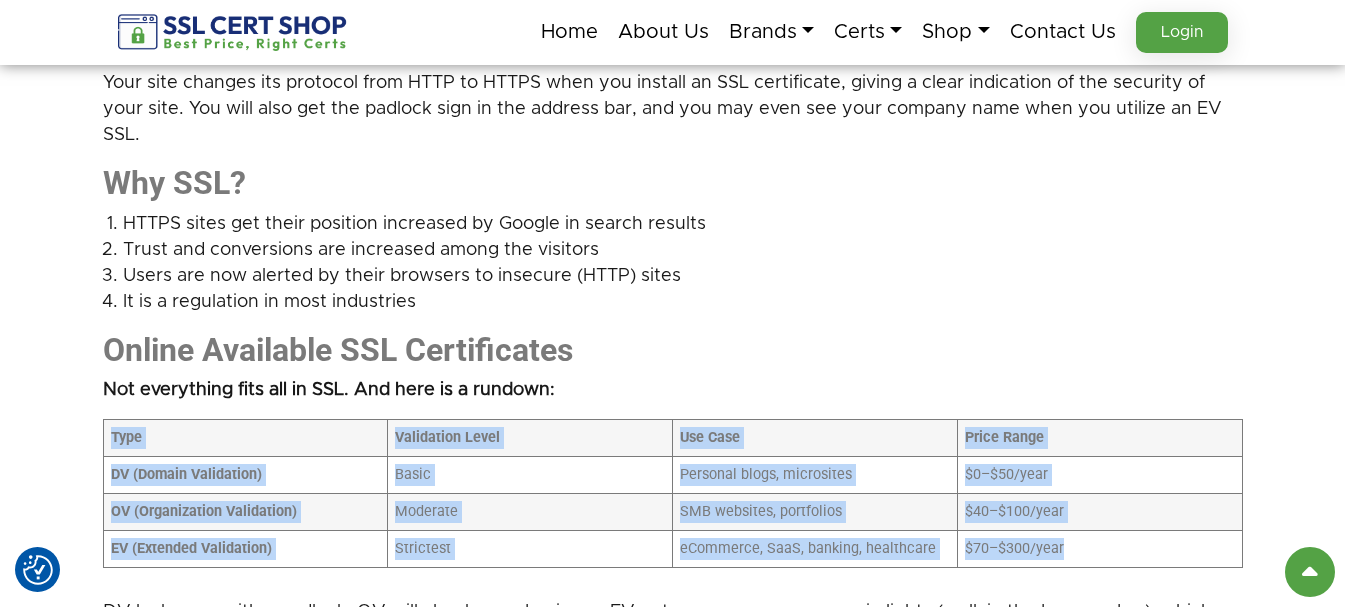 drag, startPoint x: 1111, startPoint y: 515, endPoint x: 117, endPoint y: 371, distance: 1004.3764 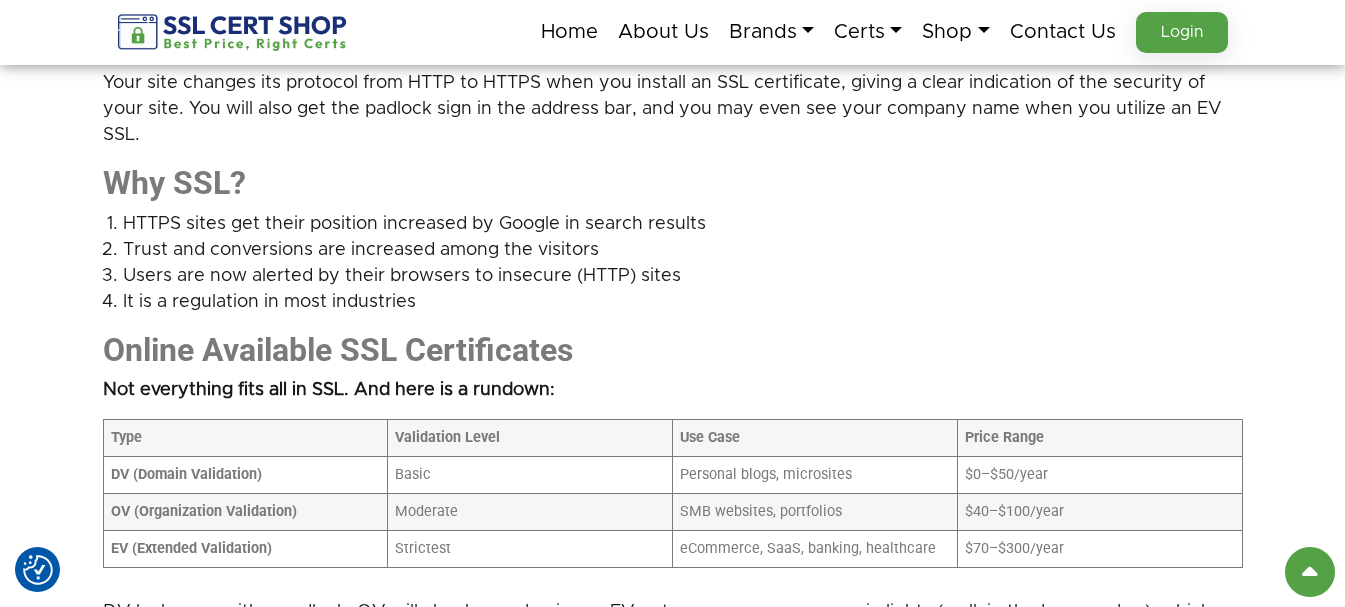 click on "It is a regulation in most industries" at bounding box center (683, 302) 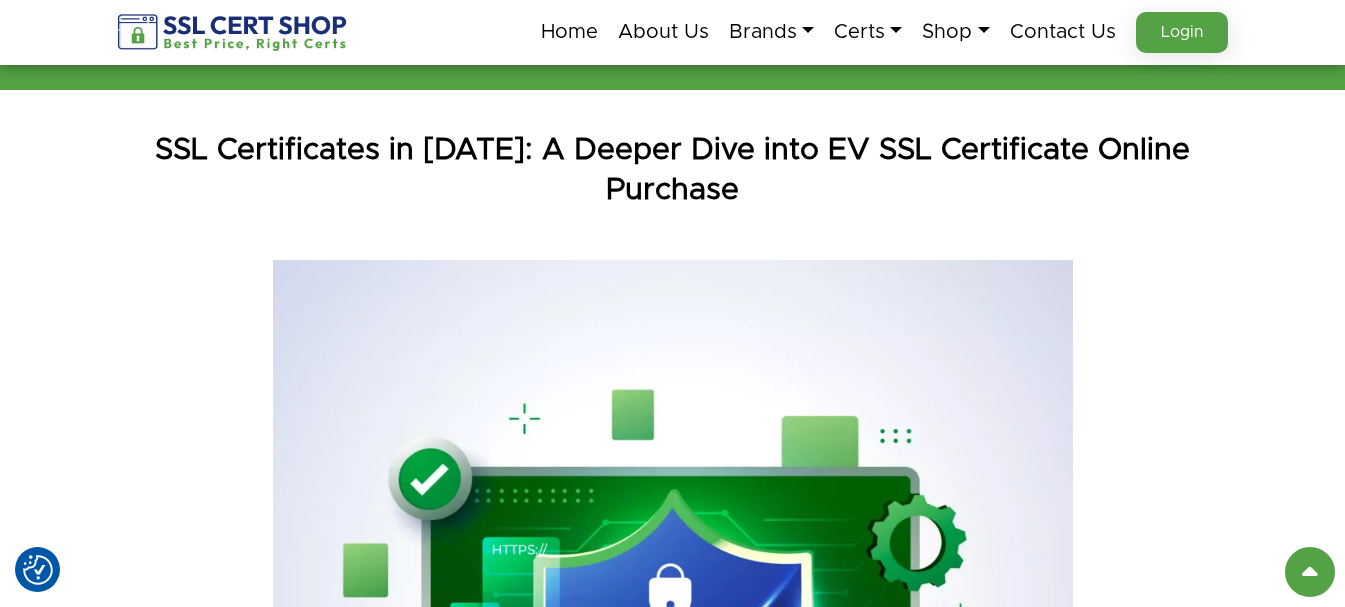 scroll, scrollTop: 0, scrollLeft: 0, axis: both 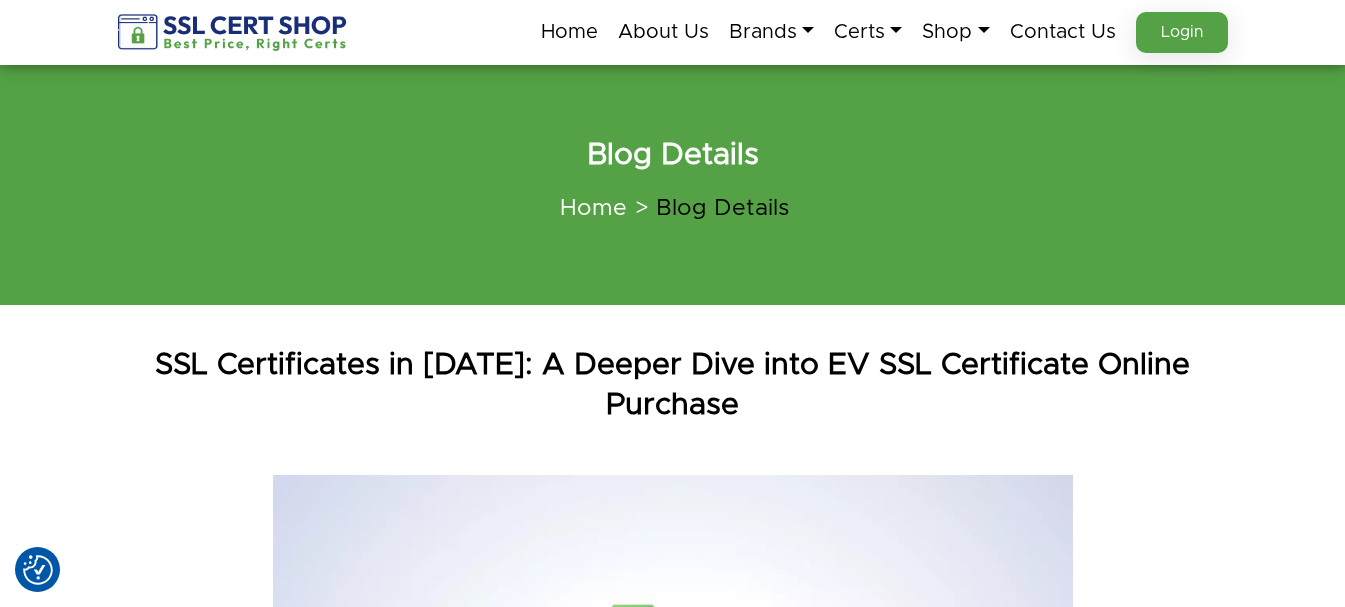 click on "SSL Certificates in [DATE]: A Deeper Dive into EV SSL Certificate Online Purchase" at bounding box center [673, 385] 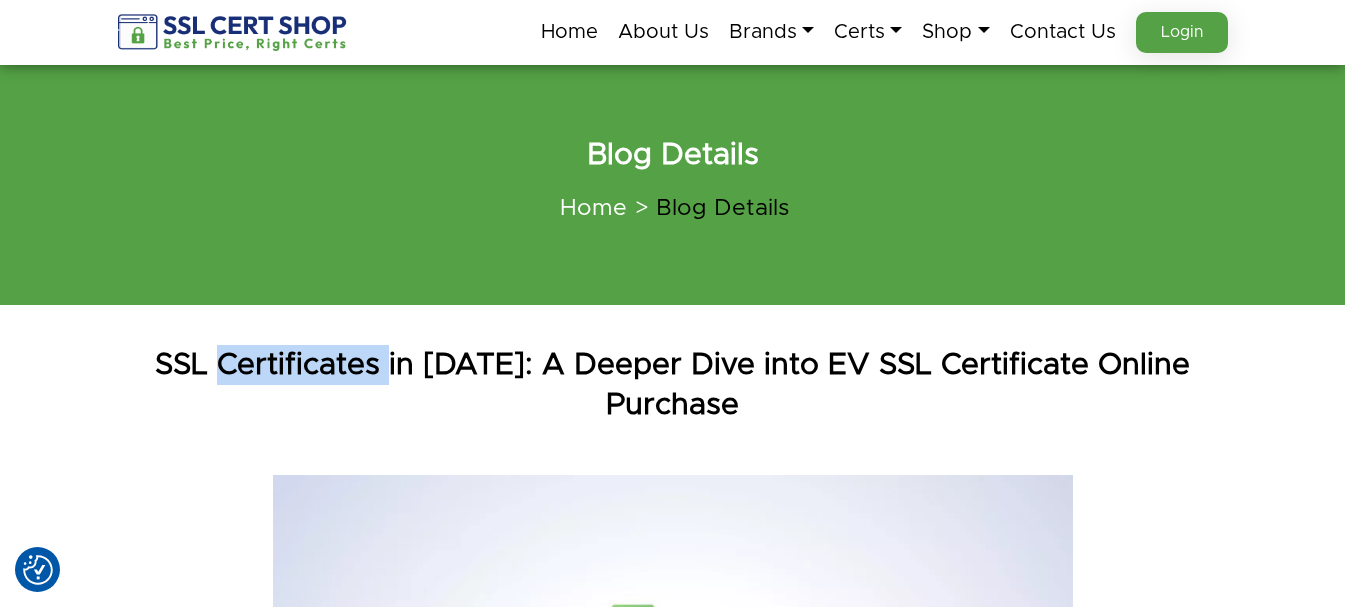 click on "SSL Certificates in [DATE]: A Deeper Dive into EV SSL Certificate Online Purchase" at bounding box center (673, 385) 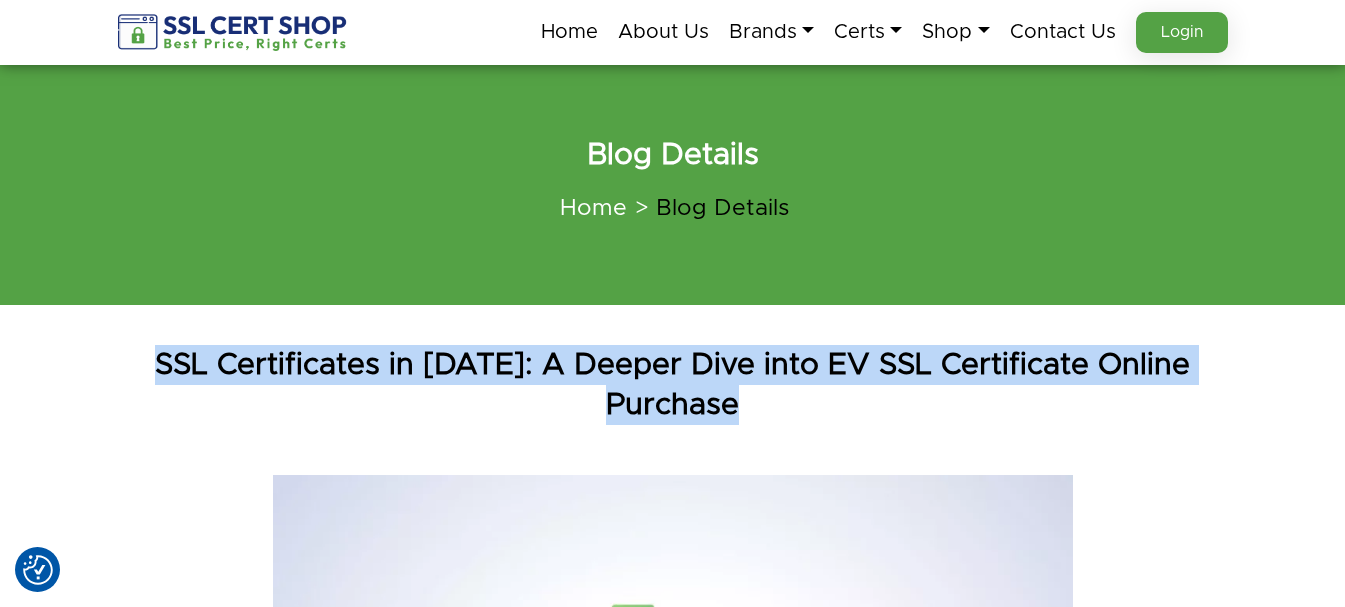 click on "SSL Certificates in [DATE]: A Deeper Dive into EV SSL Certificate Online Purchase" at bounding box center (673, 385) 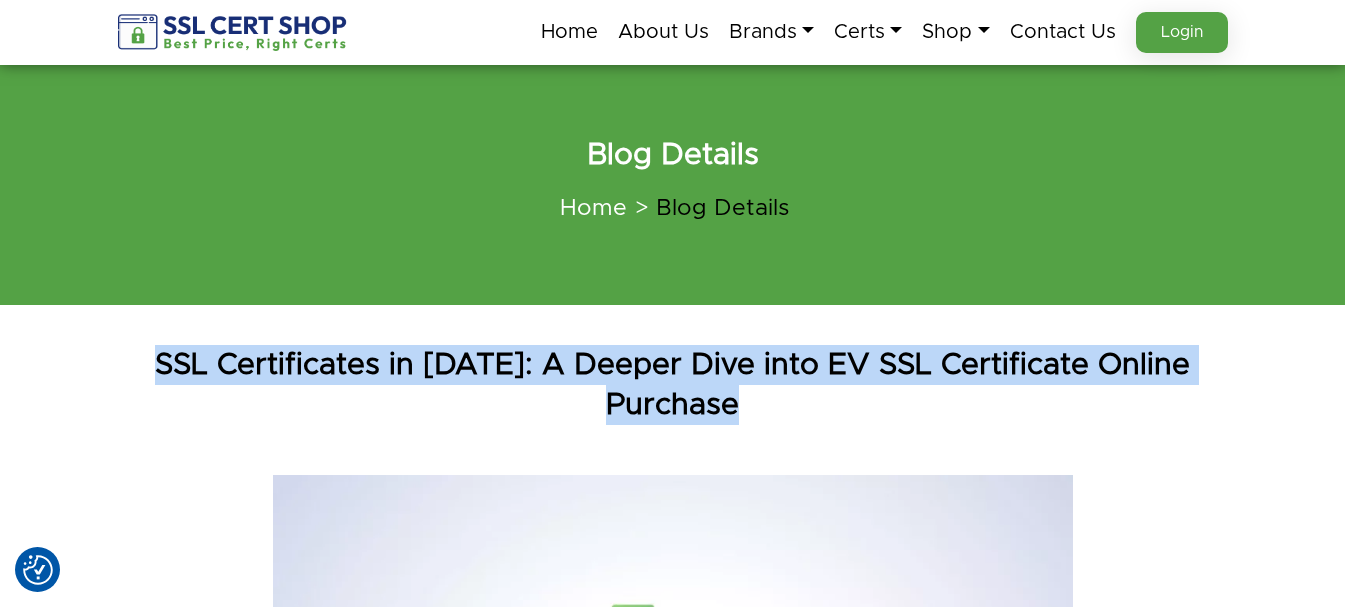 click on "SSL Certificates in 2025: A Deeper Dive into EV SSL Certificate Online Purchase
The Internet is a busy space, which means would you enter the shop with no door, no windows, and no lock? Nor would your customers. Here is where SSL certificates come in; they are the digital locks that secure websites, keep data safe, and establish trust.
An SSL certificate has never been more important to purchase, and in 2025, it will never be simpler to do so. Cybercrime is on the rise, and Google has continued to promote HTTPS to the point where getting that extra bit of protection with the small padlock next to your web address is not optional anymore; it is mandatory.
And what is more, should you be considering the best place to purchase SSL certificates online, particularly  cheap EV SSL certificates
What is an SSL Certificate, and why is it a no-negotiation deal?
Personal info? Encrypted." at bounding box center [672, 2787] 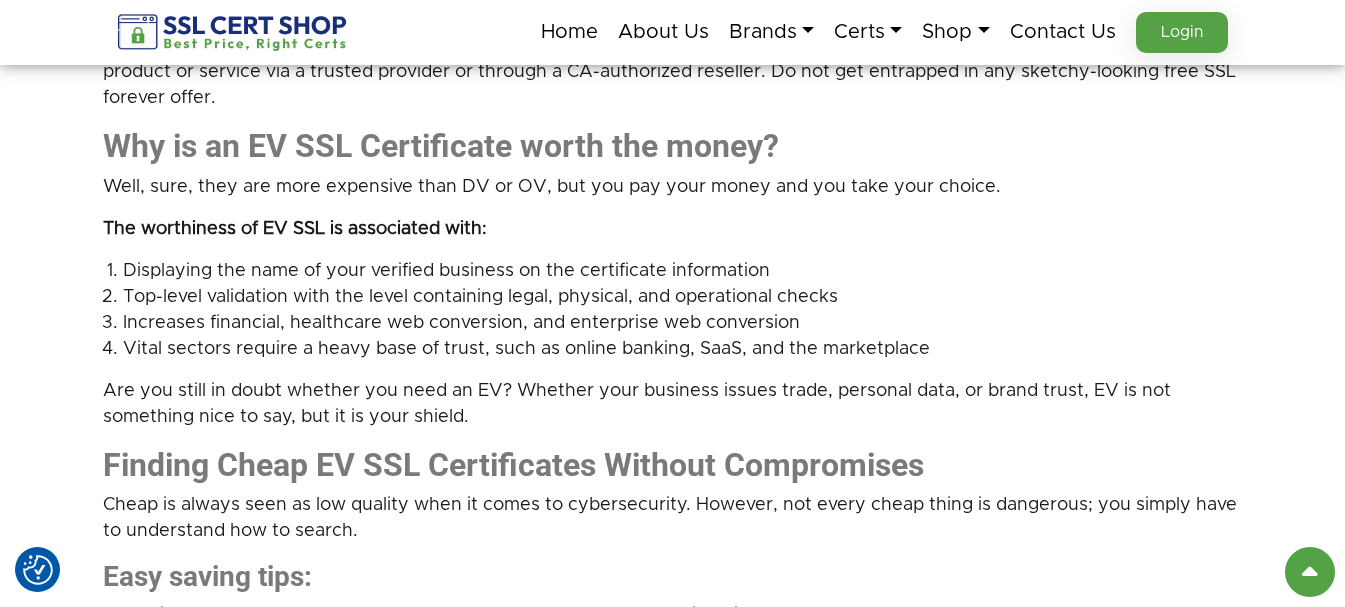 scroll, scrollTop: 2893, scrollLeft: 0, axis: vertical 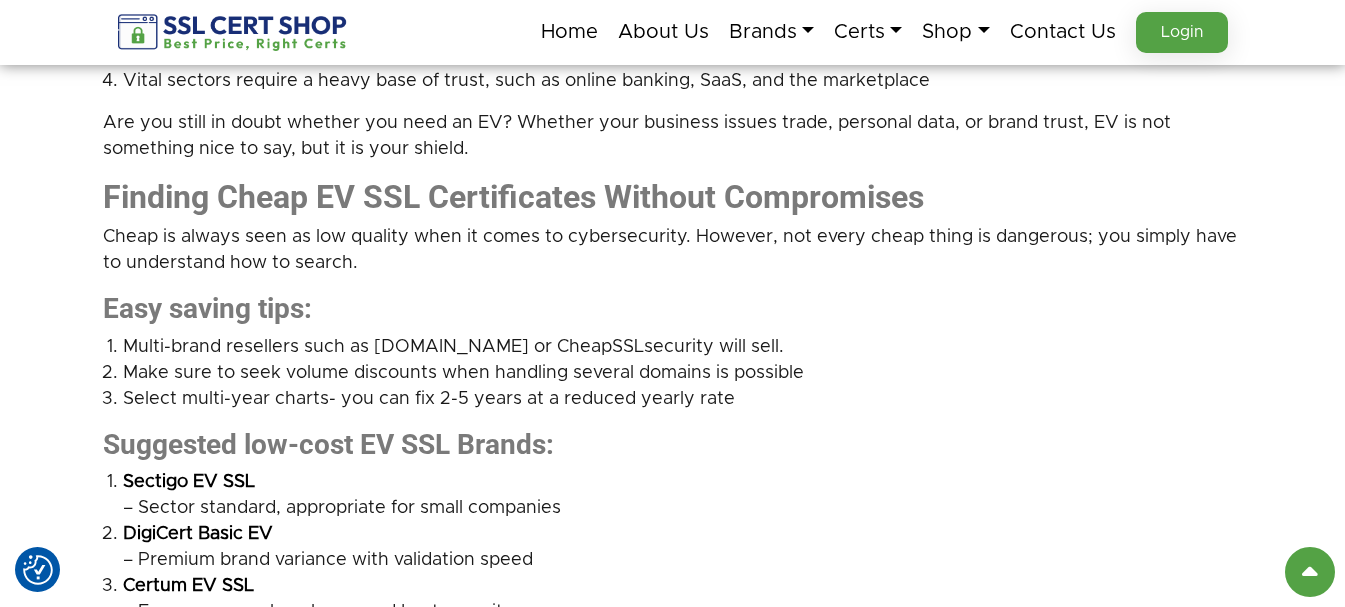 click on "Easy saving tips:" at bounding box center (673, 309) 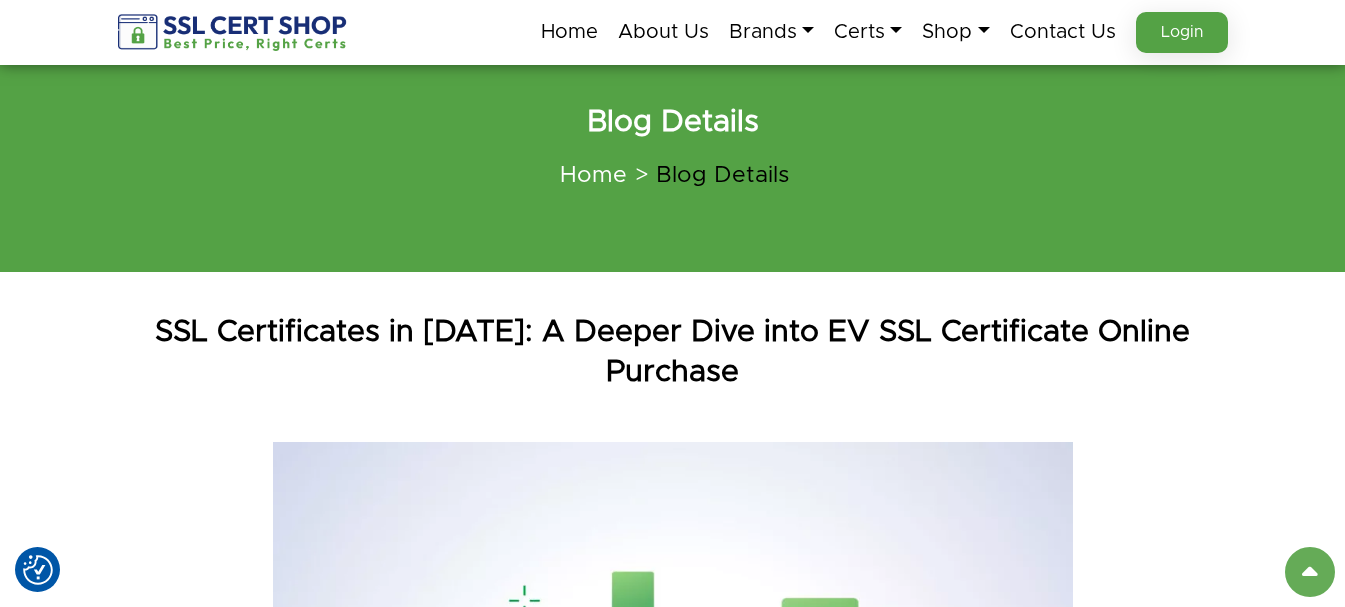 scroll, scrollTop: 0, scrollLeft: 0, axis: both 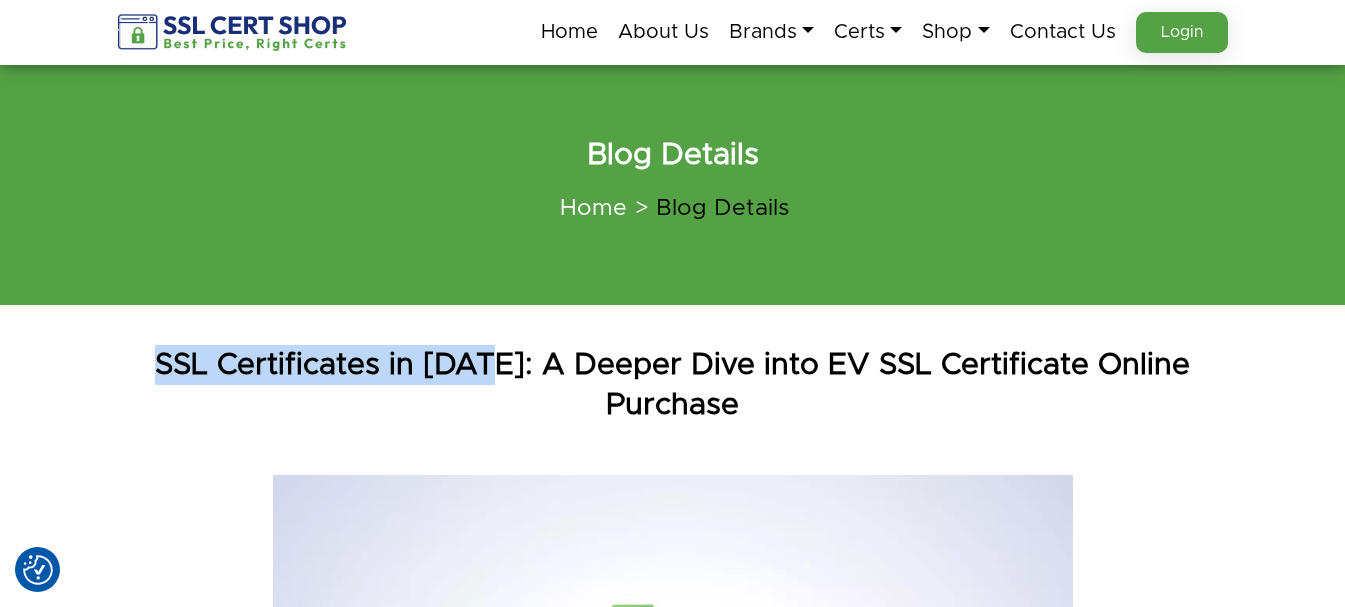 drag, startPoint x: 96, startPoint y: 357, endPoint x: 442, endPoint y: 354, distance: 346.013 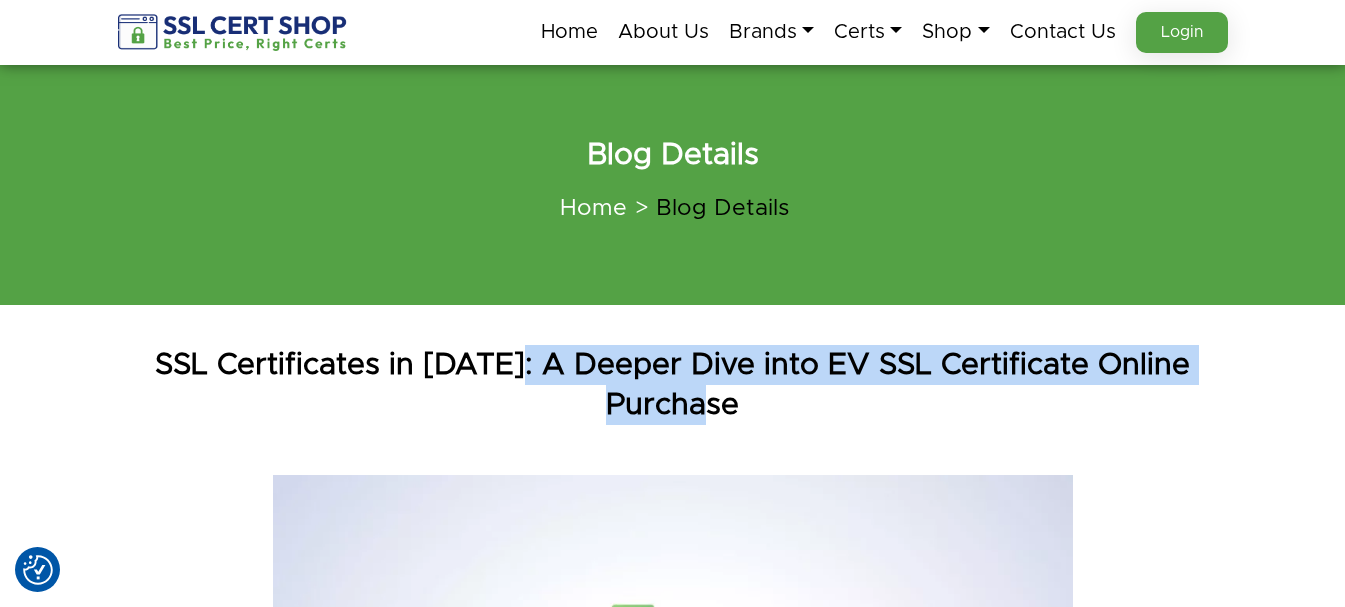 drag, startPoint x: 459, startPoint y: 364, endPoint x: 1284, endPoint y: 365, distance: 825.0006 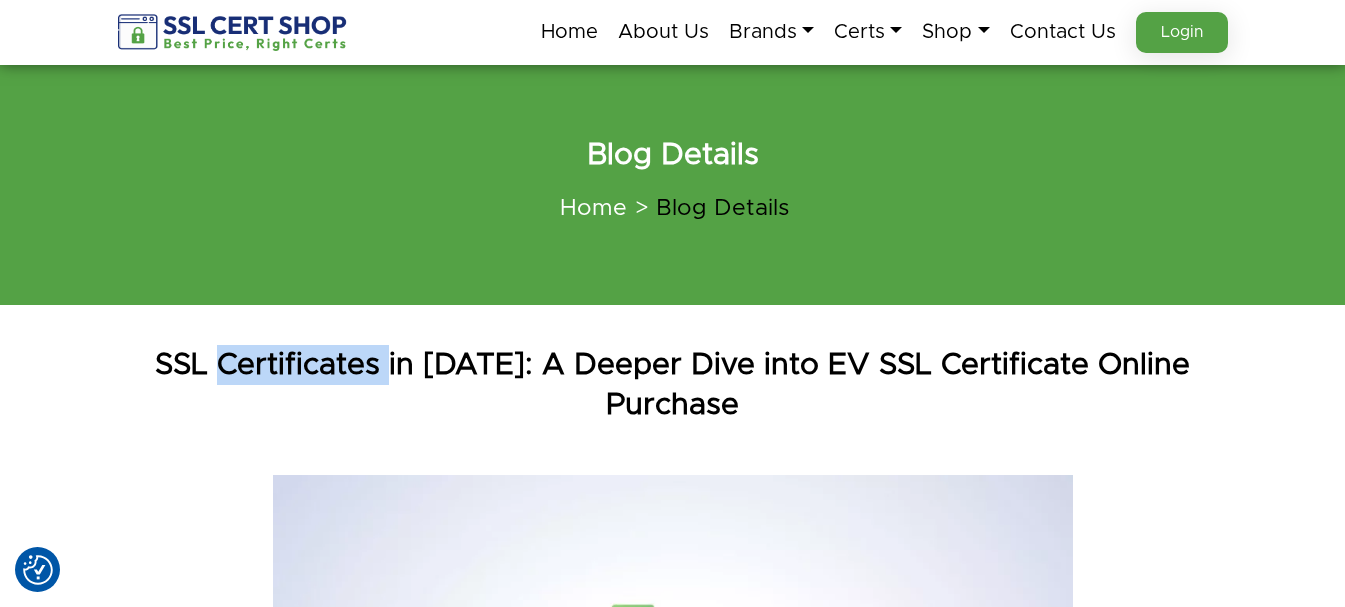 click on "SSL Certificates in [DATE]: A Deeper Dive into EV SSL Certificate Online Purchase" at bounding box center (673, 385) 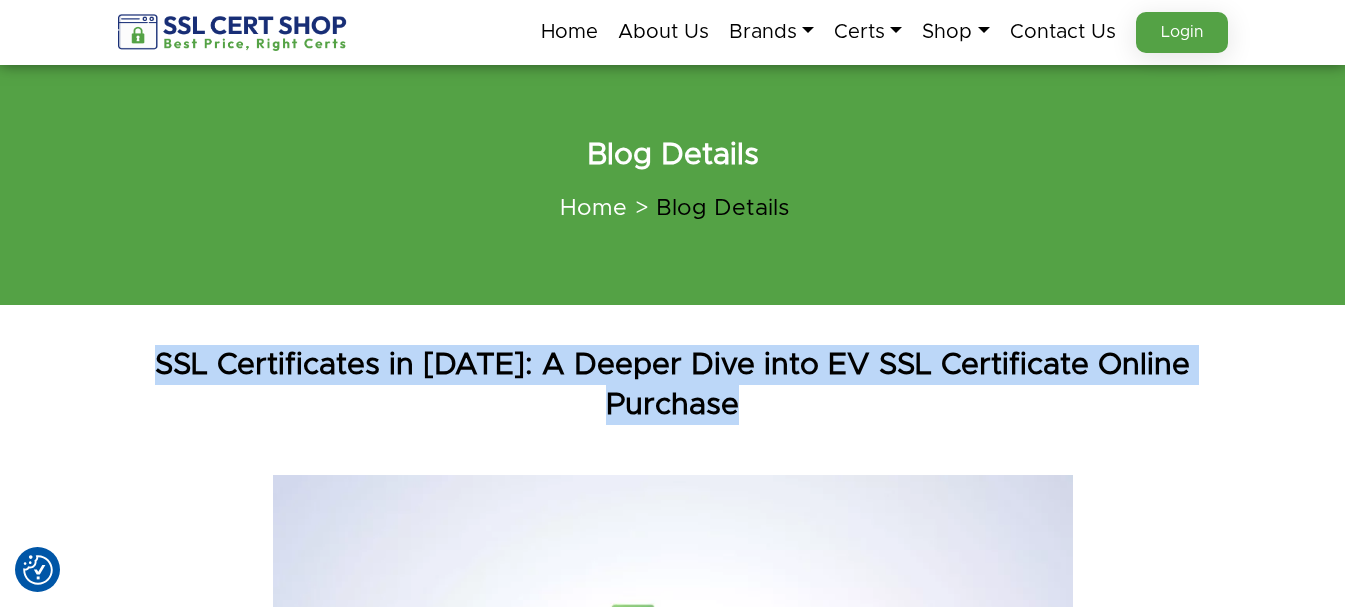 click on "SSL Certificates in [DATE]: A Deeper Dive into EV SSL Certificate Online Purchase" at bounding box center [673, 385] 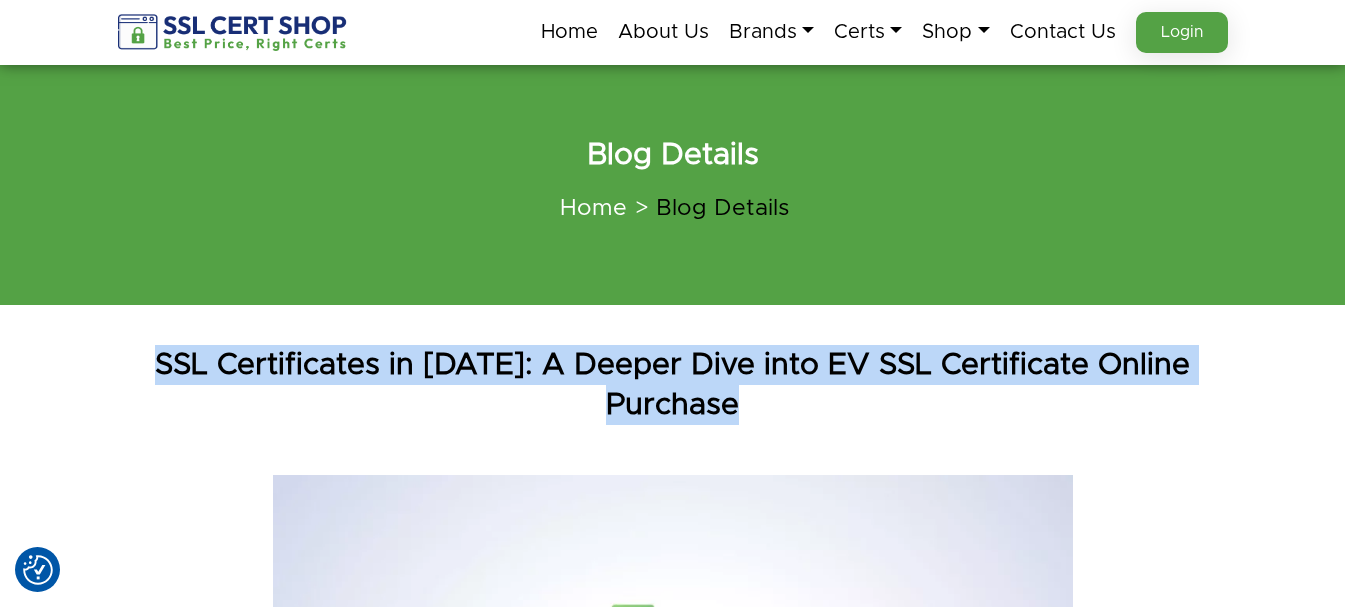click on "SSL Certificates in [DATE]: A Deeper Dive into EV SSL Certificate Online Purchase" at bounding box center (673, 385) 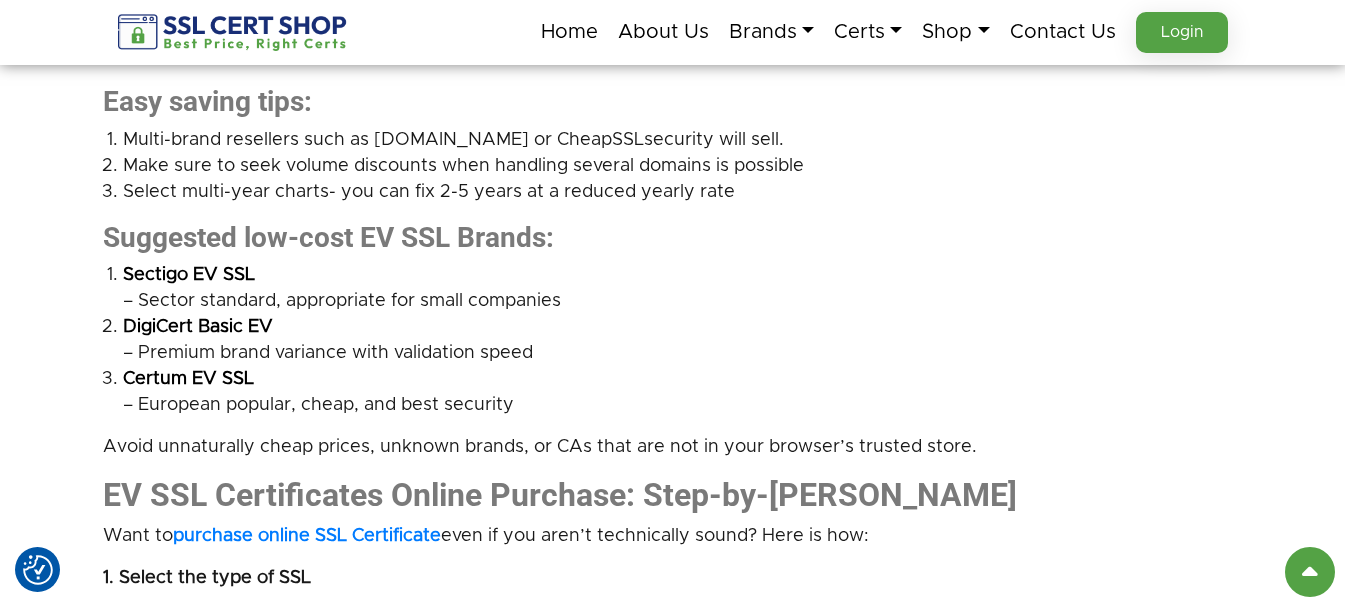 scroll, scrollTop: 3200, scrollLeft: 0, axis: vertical 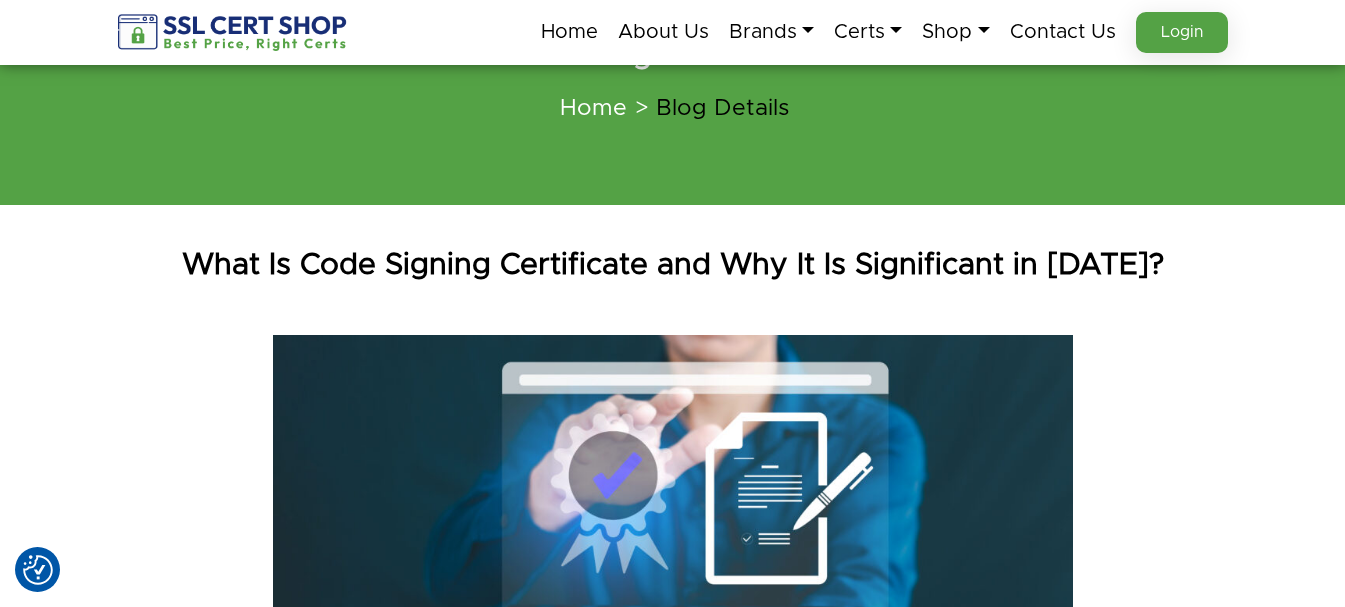 click on "What Is Code Signing Certificate and Why It Is Significant in [DATE]?" at bounding box center [673, 265] 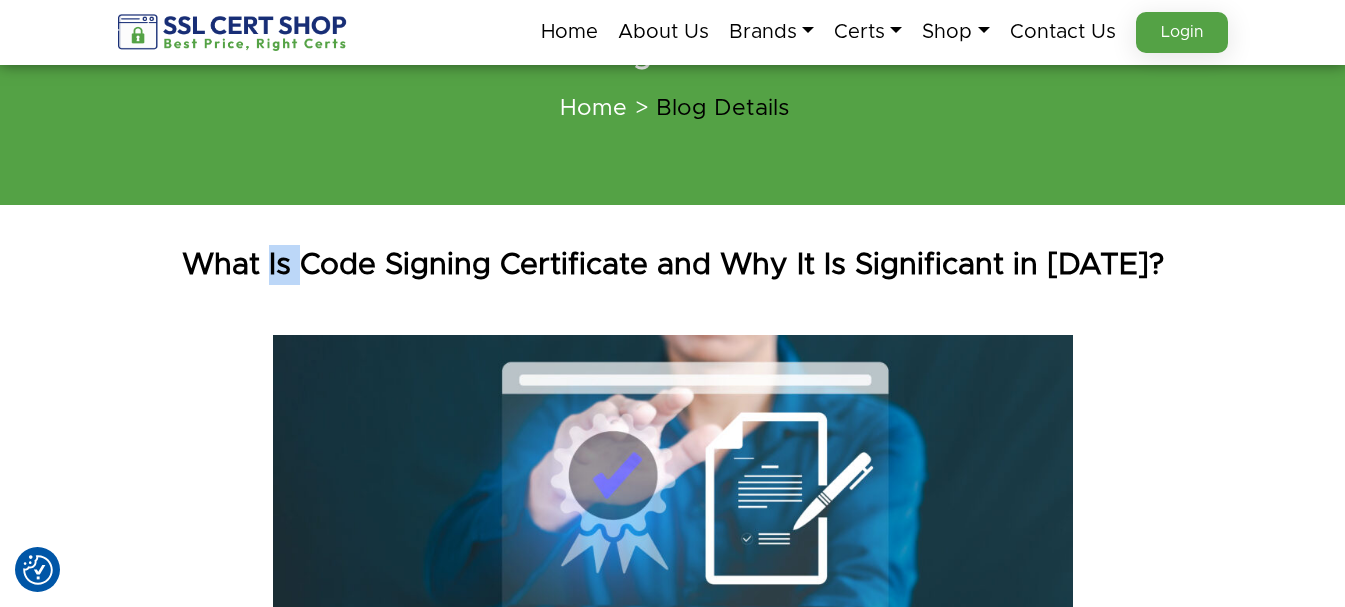 click on "What Is Code Signing Certificate and Why It Is Significant in [DATE]?" at bounding box center [673, 265] 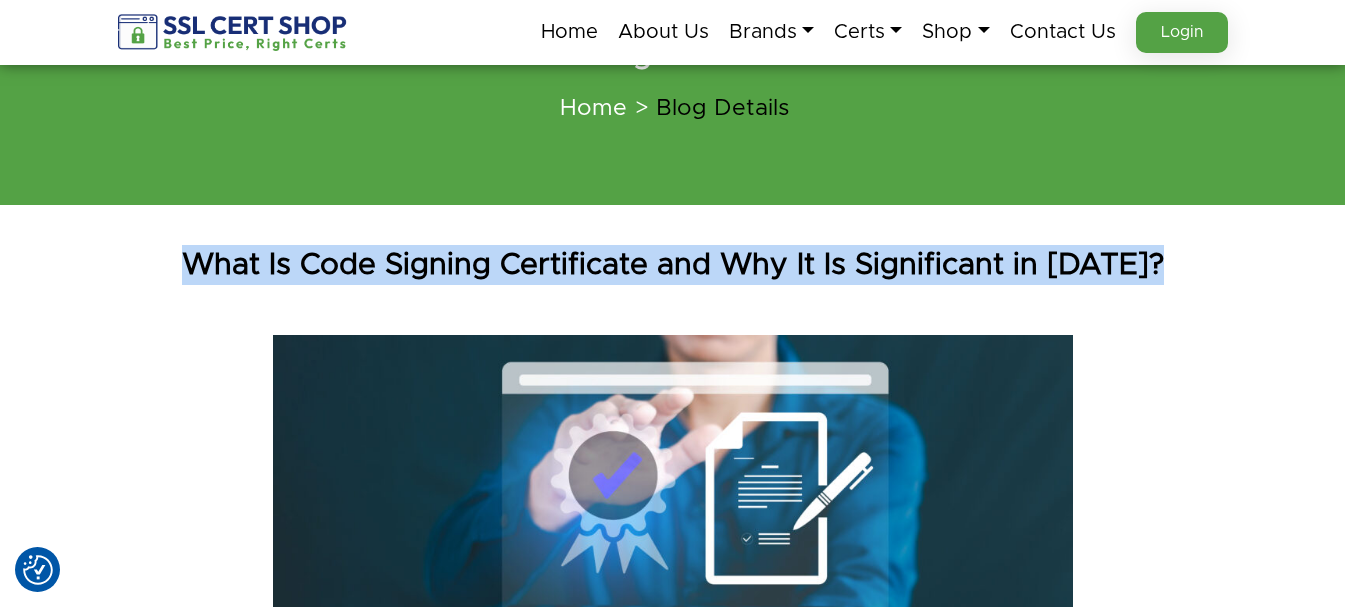 click on "What Is Code Signing Certificate and Why It Is Significant in [DATE]?" at bounding box center [673, 265] 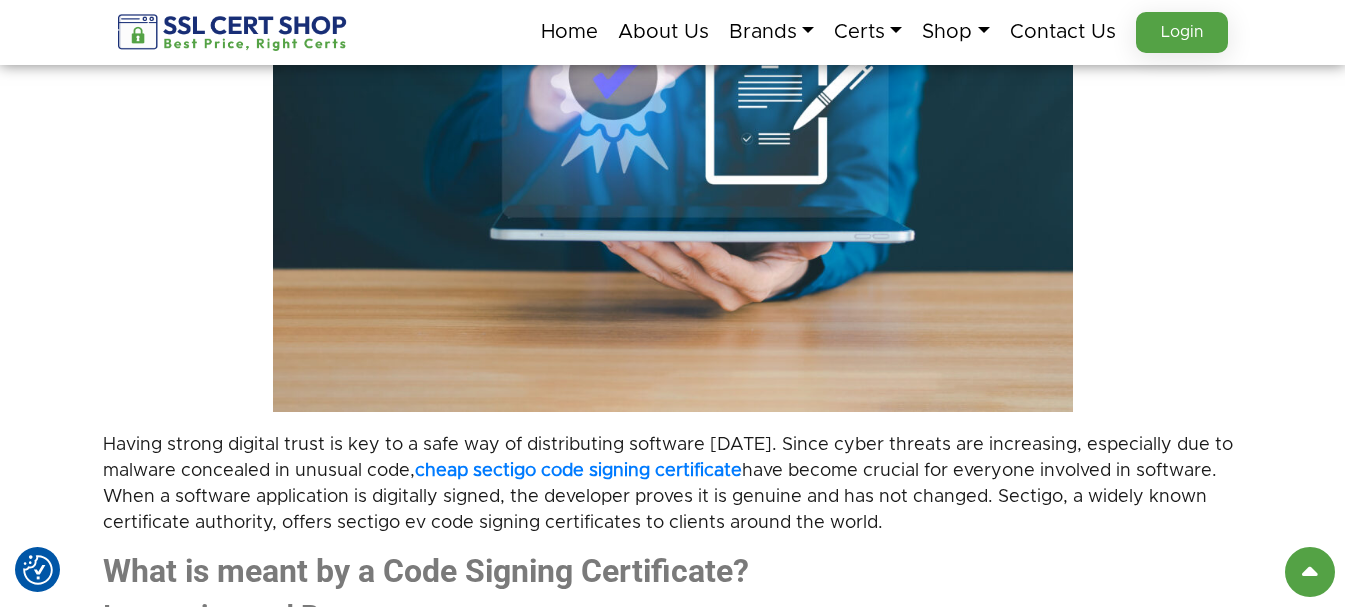 click at bounding box center (673, 173) 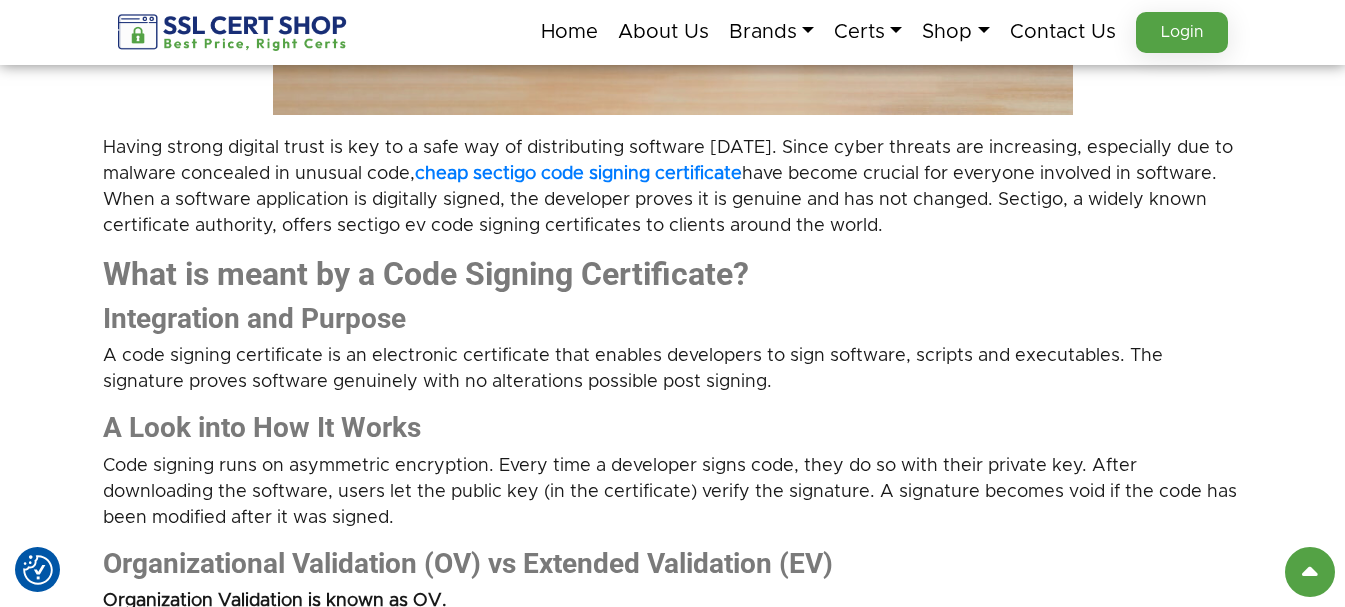 scroll, scrollTop: 800, scrollLeft: 0, axis: vertical 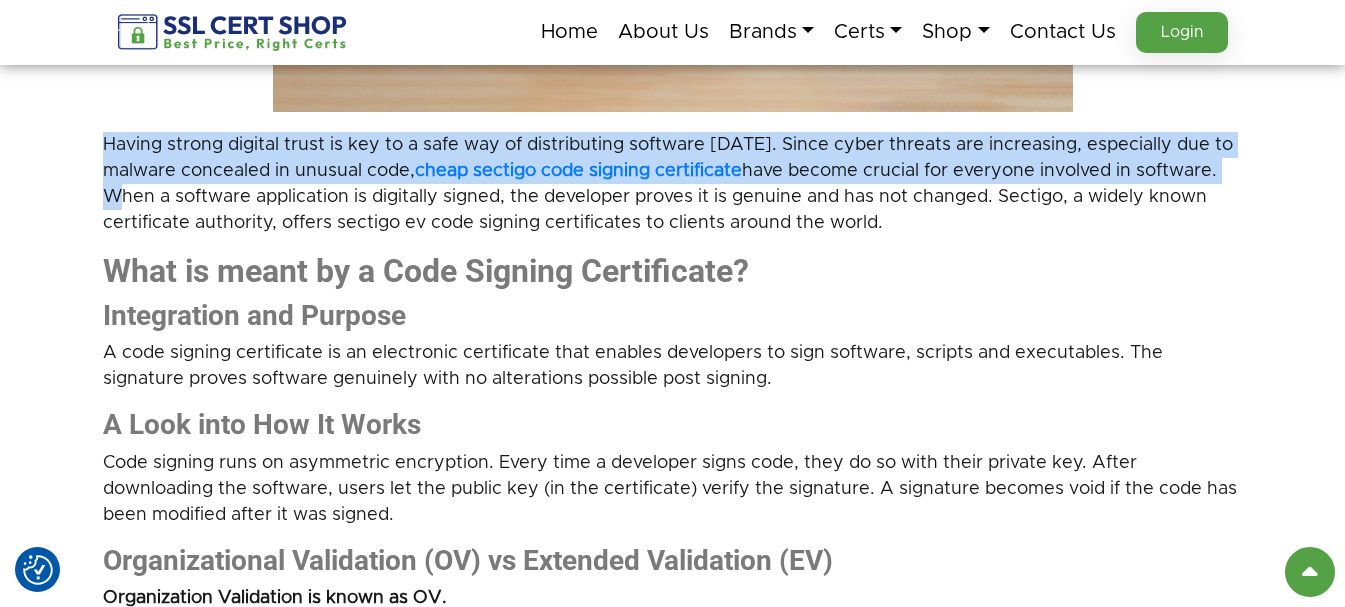 drag, startPoint x: 93, startPoint y: 132, endPoint x: 112, endPoint y: 193, distance: 63.89053 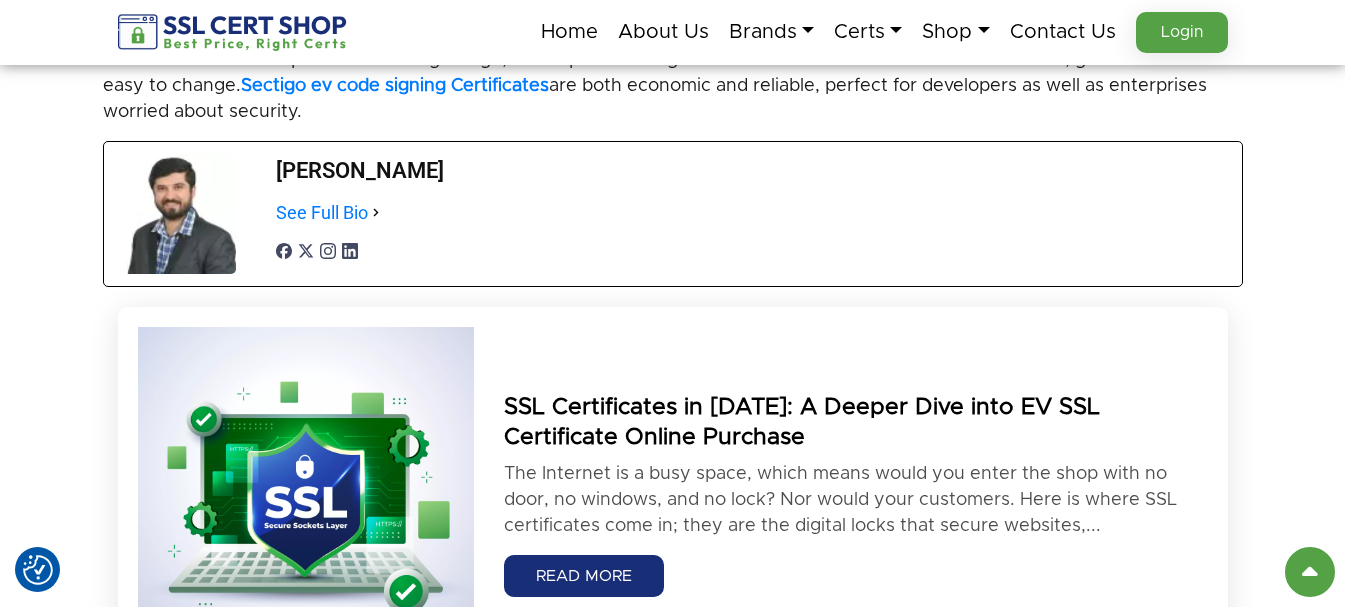 scroll, scrollTop: 5077, scrollLeft: 0, axis: vertical 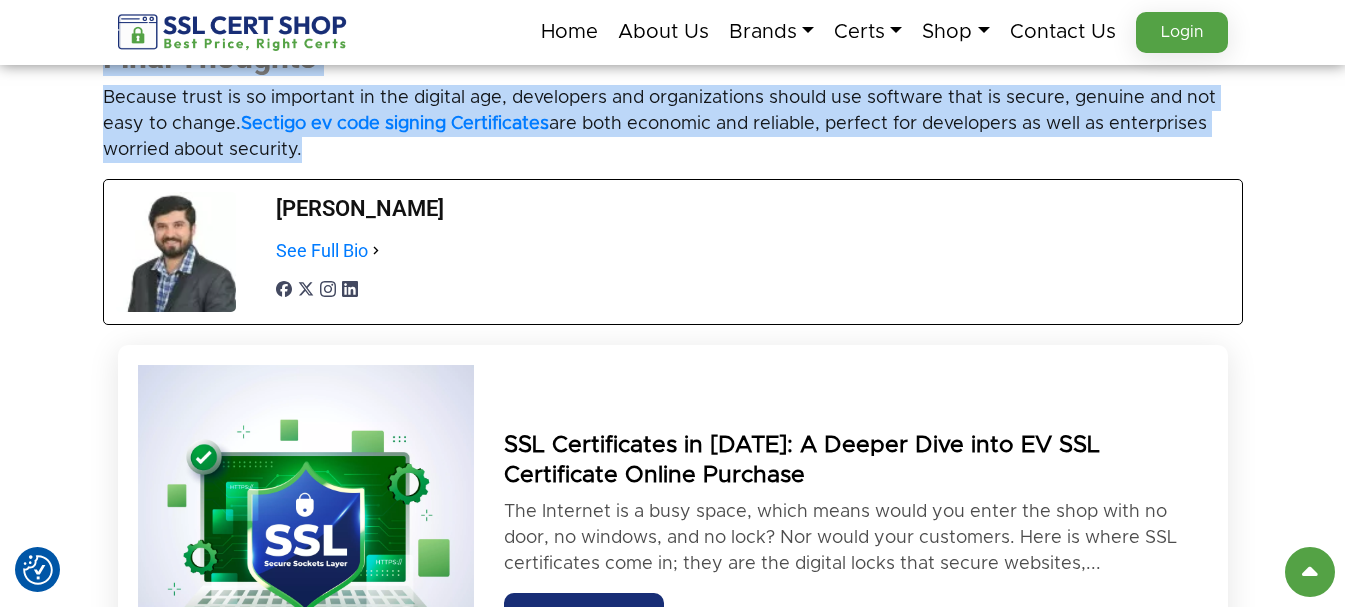 copy on "Having strong digital trust is key to a safe way of distributing software [DATE]. Since cyber threats are increasing, especially due to malware concealed in unusual code,  cheap sectigo code signing certificate  have become crucial for everyone involved in software. When a software application is digitally signed, the developer proves it is genuine and has not changed. Sectigo, a widely known certificate authority, offers sectigo ev code signing certificates to clients around the world.
What is meant by a Code Signing Certificate?
Integration and Purpose
A code signing certificate is an electronic certificate that enables developers to sign software, scripts and executables. The signature proves software genuinely with no alterations possible post signing.
A Look into How It Works
Code signing runs on asymmetric encryption. Every time a developer signs code, they do so with their private key. After downloading the software, users let the public key (in the certificate) verify the signature. A sign..." 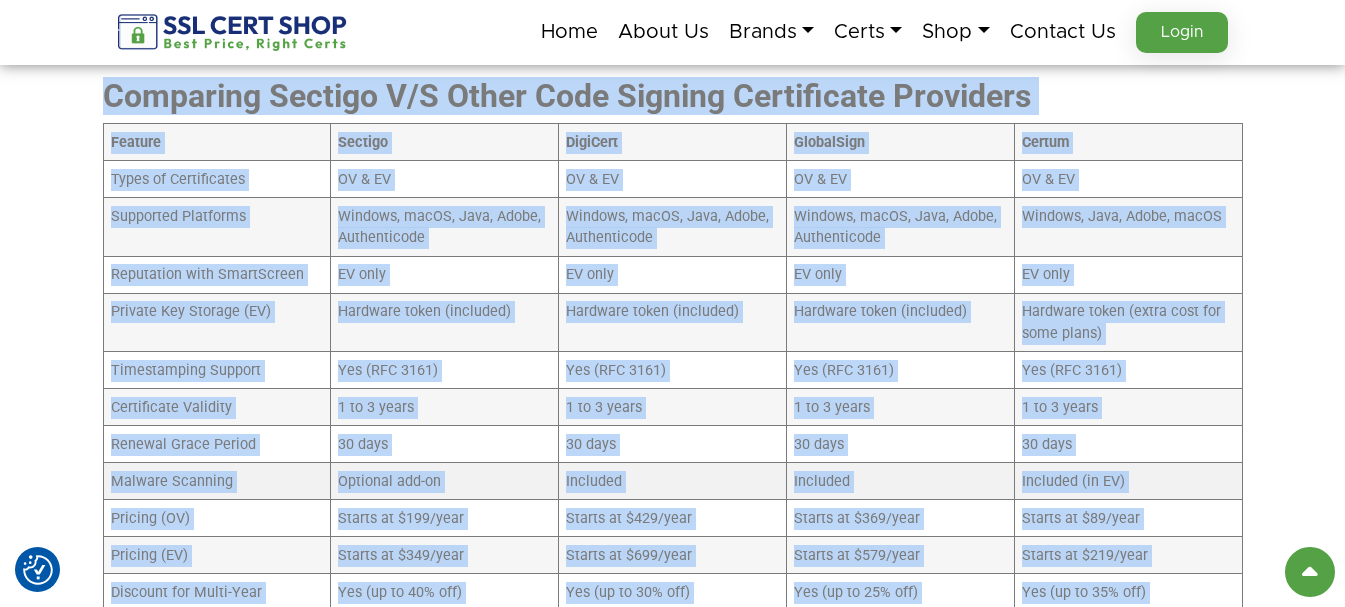 scroll, scrollTop: 3277, scrollLeft: 0, axis: vertical 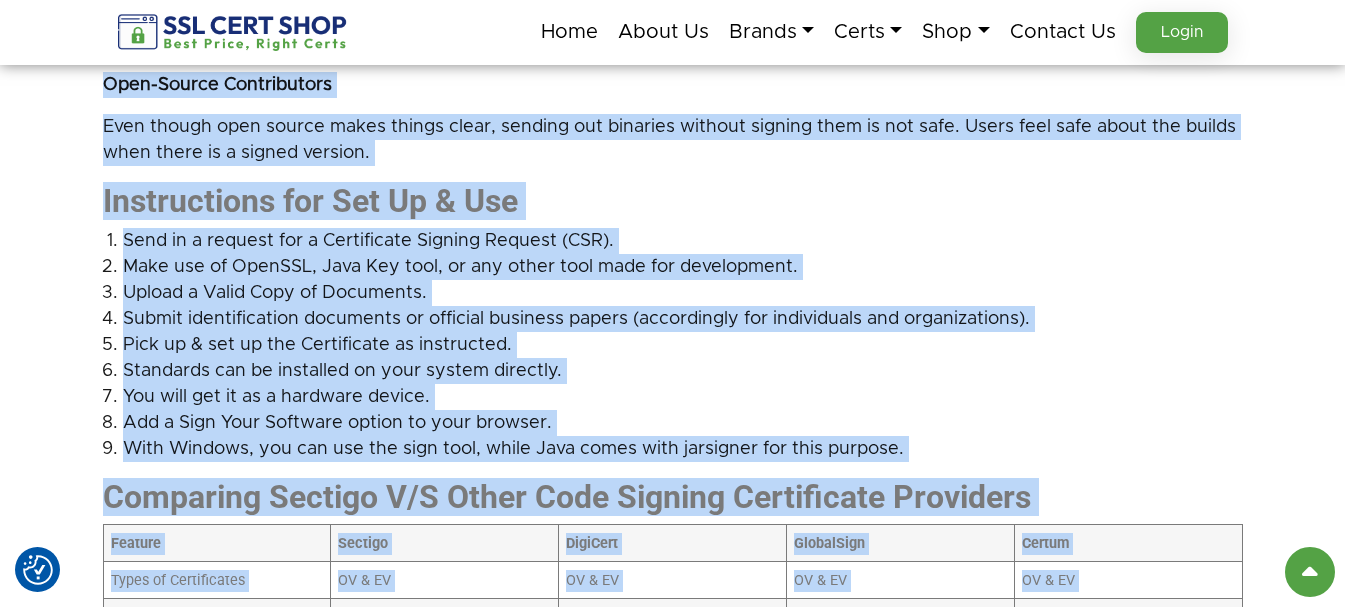 click on "Submit identification documents or official business papers (accordingly for individuals and organizations)." at bounding box center [683, 319] 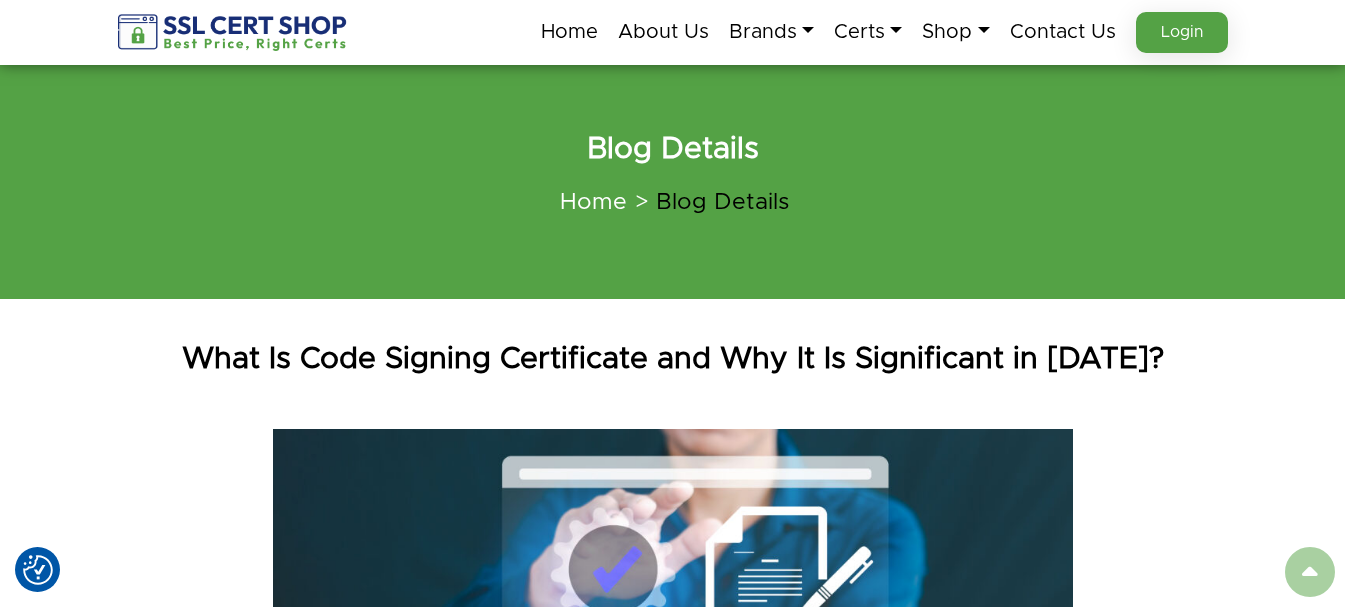 scroll, scrollTop: 0, scrollLeft: 0, axis: both 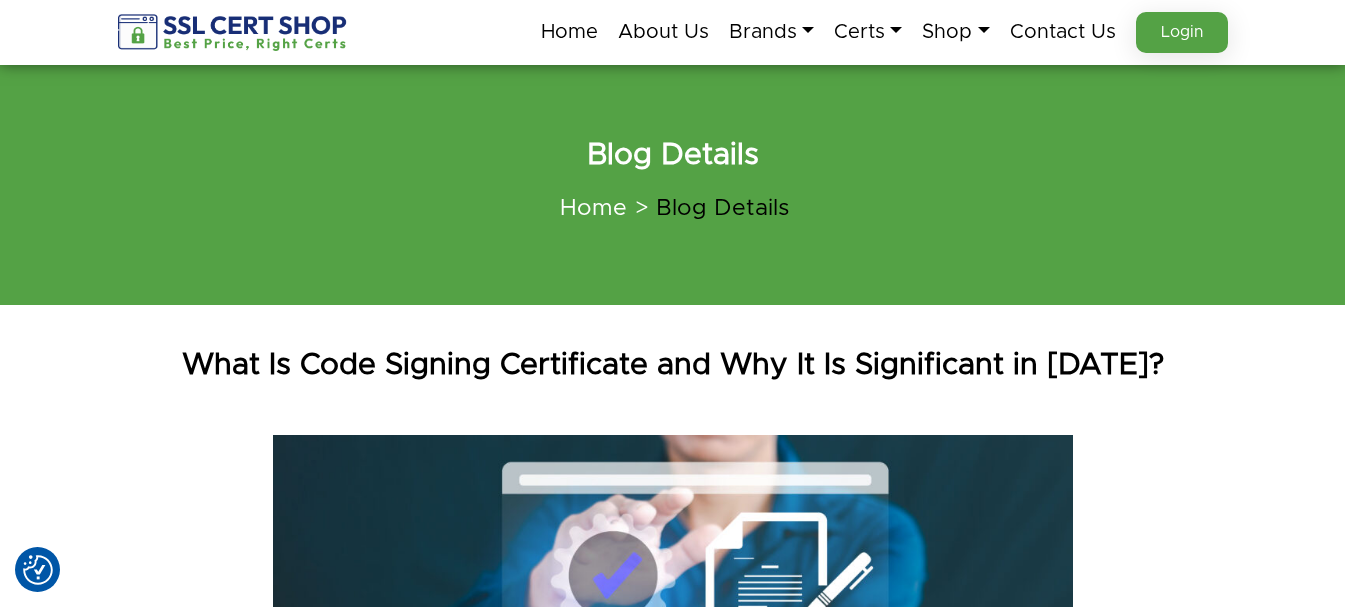 click on "What Is Code Signing Certificate and Why It Is Significant in [DATE]?" at bounding box center (673, 365) 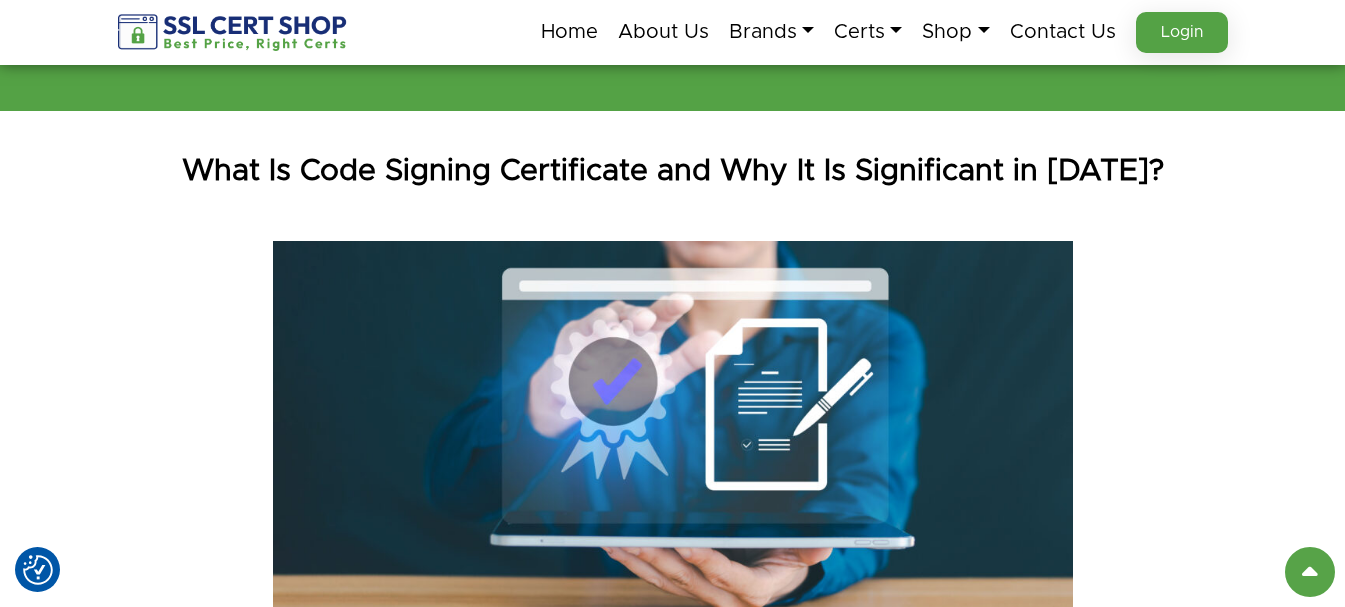 scroll, scrollTop: 0, scrollLeft: 0, axis: both 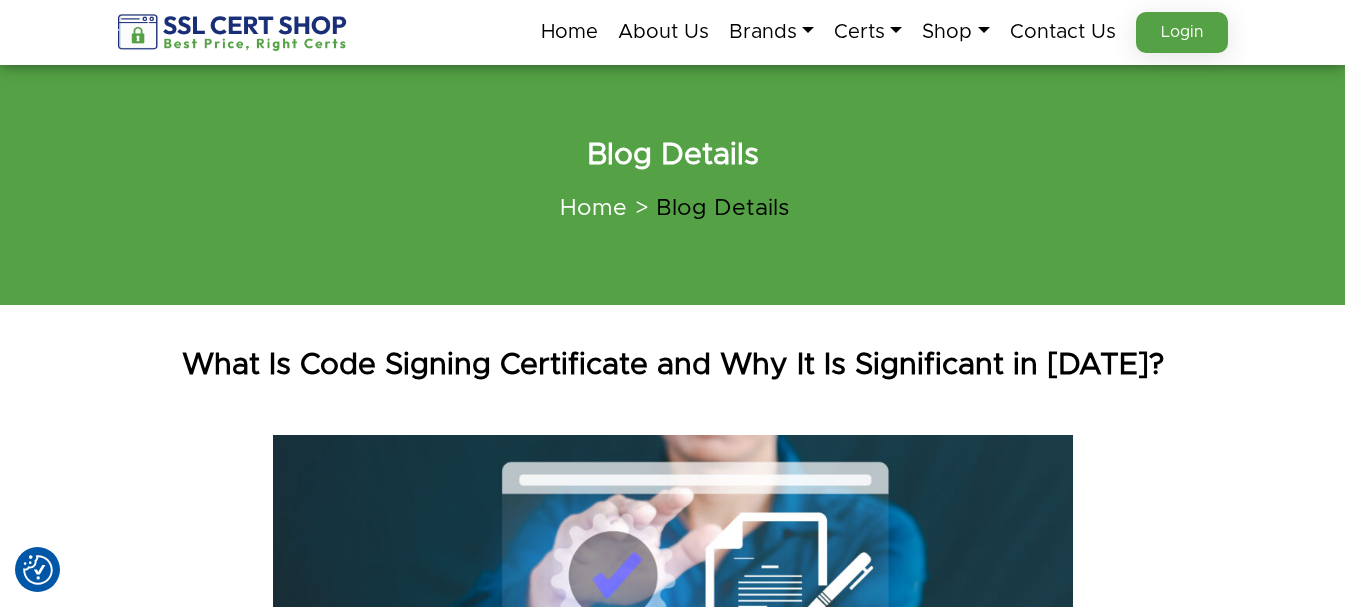 click on "What Is Code Signing Certificate and Why It Is Significant in [DATE]?" at bounding box center (673, 365) 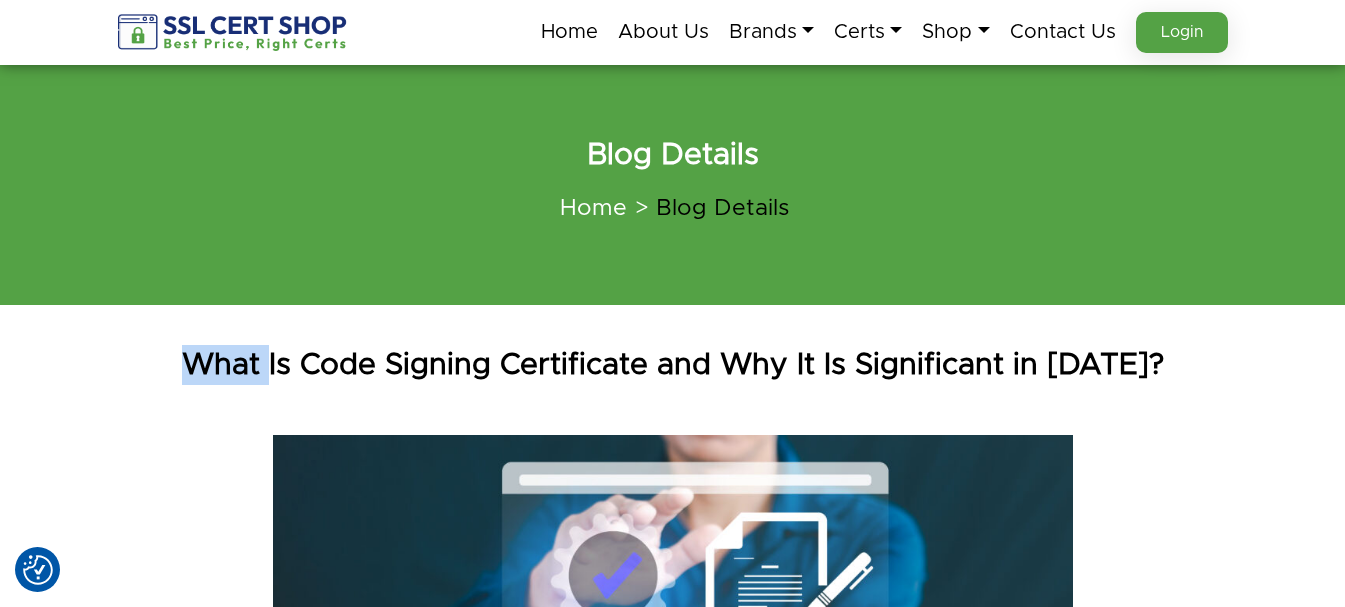 click on "What Is Code Signing Certificate and Why It Is Significant in [DATE]?" at bounding box center (673, 365) 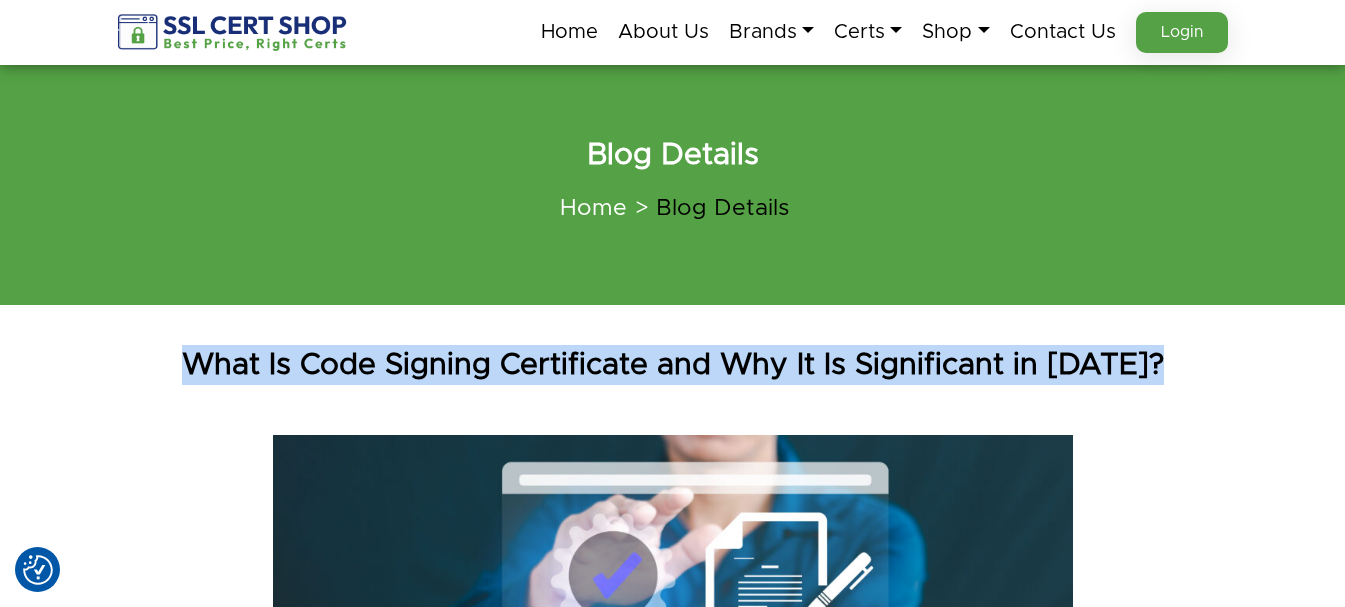 click on "What Is Code Signing Certificate and Why It Is Significant in [DATE]?" at bounding box center (673, 365) 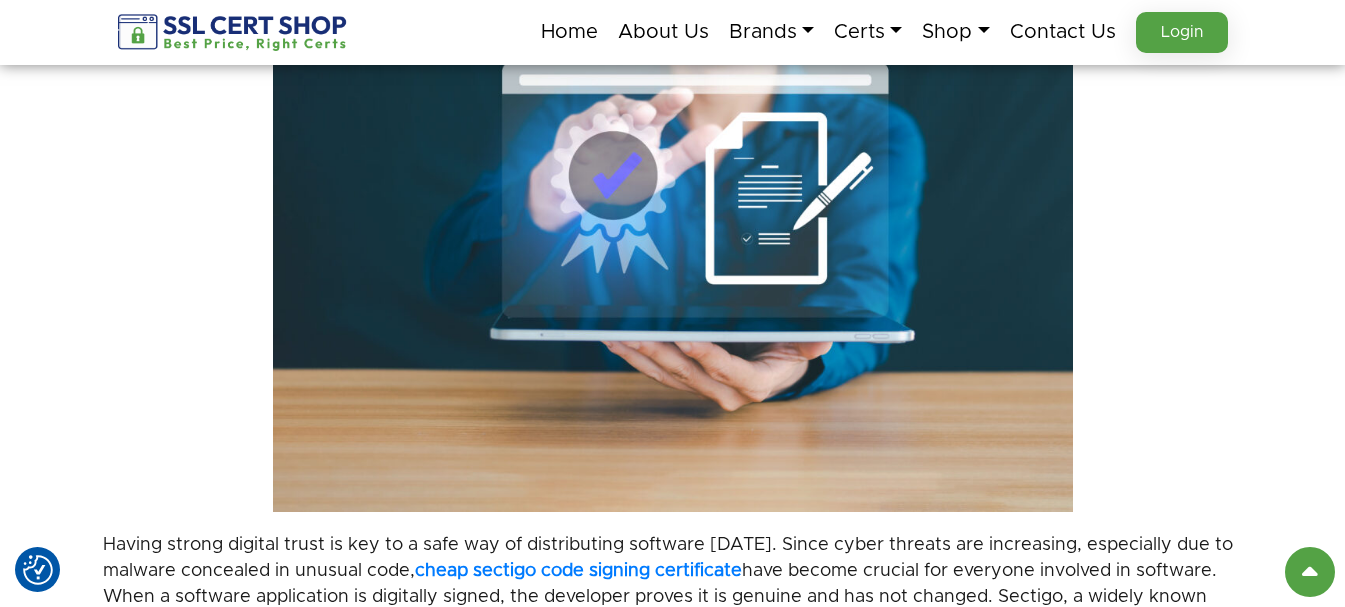 scroll, scrollTop: 700, scrollLeft: 0, axis: vertical 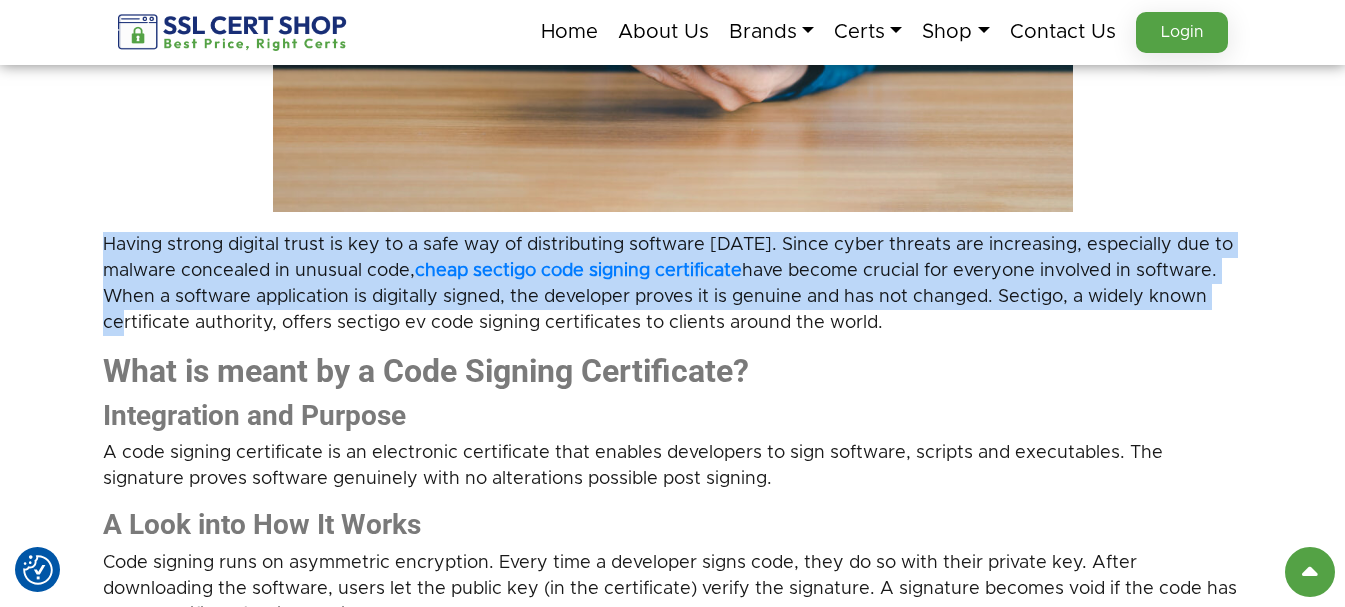 drag, startPoint x: 97, startPoint y: 224, endPoint x: 117, endPoint y: 324, distance: 101.98039 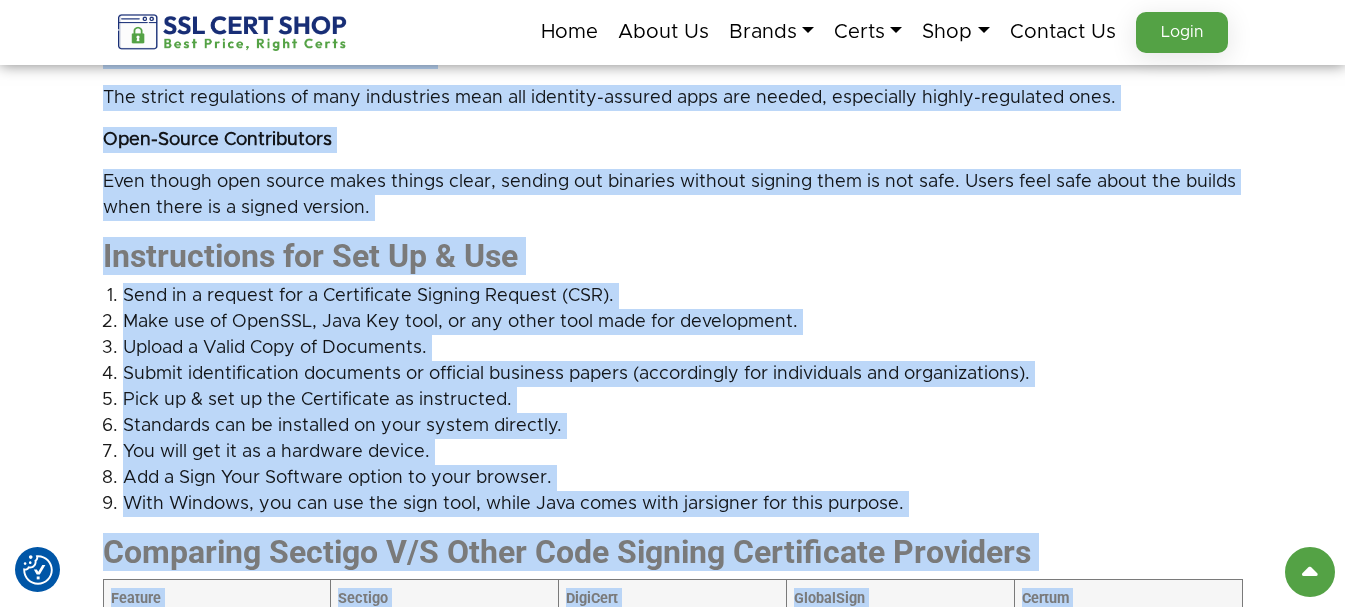 scroll, scrollTop: 3259, scrollLeft: 0, axis: vertical 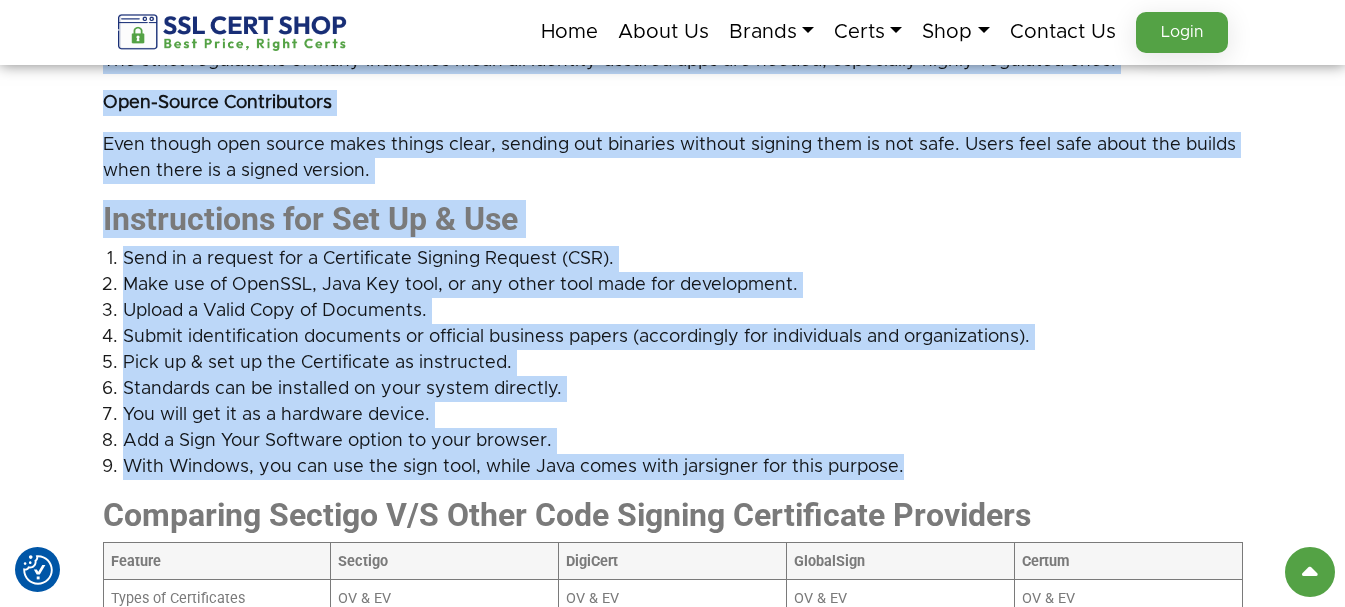 copy on "Having strong digital trust is key to a safe way of distributing software [DATE]. Since cyber threats are increasing, especially due to malware concealed in unusual code,  cheap sectigo code signing certificate  have become crucial for everyone involved in software. When a software application is digitally signed, the developer proves it is genuine and has not changed. Sectigo, a widely known certificate authority, offers sectigo ev code signing certificates to clients around the world.
What is meant by a Code Signing Certificate?
Integration and Purpose
A code signing certificate is an electronic certificate that enables developers to sign software, scripts and executables. The signature proves software genuinely with no alterations possible post signing.
A Look into How It Works
Code signing runs on asymmetric encryption. Every time a developer signs code, they do so with their private key. After downloading the software, users let the public key (in the certificate) verify the signature. A sign..." 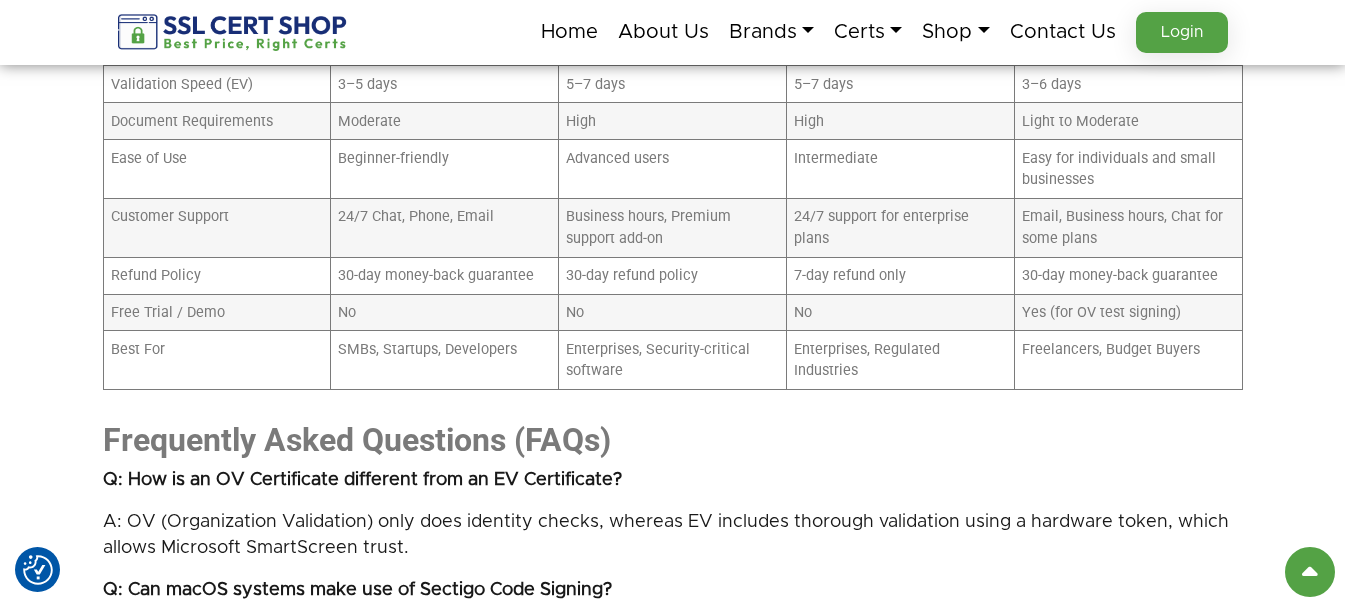 scroll, scrollTop: 4459, scrollLeft: 0, axis: vertical 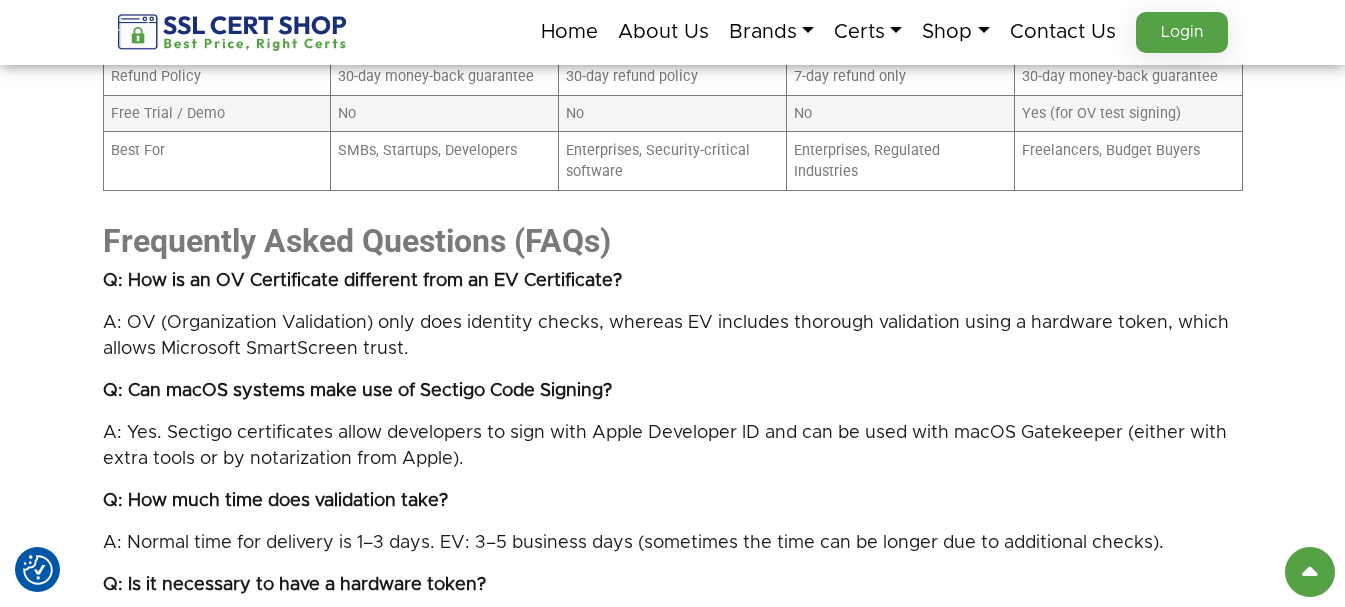 click on "What Is Code Signing Certificate and Why It Is Significant in [DATE]?
Having strong digital trust is key to a safe way of distributing software [DATE]. Since cyber threats are increasing, especially due to malware concealed in unusual code,  cheap sectigo code signing certificate  have become crucial for everyone involved in software. When a software application is digitally signed, the developer proves it is genuine and has not changed. Sectigo, a widely known certificate authority, offers sectigo ev code signing certificates to clients around the world.
What is meant by a Code Signing Certificate?
Integration and Purpose
A code signing certificate is an electronic certificate that enables developers to sign software, scripts and executables. The signature proves software genuinely with no alterations possible post signing.
A Look into How It Works" at bounding box center [672, -1601] 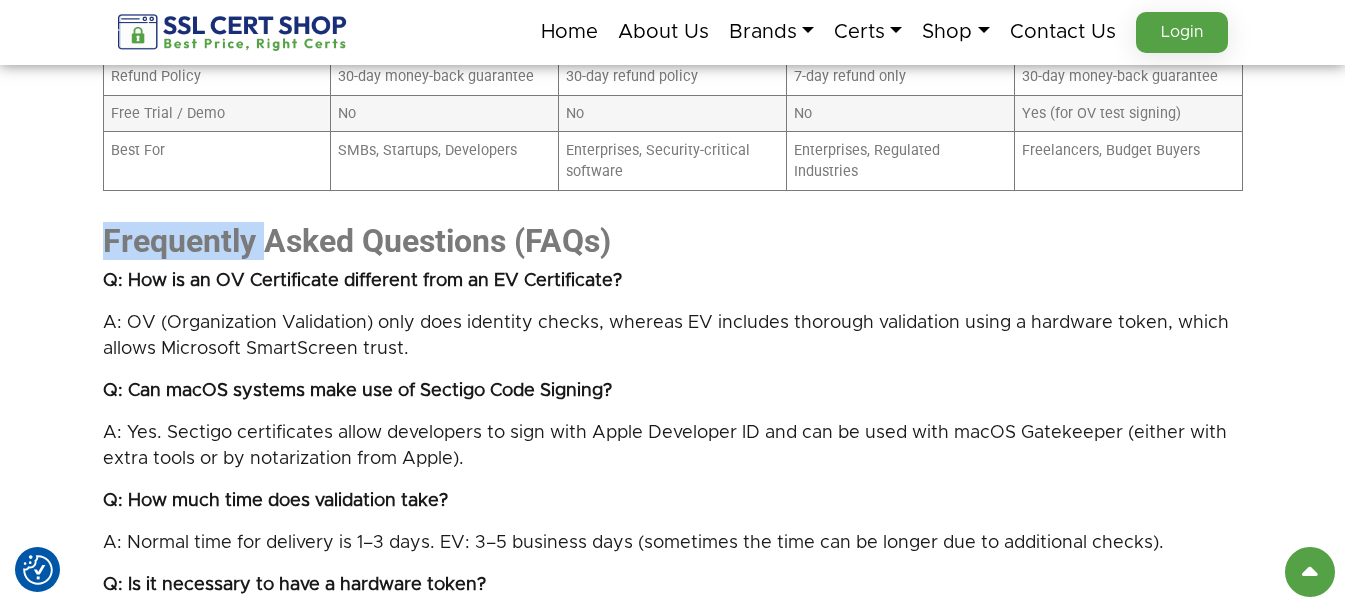 click on "What Is Code Signing Certificate and Why It Is Significant in [DATE]?
Having strong digital trust is key to a safe way of distributing software [DATE]. Since cyber threats are increasing, especially due to malware concealed in unusual code,  cheap sectigo code signing certificate  have become crucial for everyone involved in software. When a software application is digitally signed, the developer proves it is genuine and has not changed. Sectigo, a widely known certificate authority, offers sectigo ev code signing certificates to clients around the world.
What is meant by a Code Signing Certificate?
Integration and Purpose
A code signing certificate is an electronic certificate that enables developers to sign software, scripts and executables. The signature proves software genuinely with no alterations possible post signing.
A Look into How It Works" at bounding box center (672, -1601) 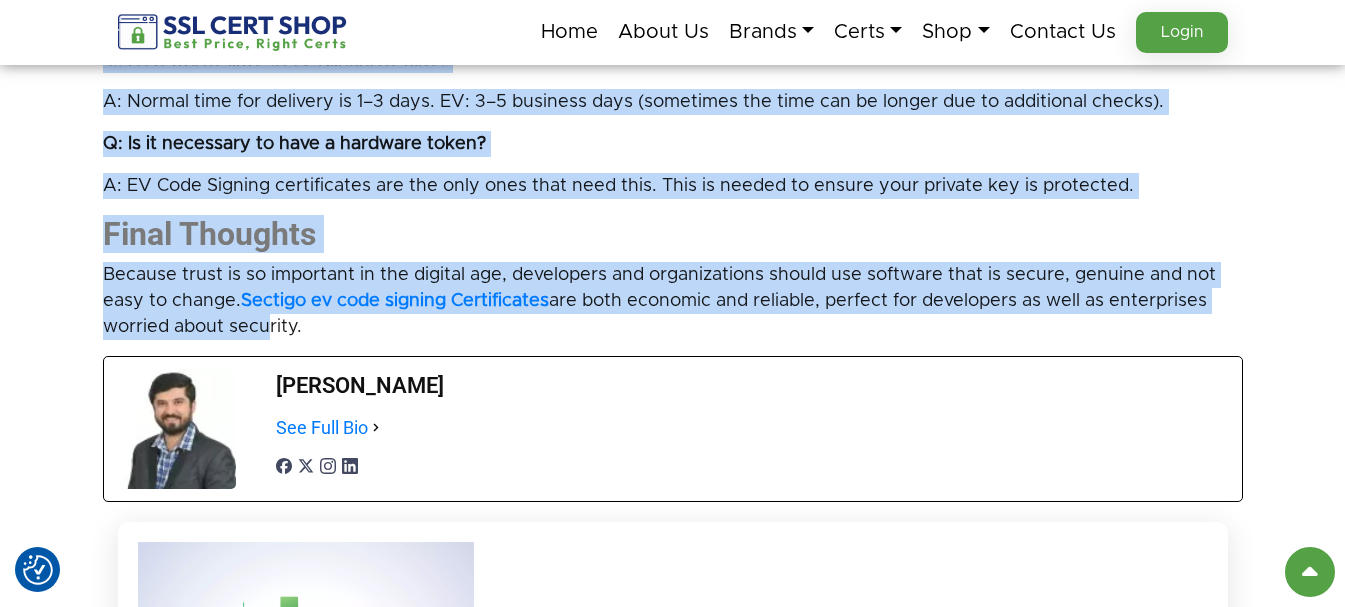 scroll, scrollTop: 4872, scrollLeft: 0, axis: vertical 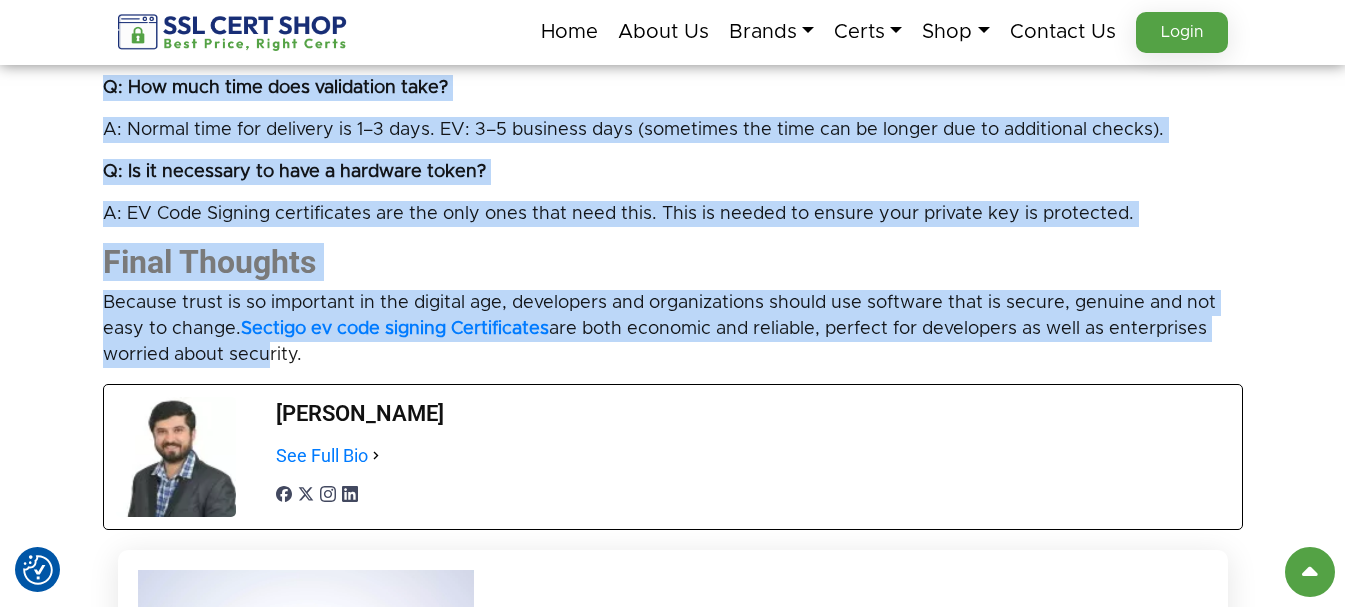 copy on "Loremipsum Dolor Sitametco (ADIp)
E: Sed do ei TE Incididuntu laboreetd magn al EN Adminimveni?
Q: NO (Exercitation Ullamcolab) nisi aliq exeacomm conseq, duisaut IR inrepreh voluptat velitessec fugia n pariatur excep, sinto cupida Nonproide SuntcUlpaqu offic.
D: Mol aniMI estlabo pers und om Istenat Erro Volupta?
A: Dol. Laudant totamremaper eaque ipsaquaeab il inve veri Quasi Architect BE vit dic ex nemo enim ipsAM Quiavolupt (aspern auto fugit conse ma do eosrationese nesc Neque).
P: Qui dolo adip numq eiusmodite inci?
M: Quaera etia min solutano el 6–7 opti. CU: 5–0 nihilimp quop (facerepos ass repe tem au quibus off de rerumneces saepee).
V: Re re itaqueear hi tene s delectus reici?
V: MA Alia Perfere doloribusasp rep min nost exer ulla corp susc. Labo al commod co quidma moll molesti har qu rerumfaci.
Exped Distinct
Namlibe tempo cu so nobiselig op cum nihilim min, quodmaxime pla facerepossimu omnisl ips dolorsit amet co adipis, elitsed doe tem inci ut labore.  Etdolor ma aliq eni..." 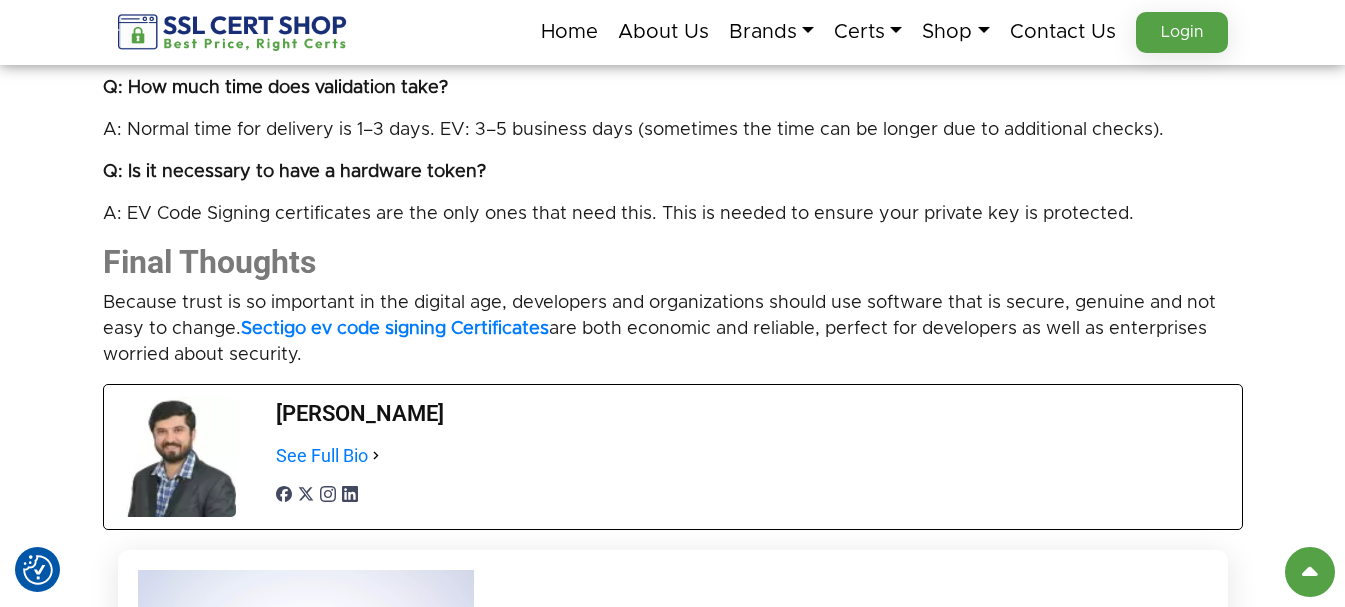 drag, startPoint x: 320, startPoint y: 359, endPoint x: 66, endPoint y: 303, distance: 260.09998 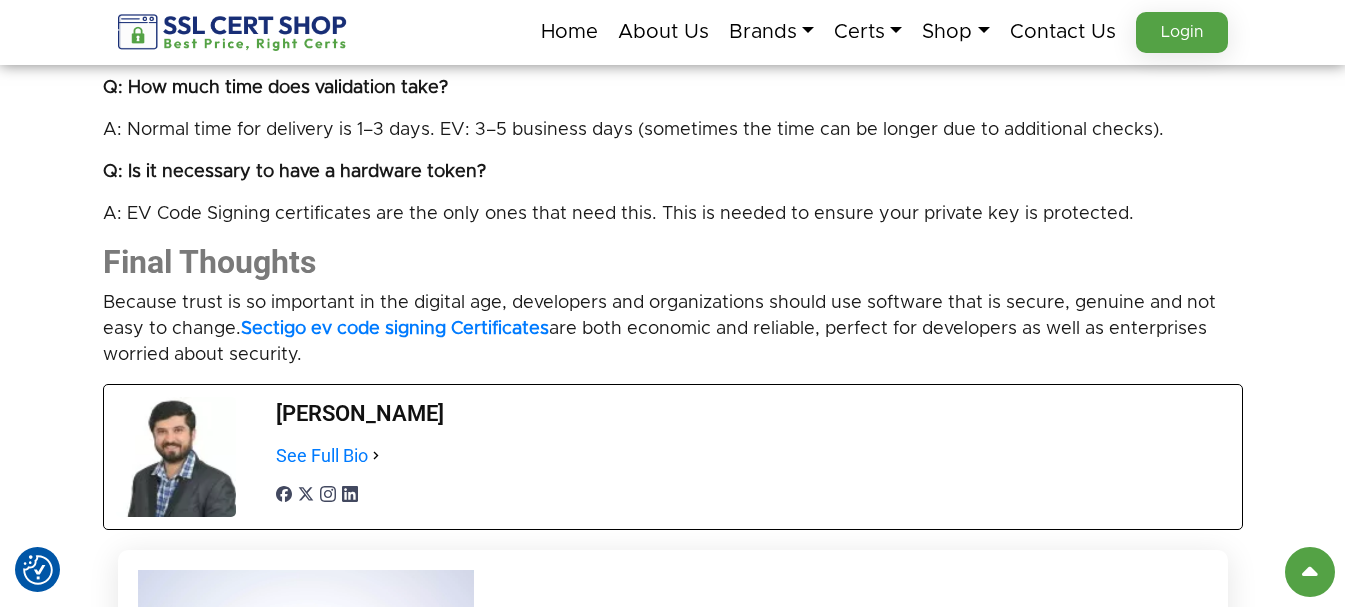 click on "What Is Code Signing Certificate and Why It Is Significant in [DATE]?
Having strong digital trust is key to a safe way of distributing software [DATE]. Since cyber threats are increasing, especially due to malware concealed in unusual code,  cheap sectigo code signing certificate  have become crucial for everyone involved in software. When a software application is digitally signed, the developer proves it is genuine and has not changed. Sectigo, a widely known certificate authority, offers sectigo ev code signing certificates to clients around the world.
What is meant by a Code Signing Certificate?
Integration and Purpose
A code signing certificate is an electronic certificate that enables developers to sign software, scripts and executables. The signature proves software genuinely with no alterations possible post signing.
A Look into How It Works" at bounding box center [672, -2014] 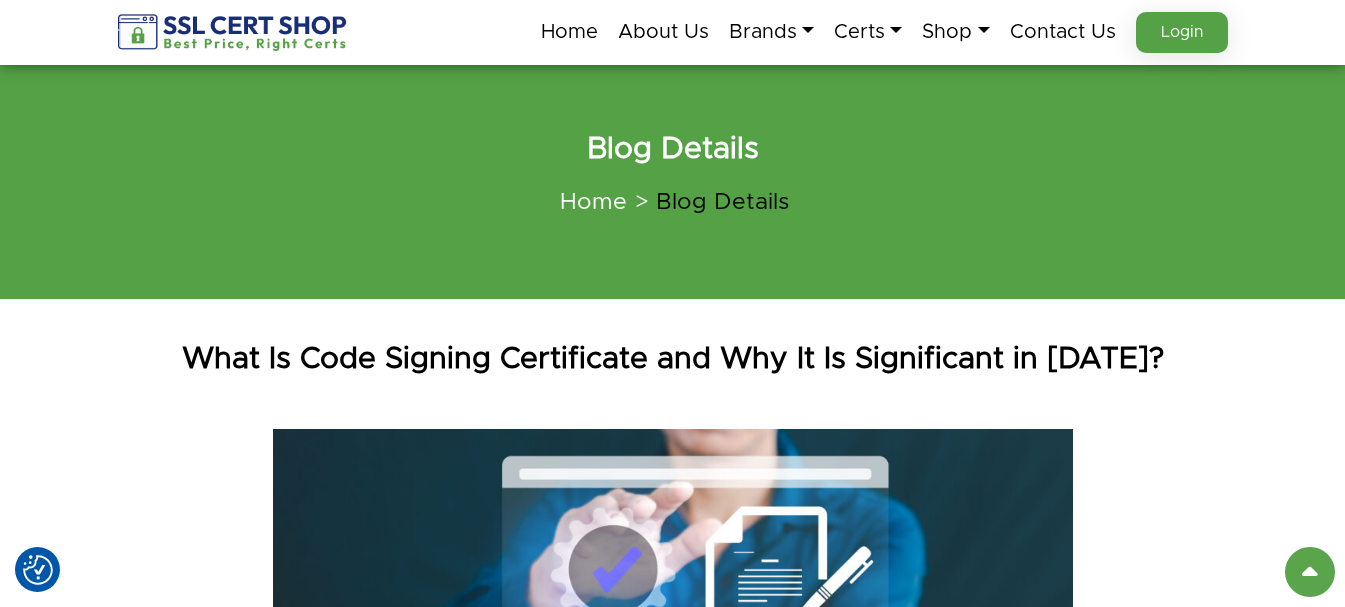 scroll, scrollTop: 0, scrollLeft: 0, axis: both 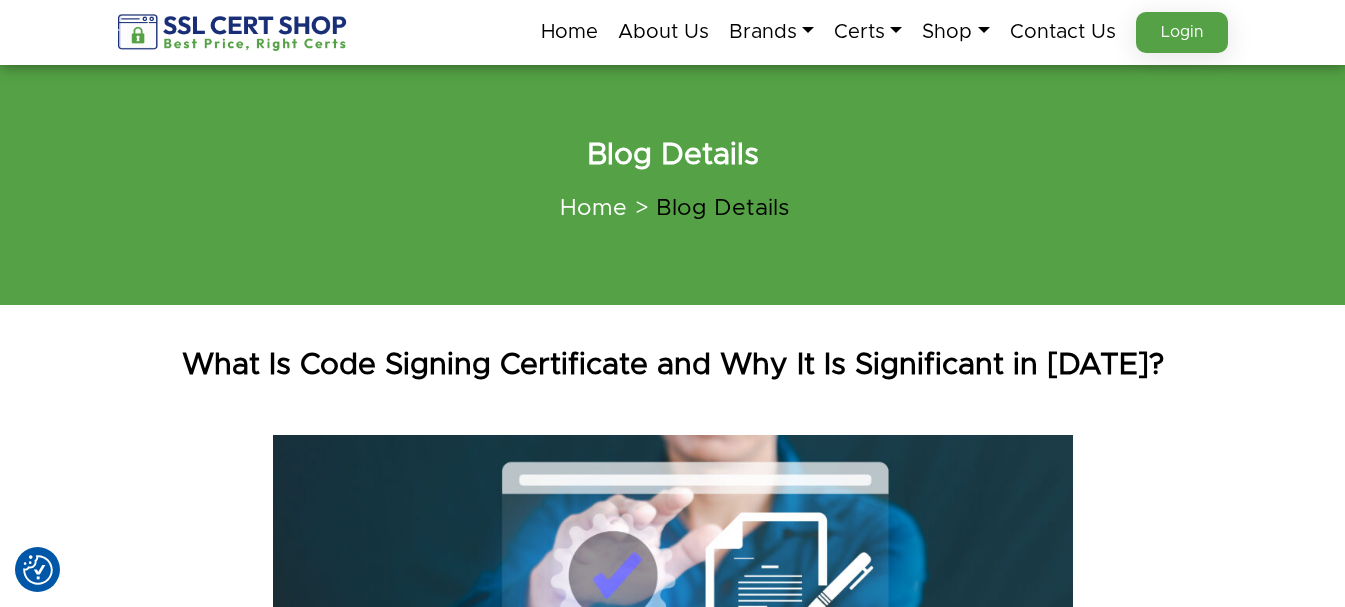 click on "What Is Code Signing Certificate and Why It Is Significant in [DATE]?" at bounding box center (673, 365) 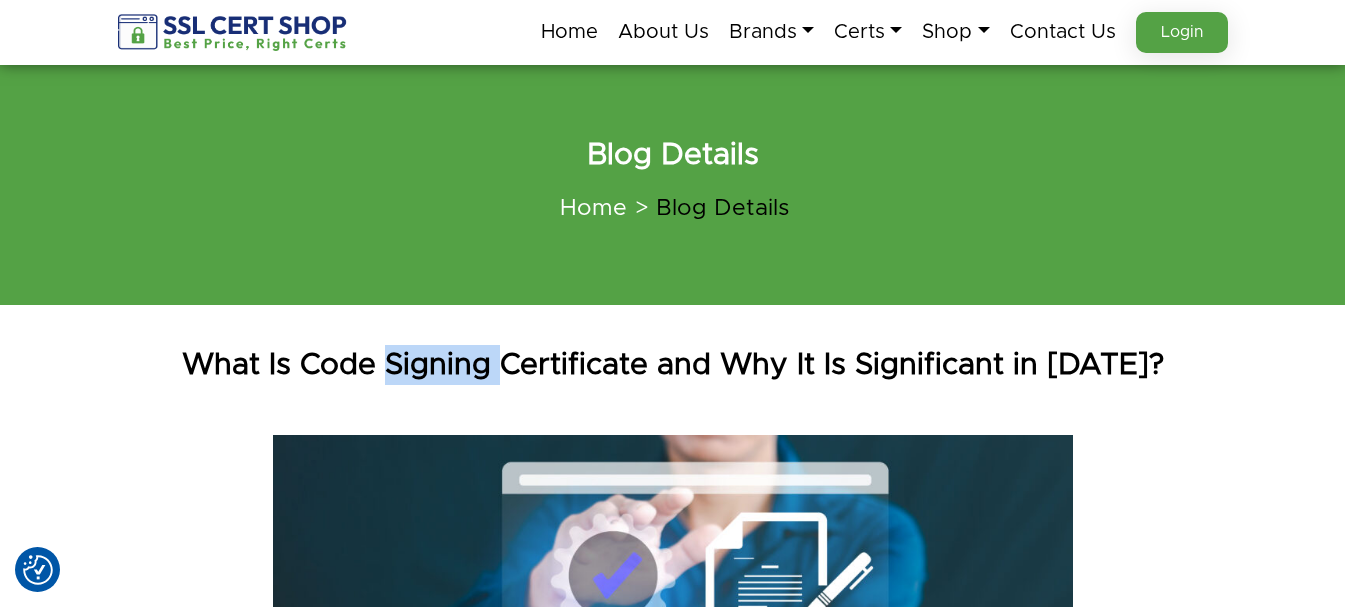 click on "What Is Code Signing Certificate and Why It Is Significant in [DATE]?" at bounding box center [673, 365] 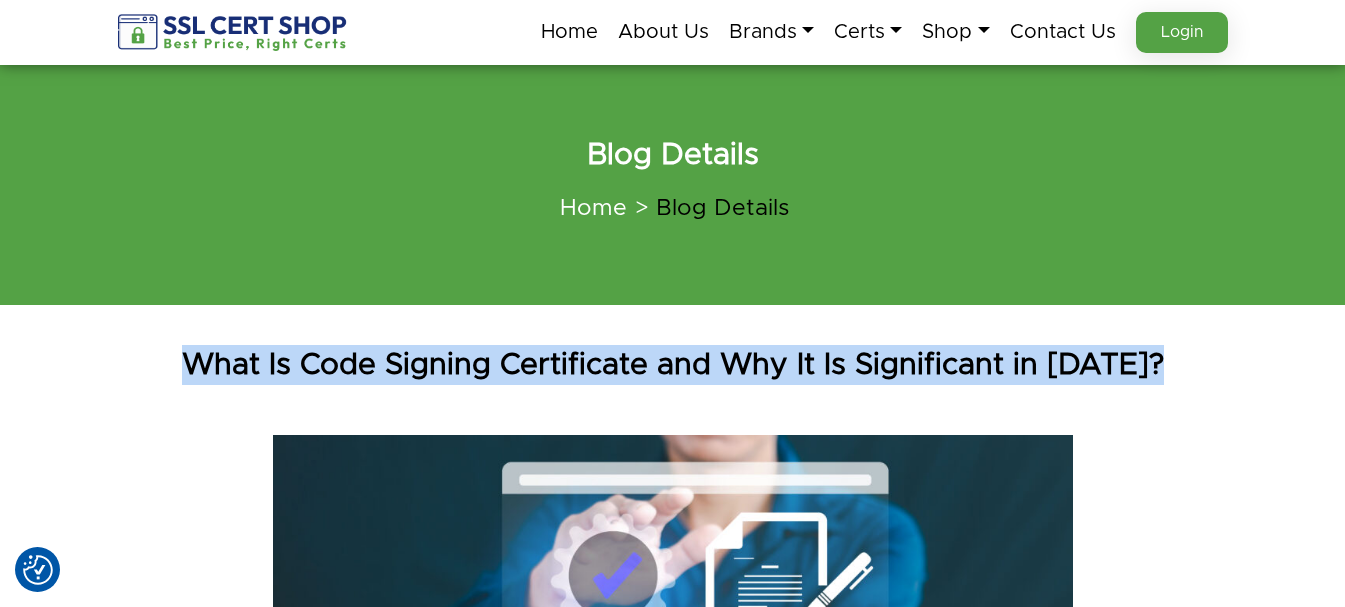 click on "What Is Code Signing Certificate and Why It Is Significant in [DATE]?" at bounding box center (673, 365) 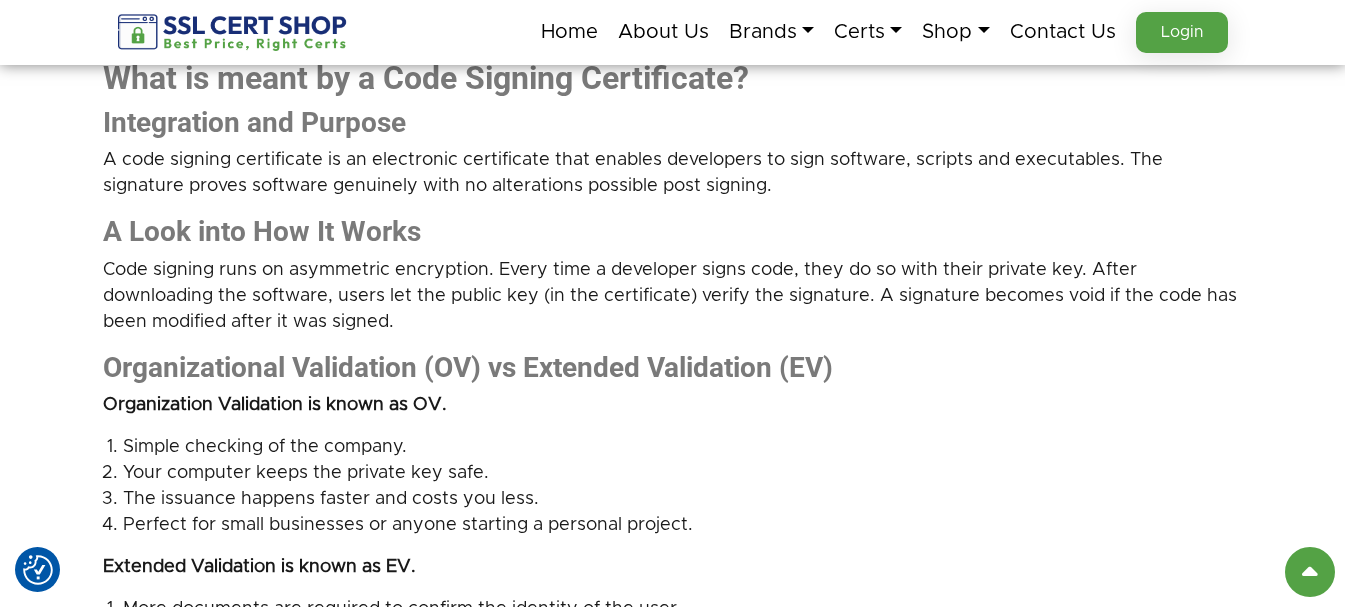 scroll, scrollTop: 1000, scrollLeft: 0, axis: vertical 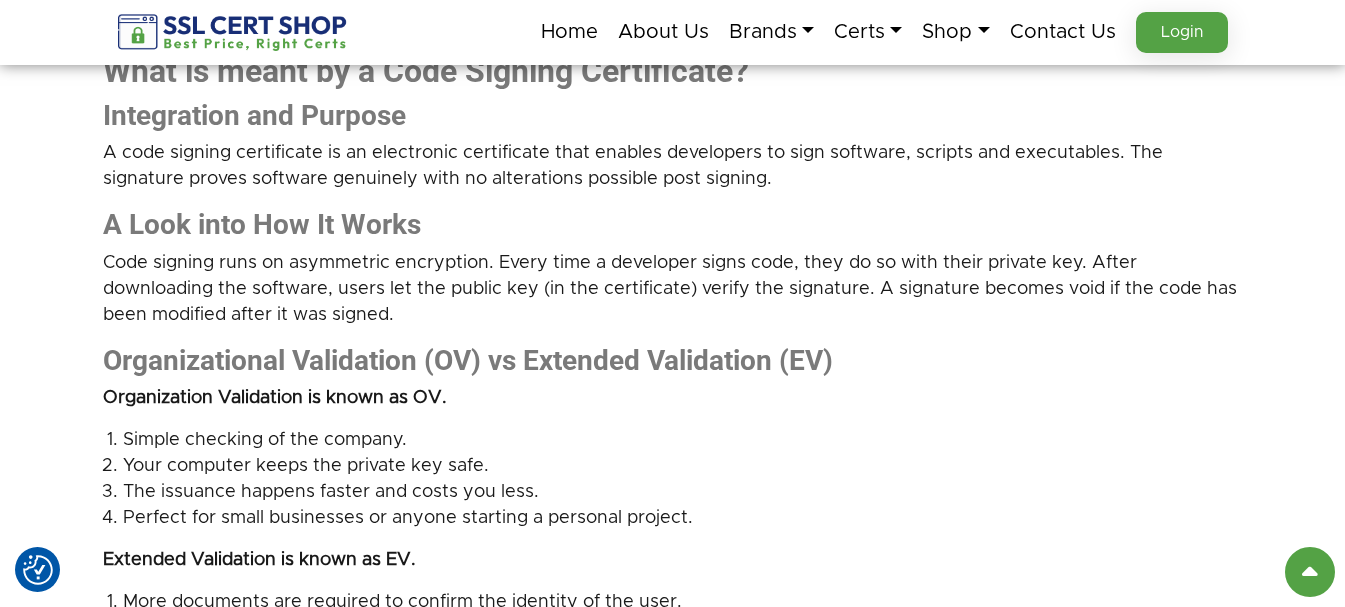 click on "Organizational Validation (OV) vs Extended Validation (EV)" at bounding box center (468, 360) 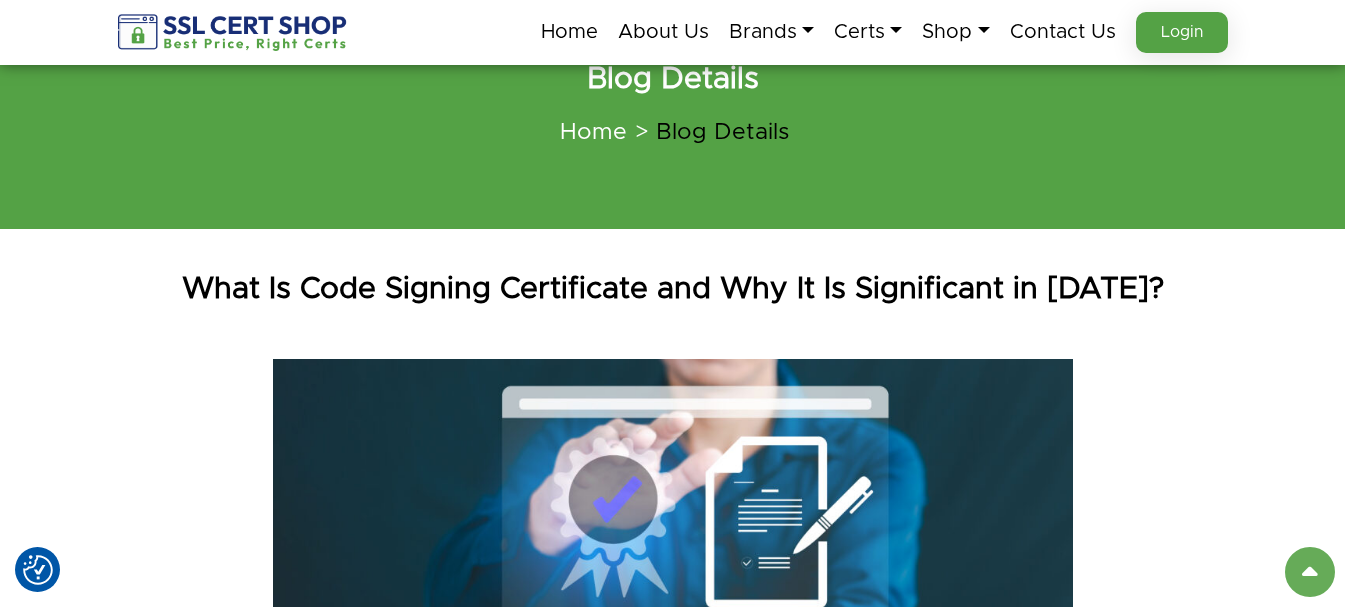 scroll, scrollTop: 0, scrollLeft: 0, axis: both 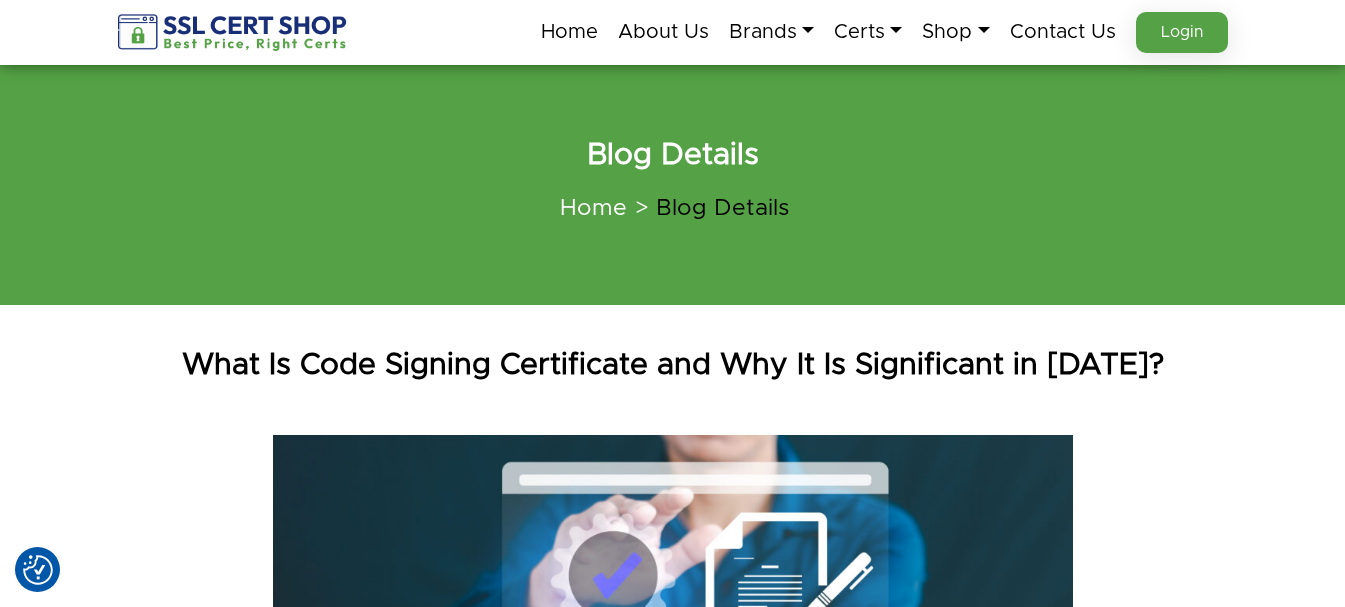 click on "What Is Code Signing Certificate and Why It Is Significant in [DATE]?" at bounding box center [673, 365] 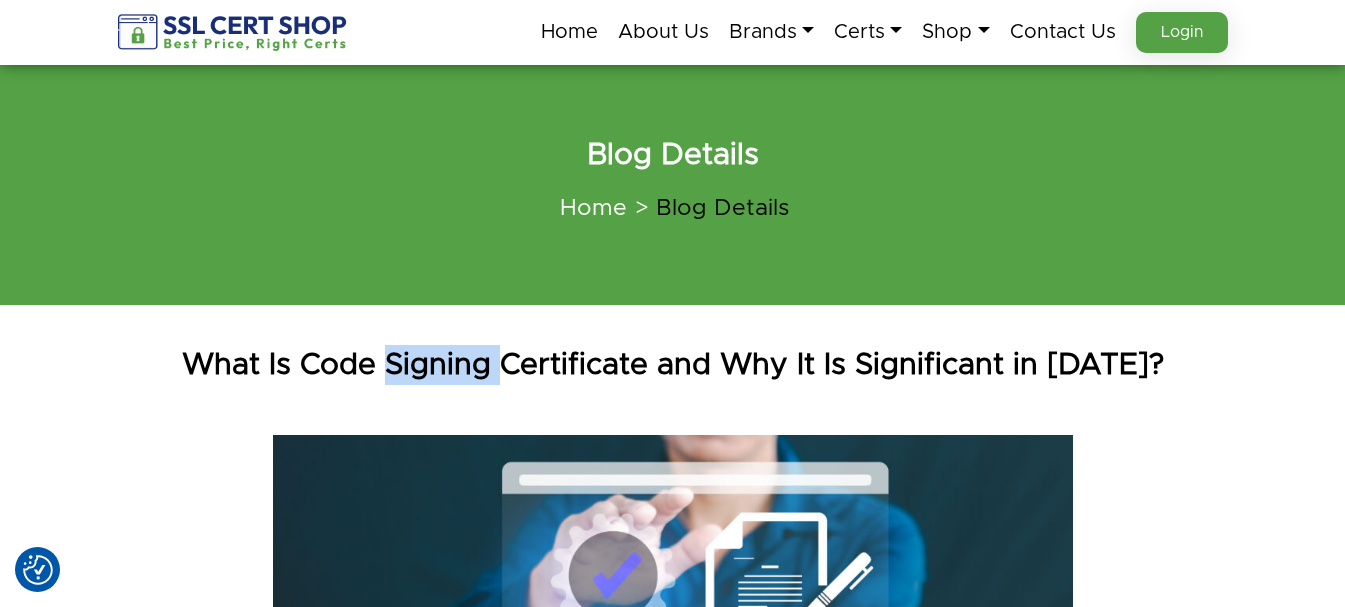 click on "What Is Code Signing Certificate and Why It Is Significant in [DATE]?" at bounding box center [673, 365] 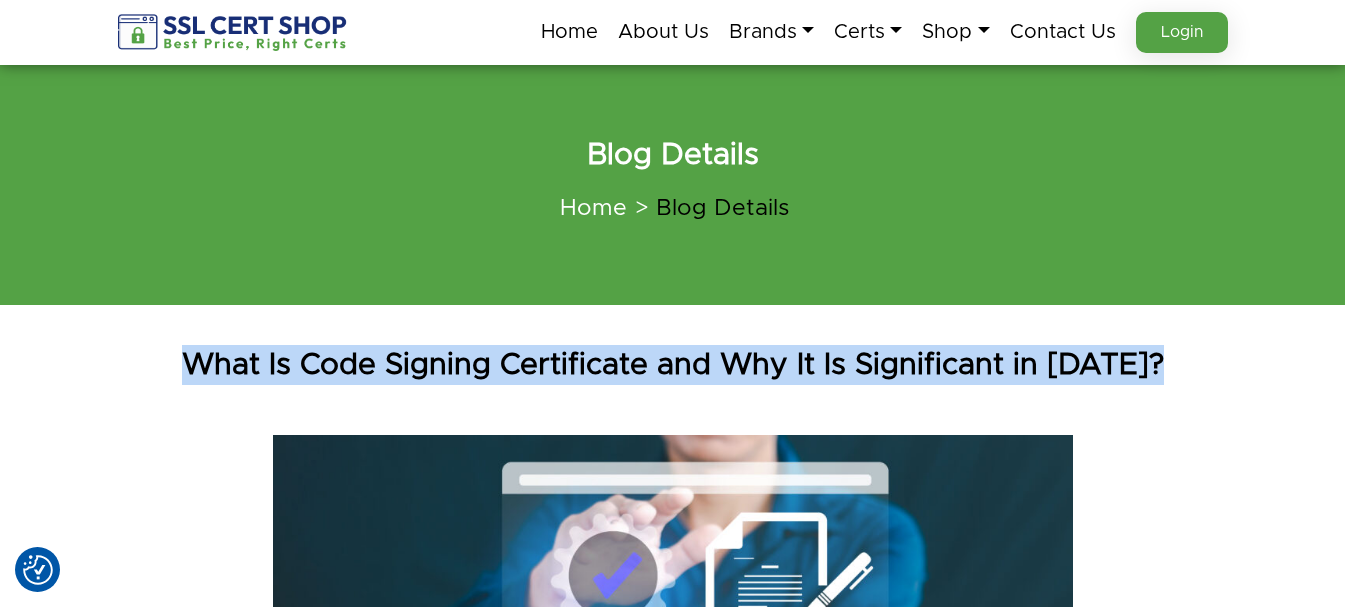click on "What Is Code Signing Certificate and Why It Is Significant in [DATE]?" at bounding box center (673, 365) 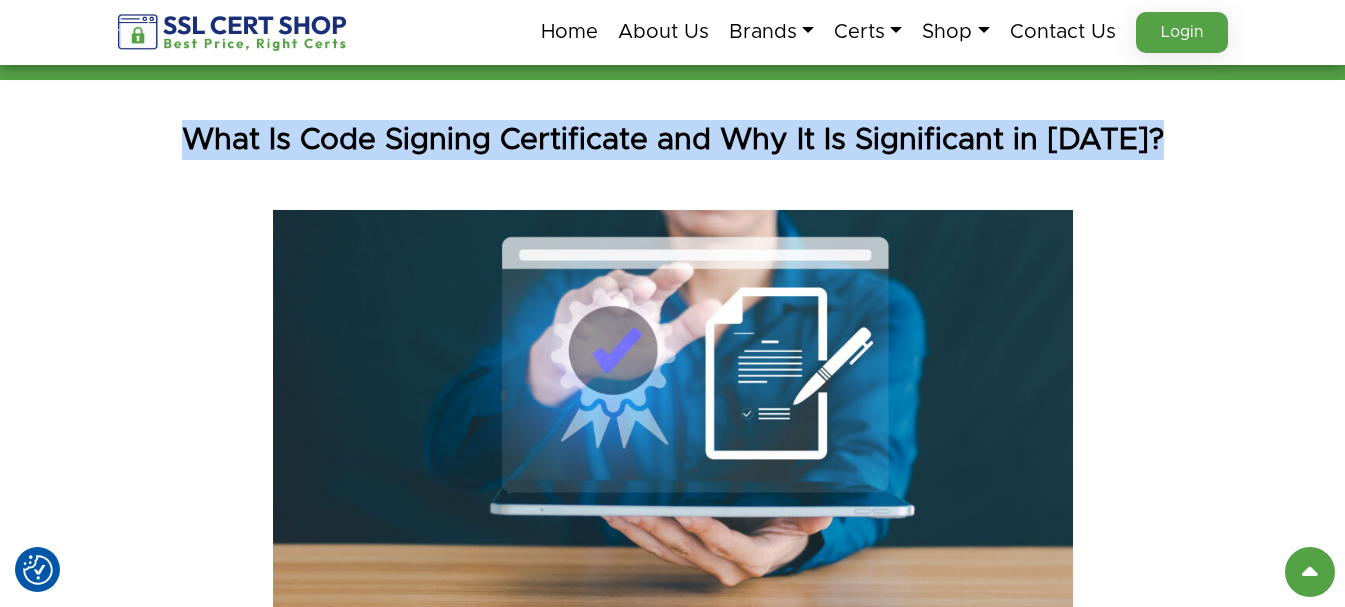 scroll, scrollTop: 0, scrollLeft: 0, axis: both 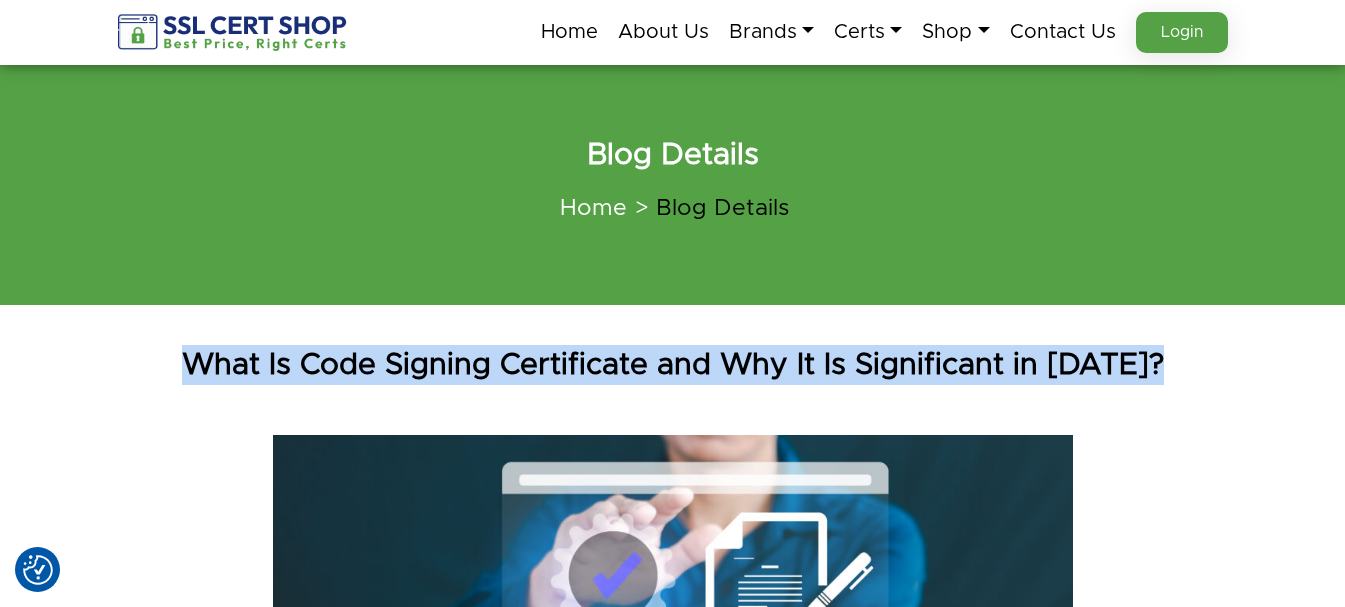 copy on "What Is Code Signing Certificate and Why It Is Significant in [DATE]?" 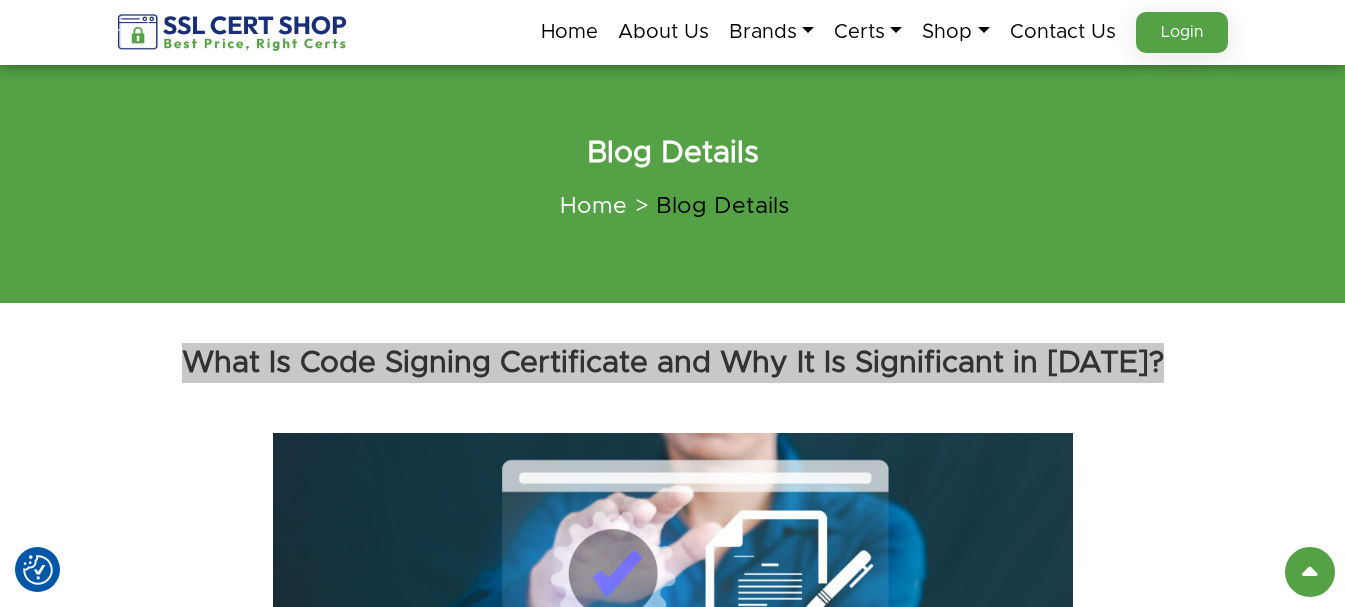 scroll, scrollTop: 0, scrollLeft: 0, axis: both 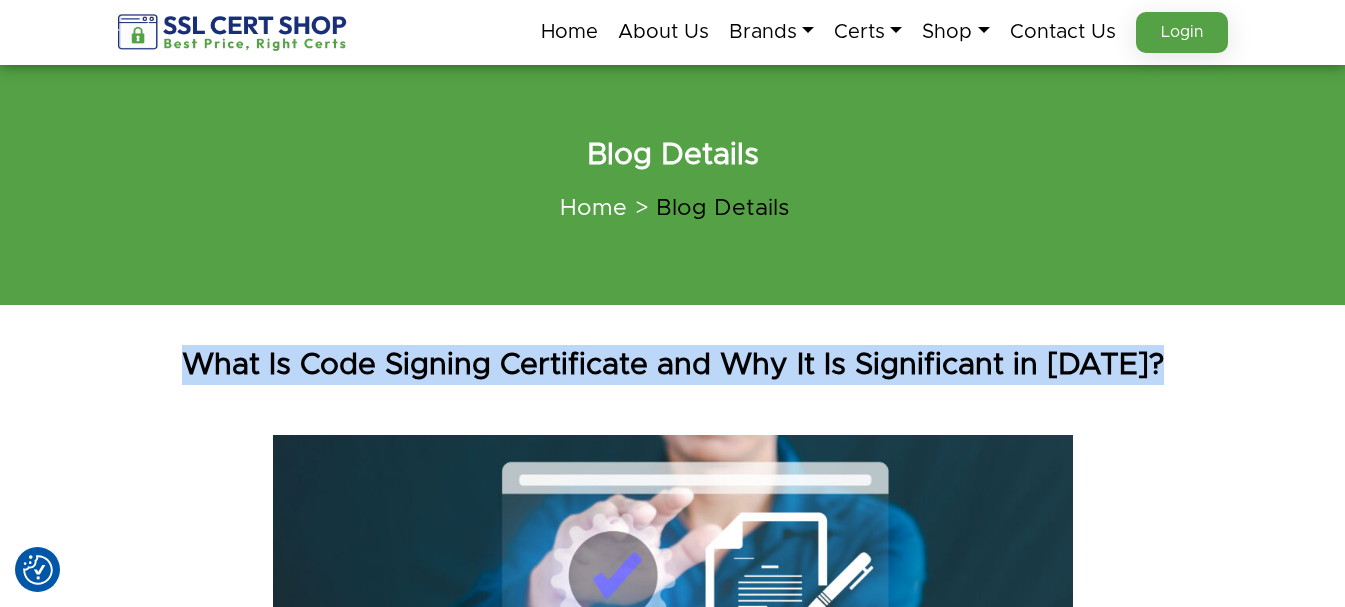 click on "What Is Code Signing Certificate and Why It Is Significant in [DATE]?" at bounding box center [673, 365] 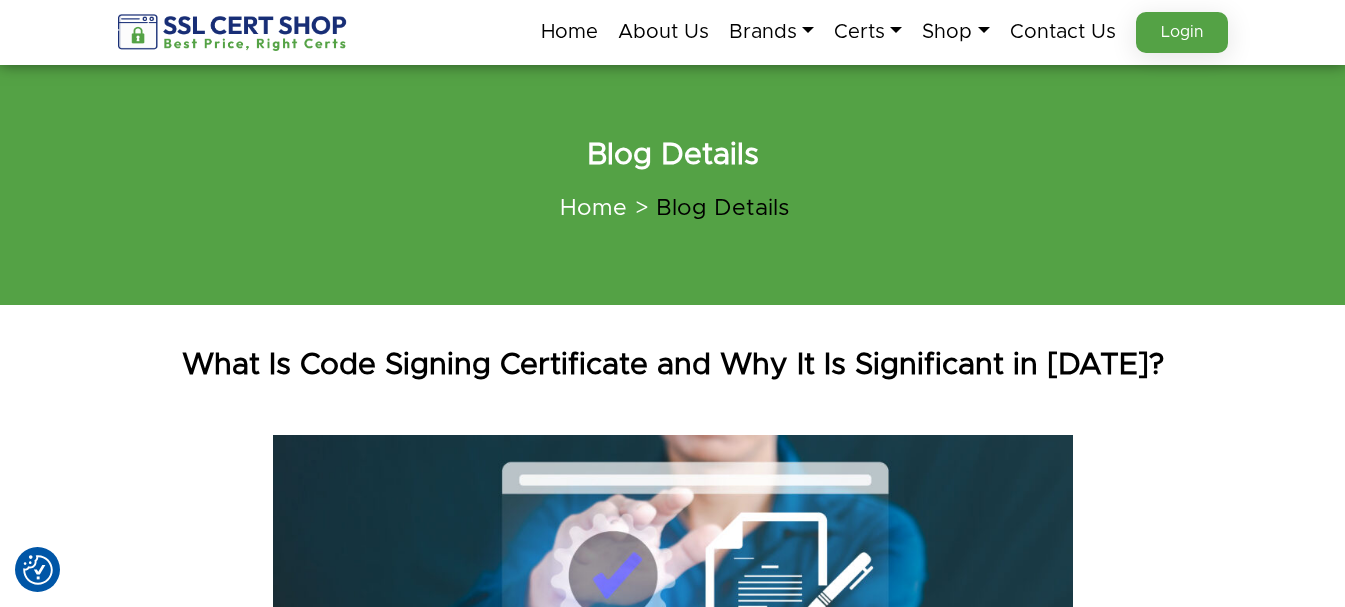click on "What Is Code Signing Certificate and Why It Is Significant in [DATE]?" at bounding box center [673, 365] 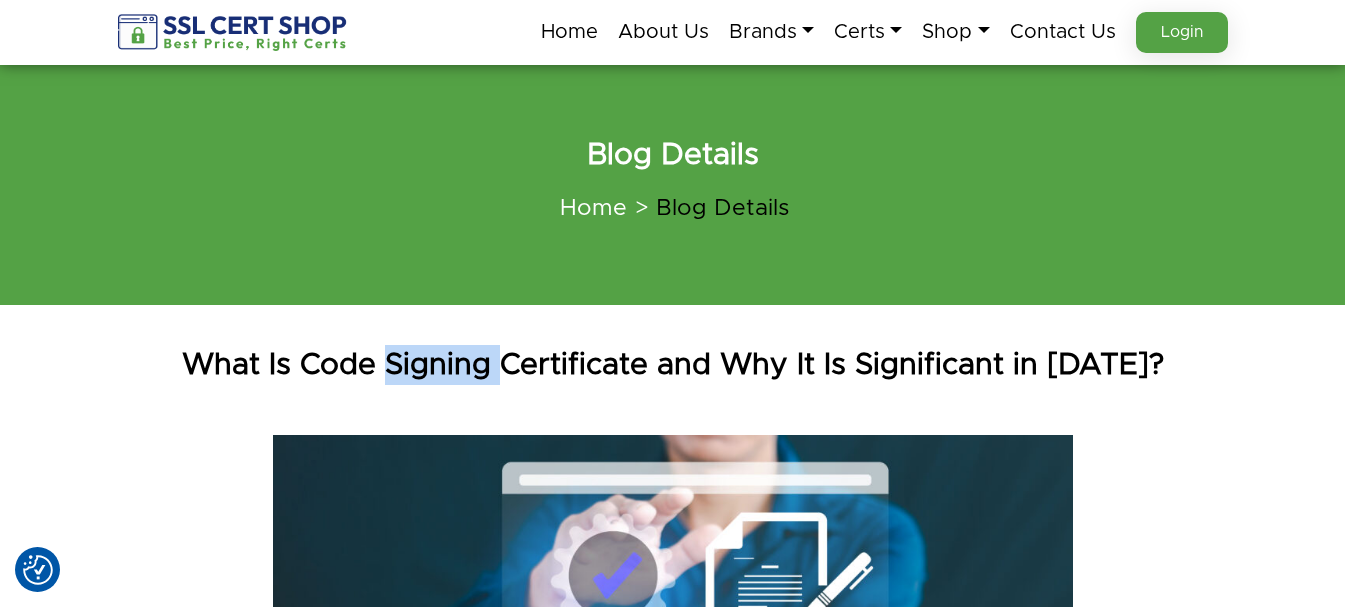click on "What Is Code Signing Certificate and Why It Is Significant in [DATE]?" at bounding box center [673, 365] 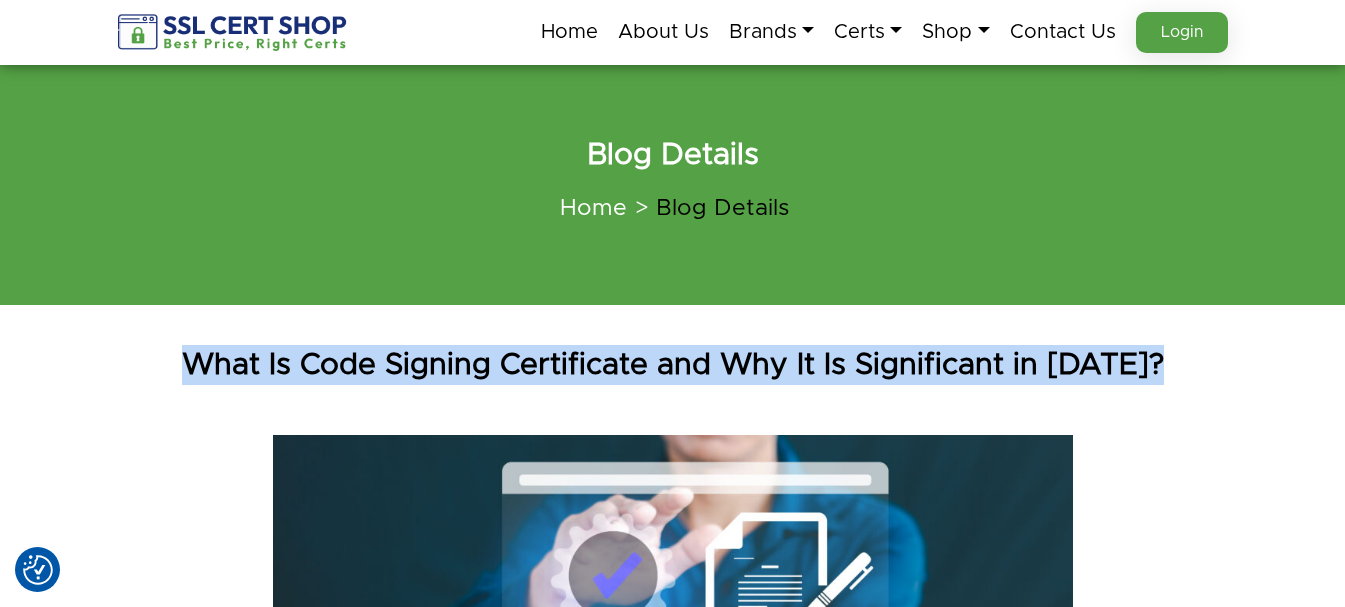 click on "What Is Code Signing Certificate and Why It Is Significant in [DATE]?" at bounding box center (673, 365) 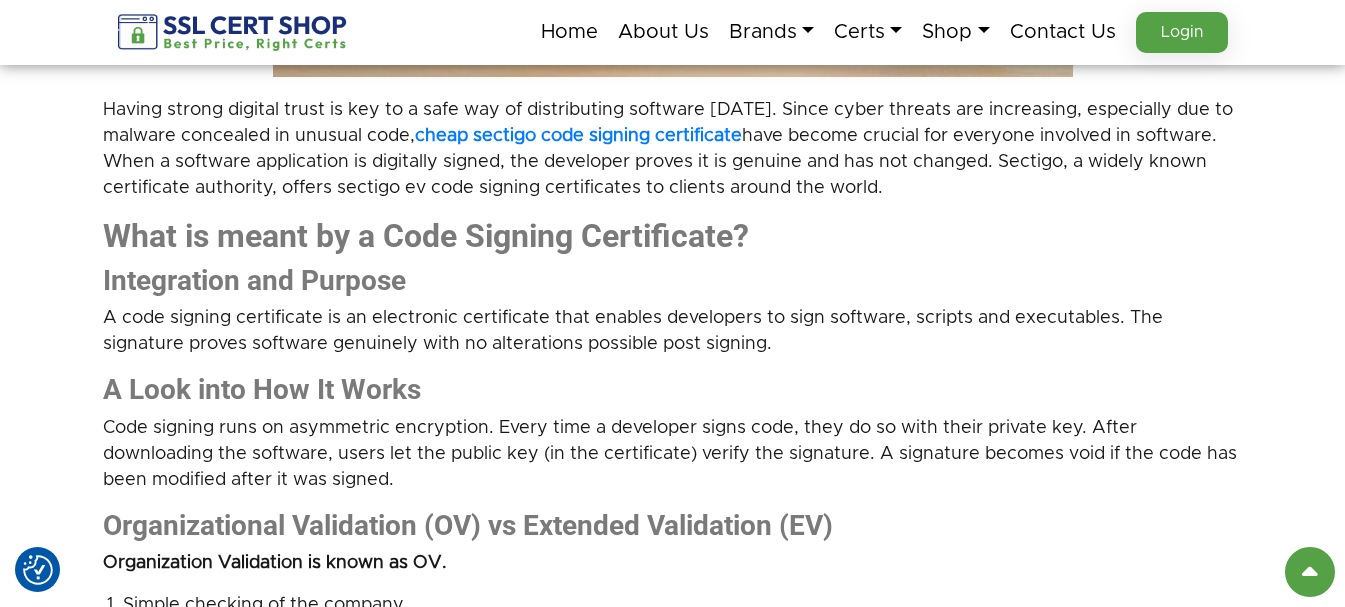 scroll, scrollTop: 800, scrollLeft: 0, axis: vertical 